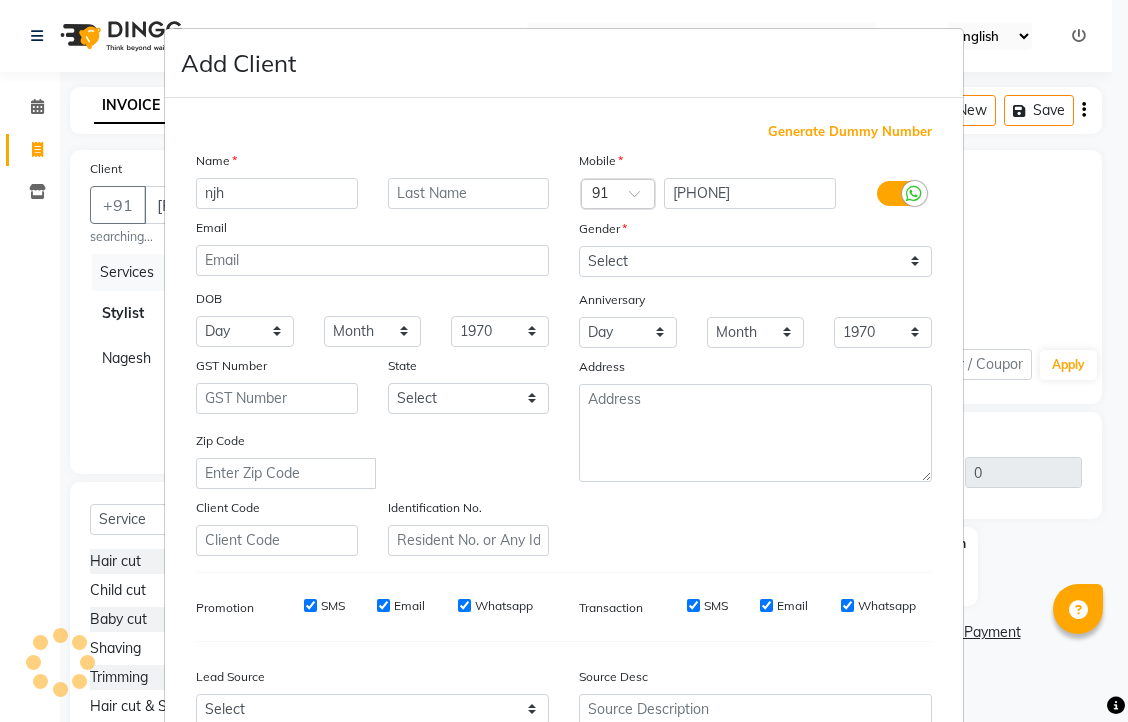 select on "7057" 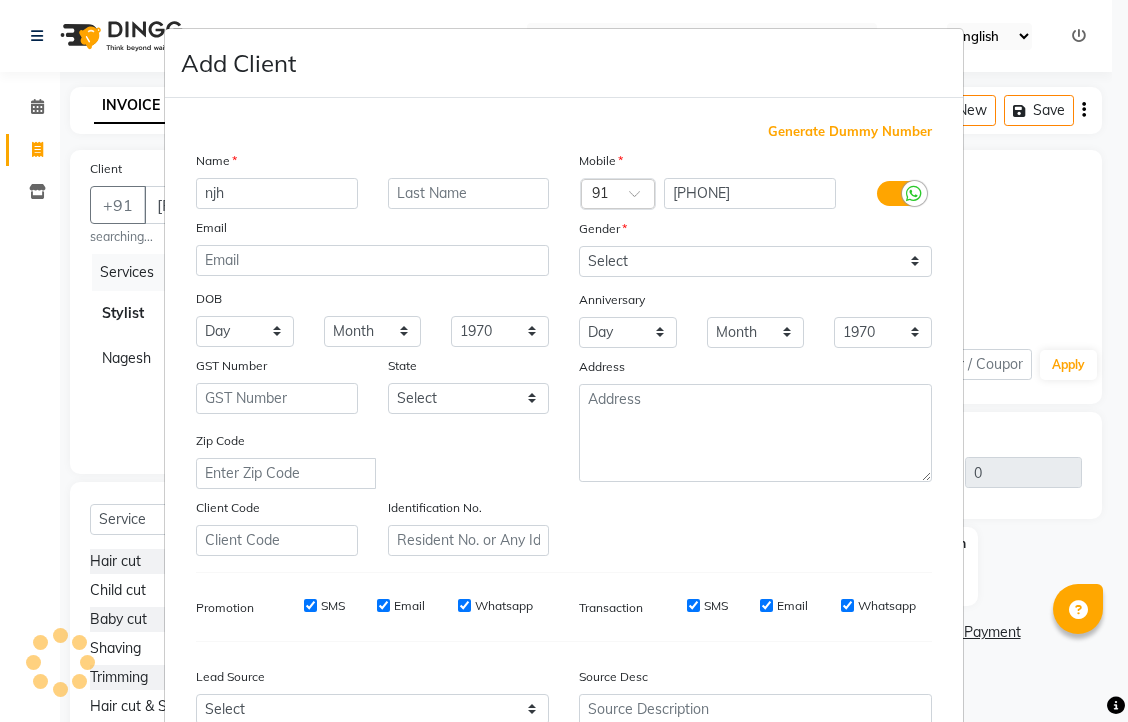 type on "njh" 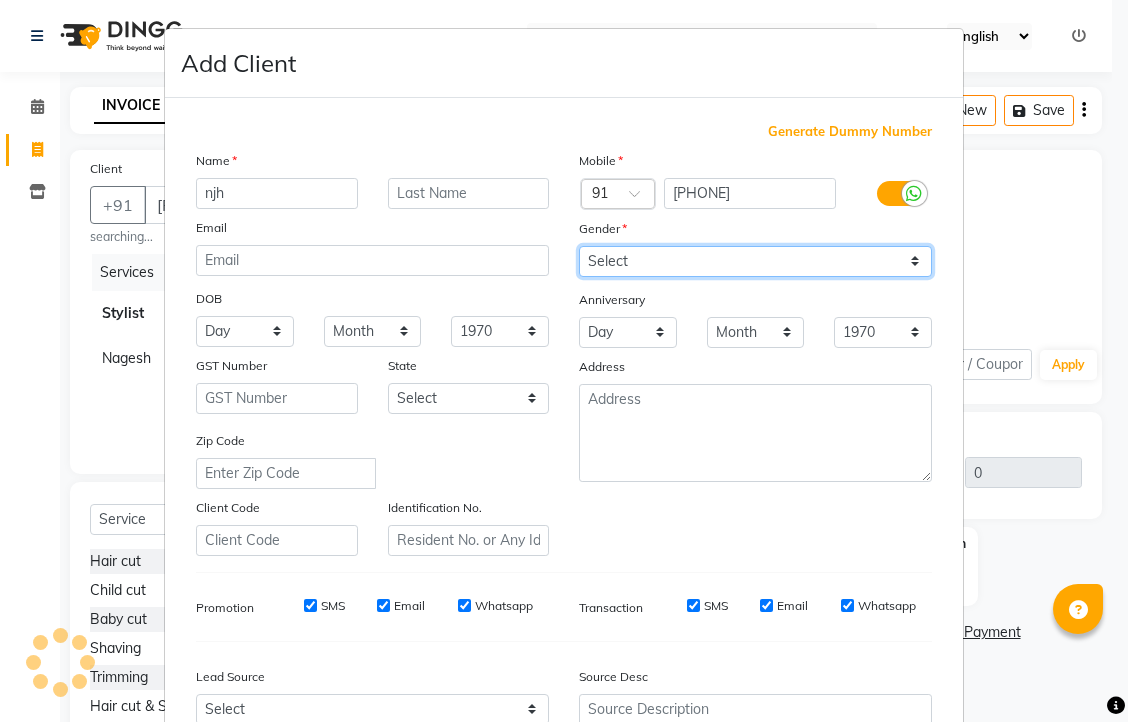 click on "Select Male Female Other Prefer Not To Say" at bounding box center (755, 261) 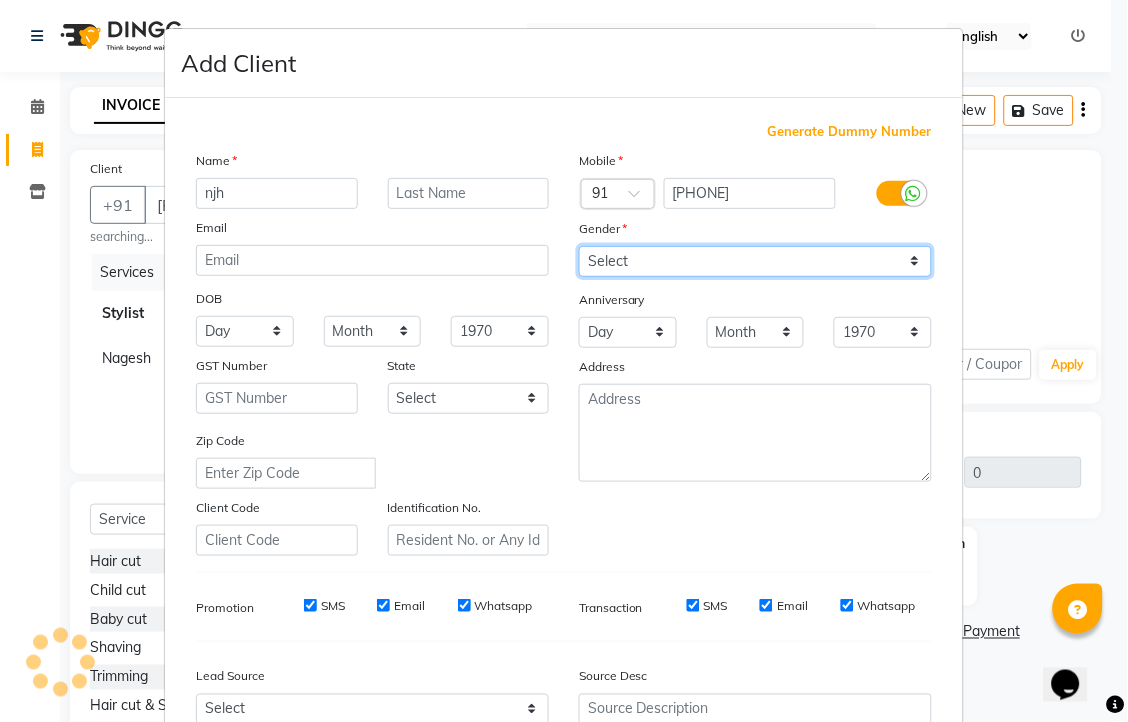 scroll, scrollTop: 0, scrollLeft: 0, axis: both 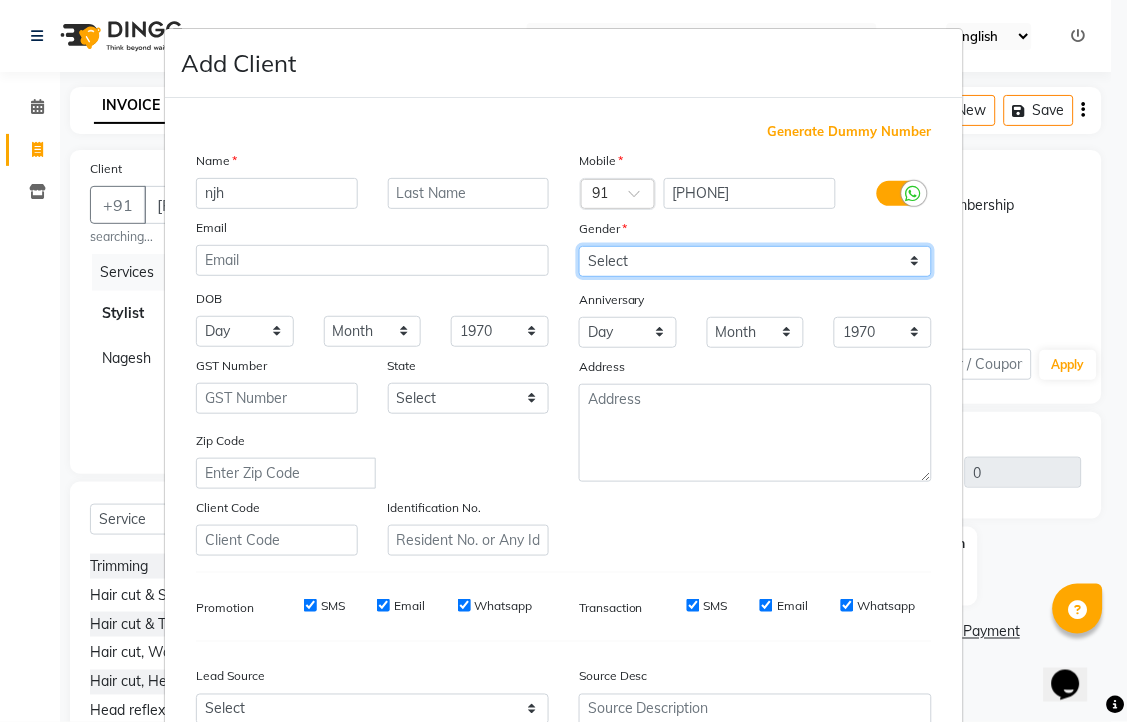 select on "male" 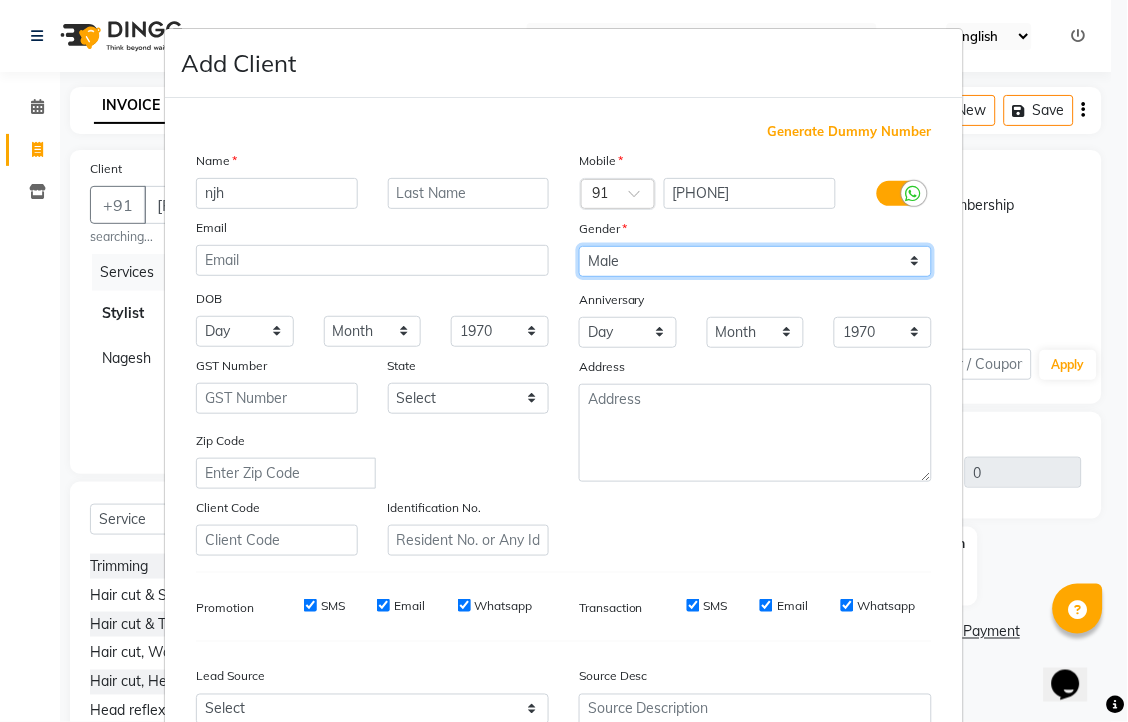 click on "Select Male Female Other Prefer Not To Say" at bounding box center [755, 261] 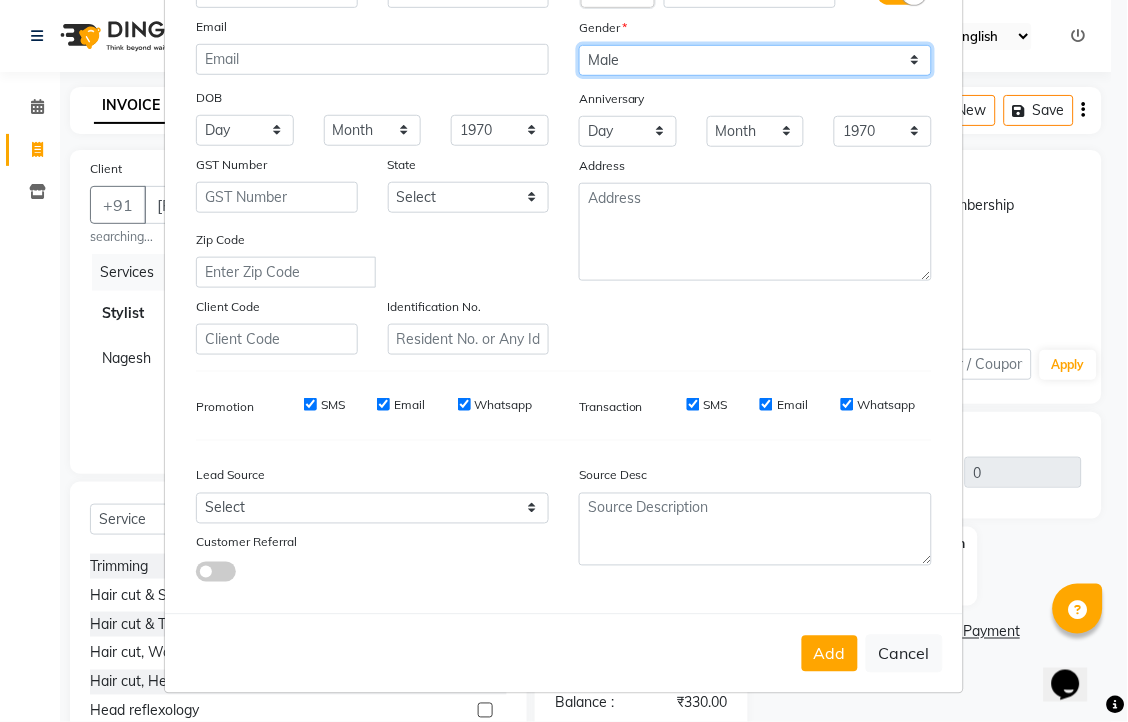 scroll, scrollTop: 333, scrollLeft: 0, axis: vertical 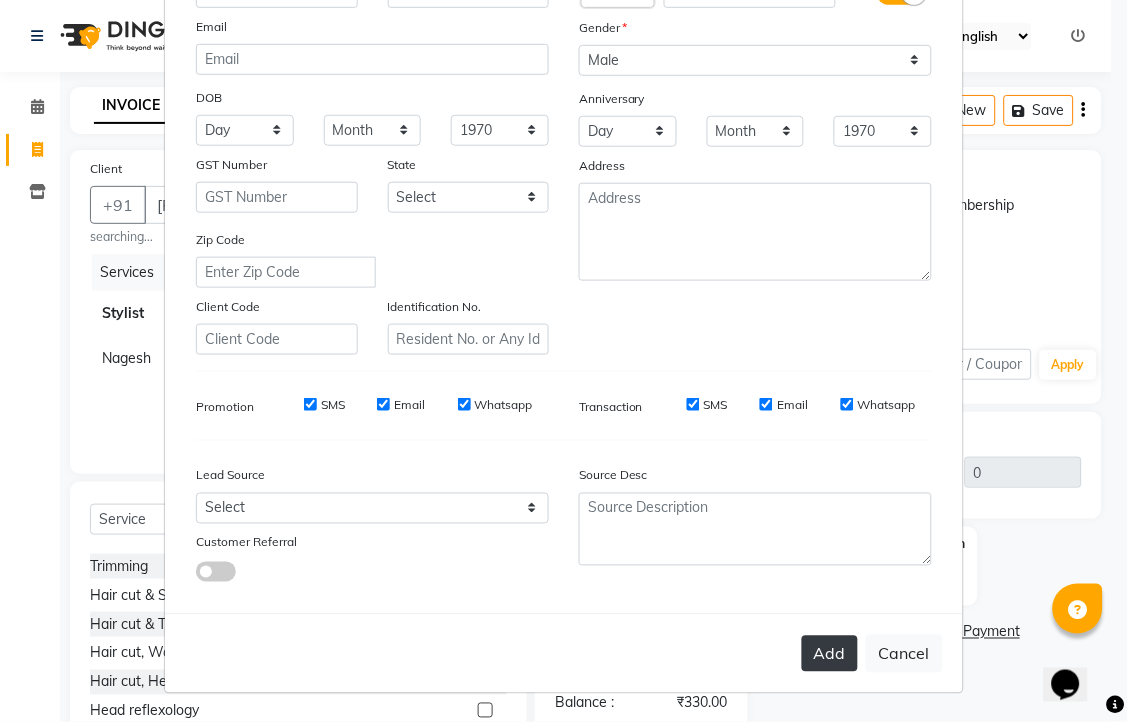 click on "Add" at bounding box center (830, 654) 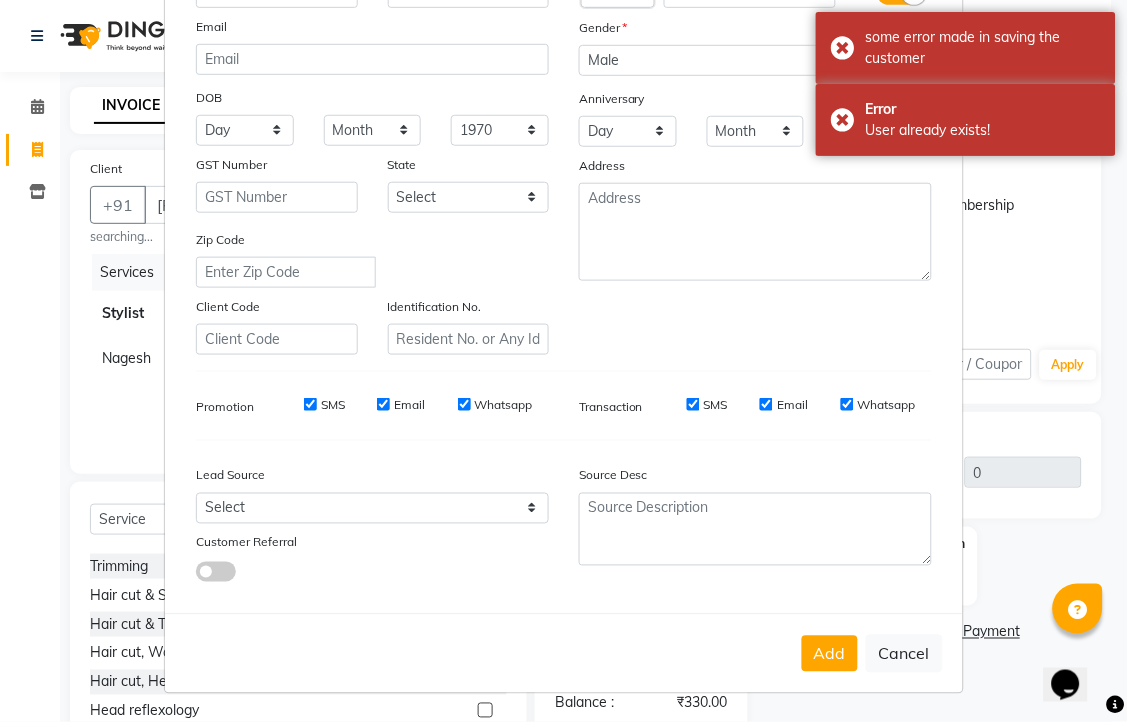 scroll, scrollTop: 380, scrollLeft: 0, axis: vertical 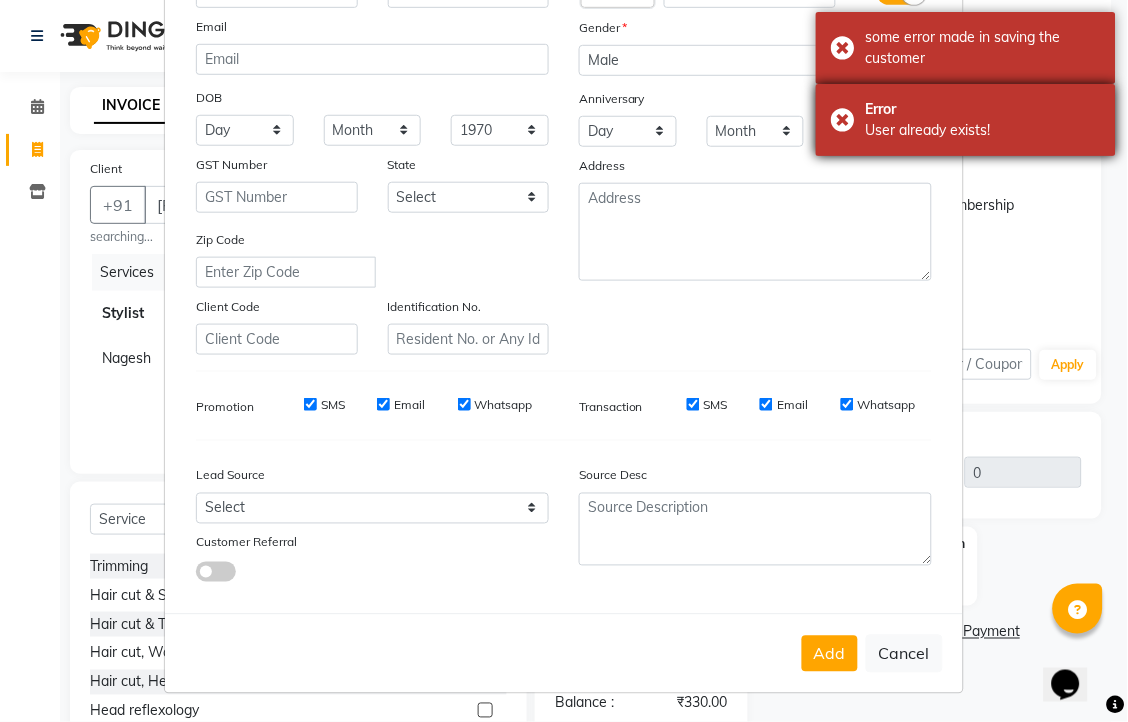 click on "Error   User already exists!" at bounding box center (966, 120) 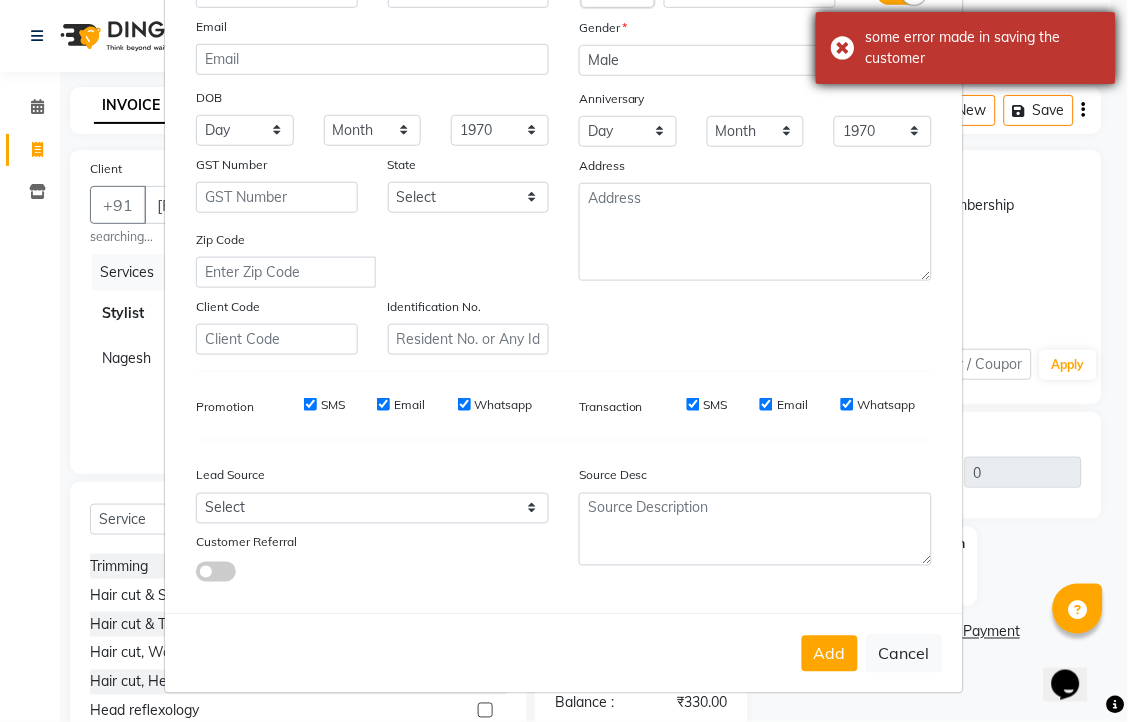 click on "some error made in saving the customer" at bounding box center (966, 48) 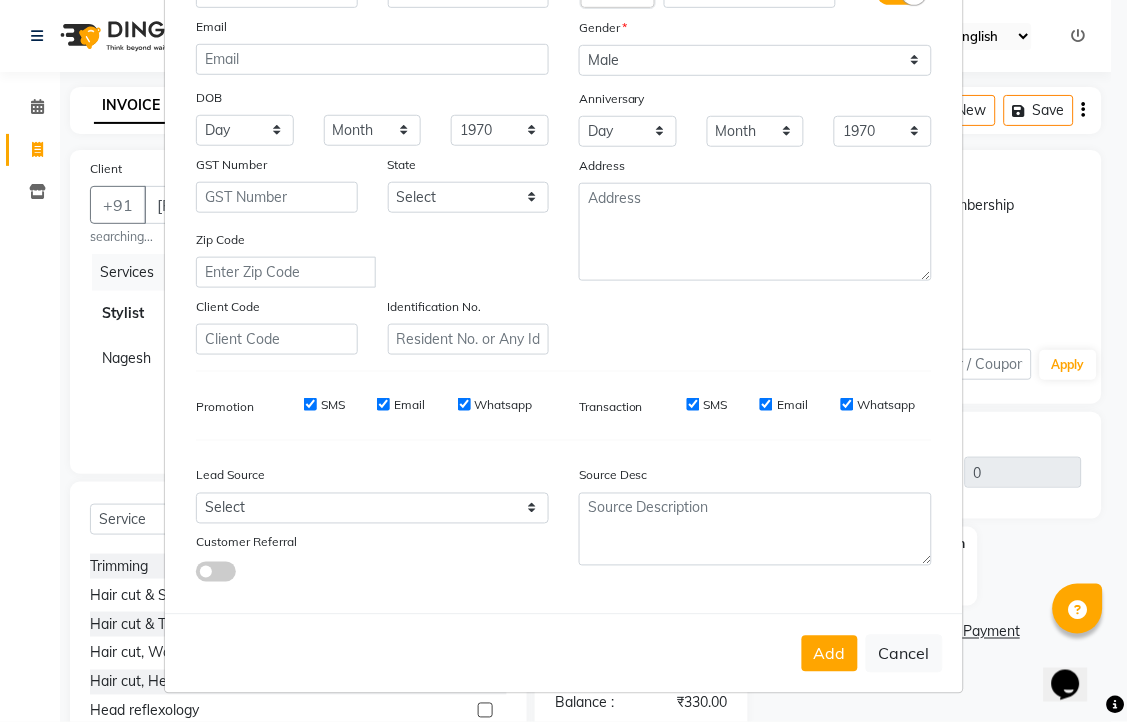 scroll, scrollTop: 380, scrollLeft: 0, axis: vertical 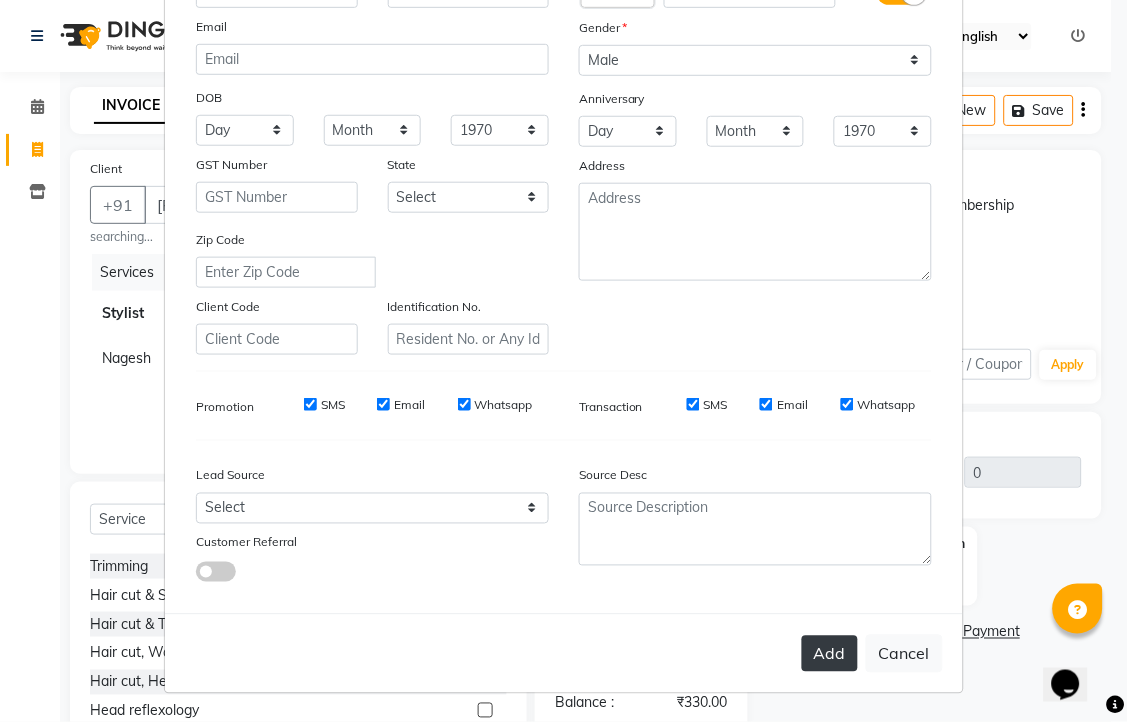 click on "Add" at bounding box center (830, 654) 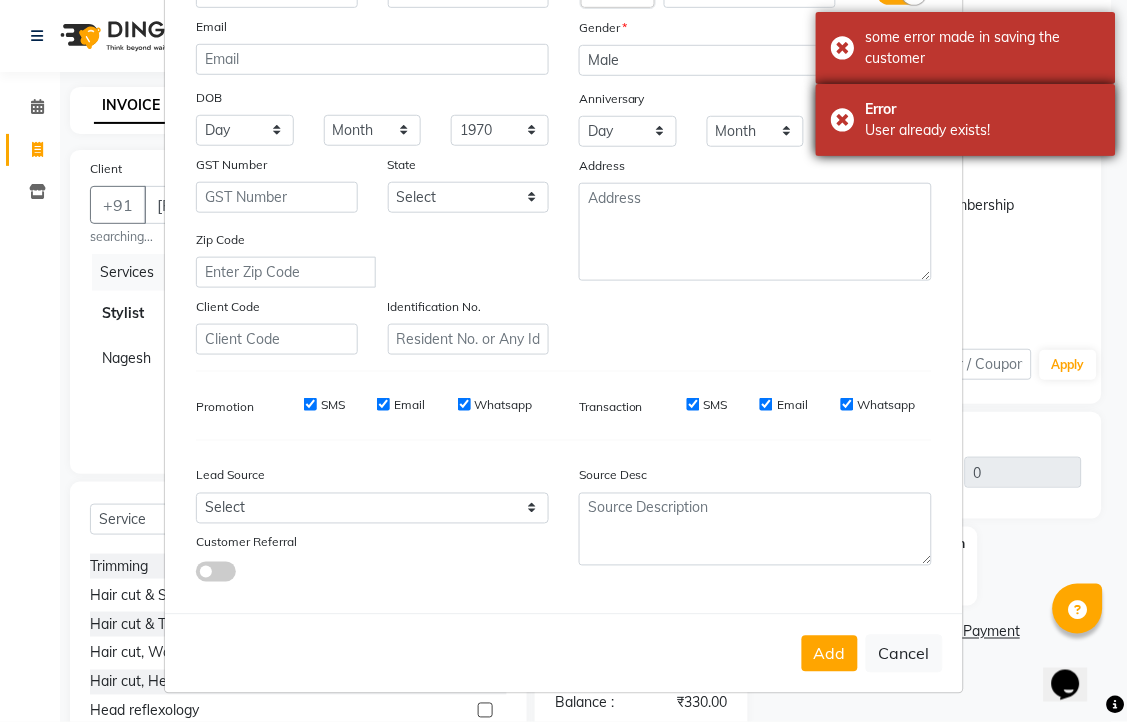 click on "Error   User already exists!" at bounding box center [966, 120] 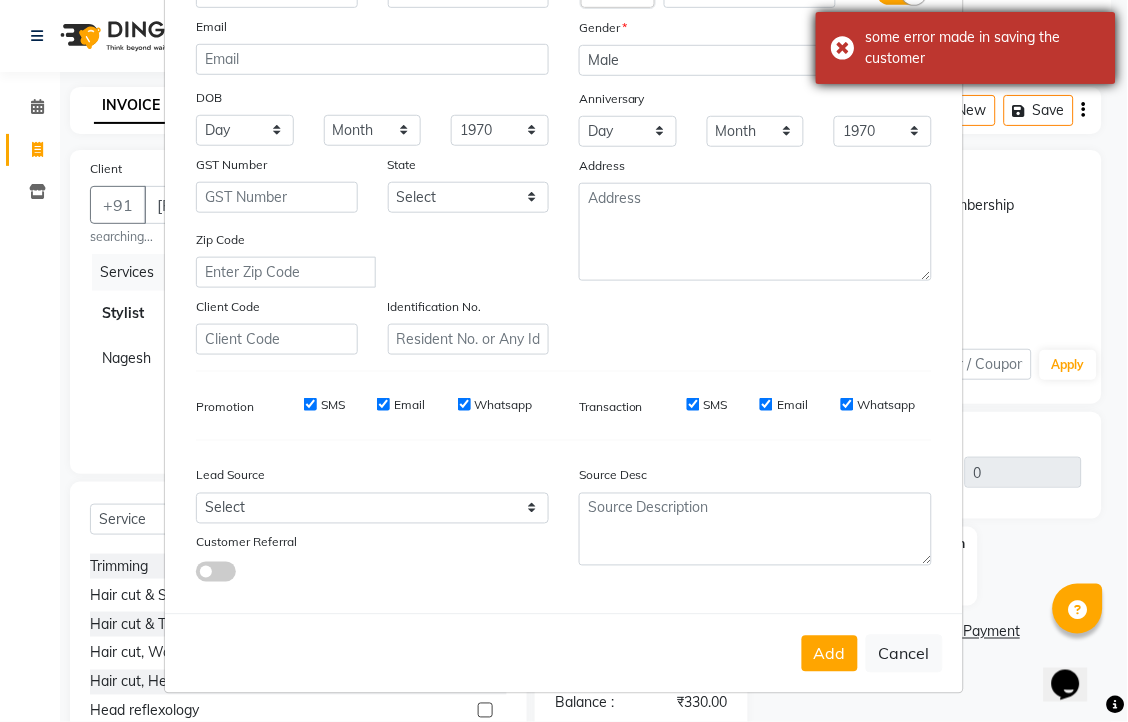 click on "some error made in saving the customer" at bounding box center (966, 48) 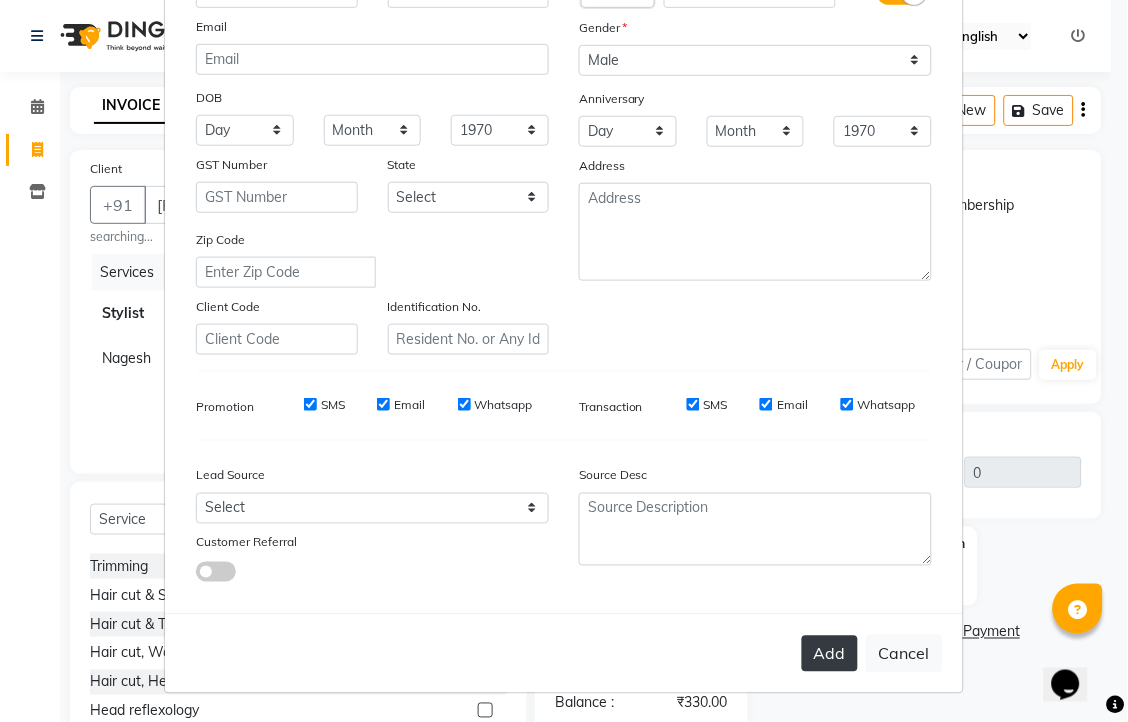 scroll, scrollTop: 380, scrollLeft: 0, axis: vertical 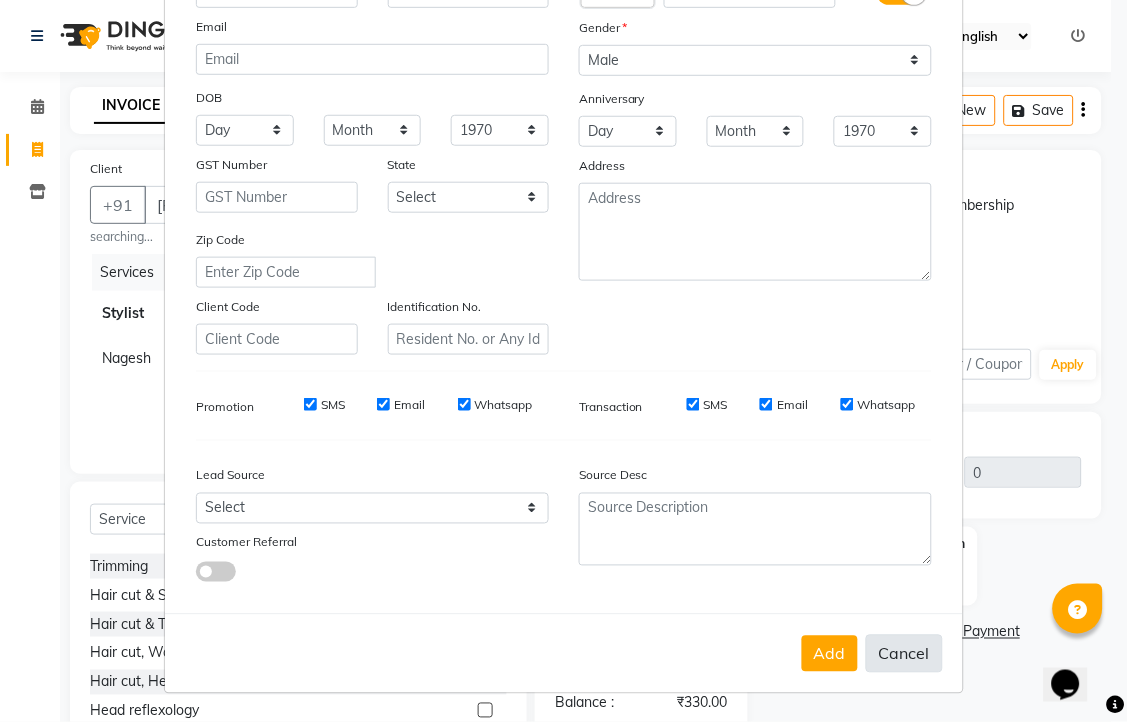 click on "Cancel" at bounding box center (904, 654) 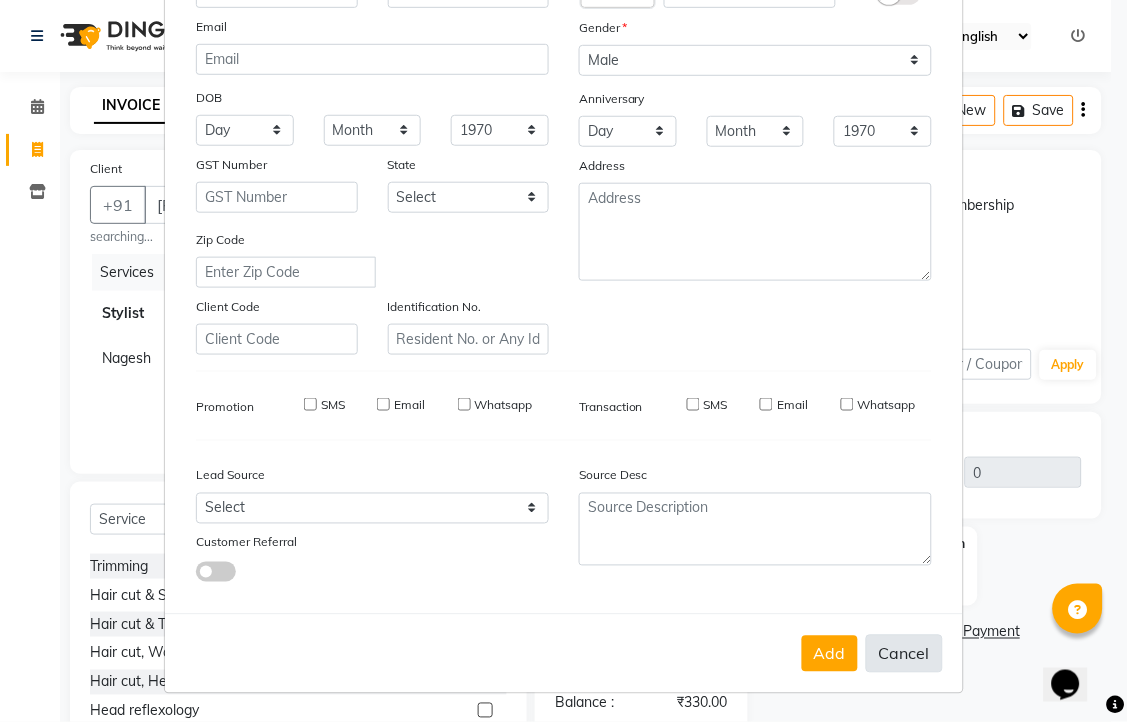 type 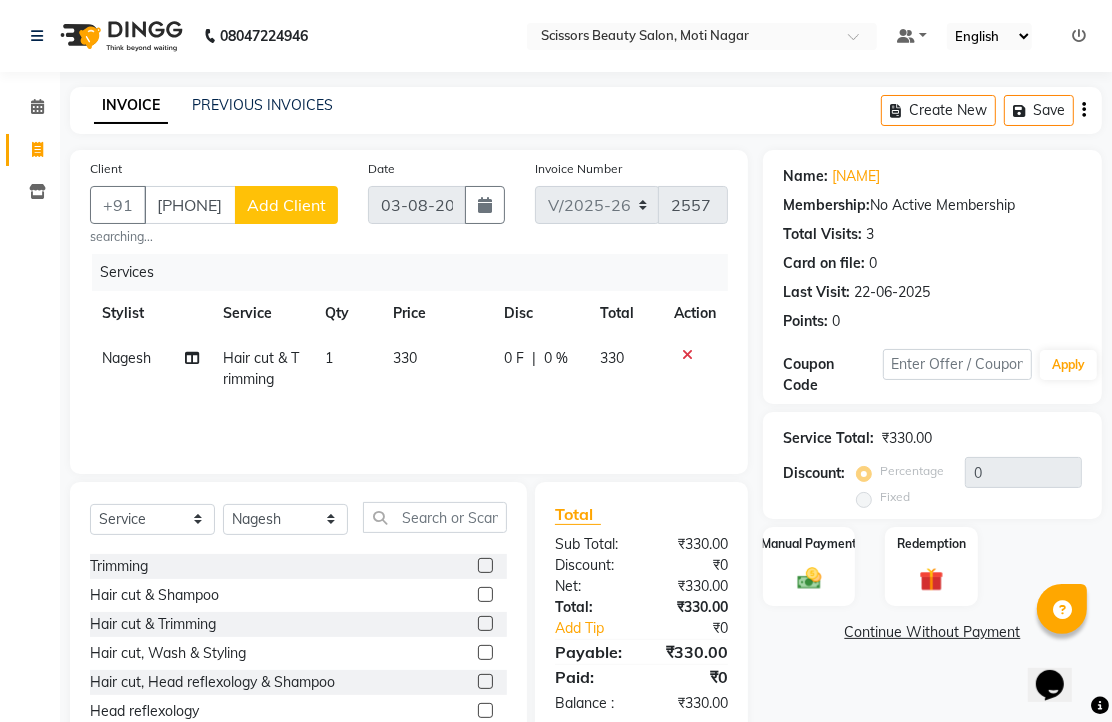 click on "Add Client" 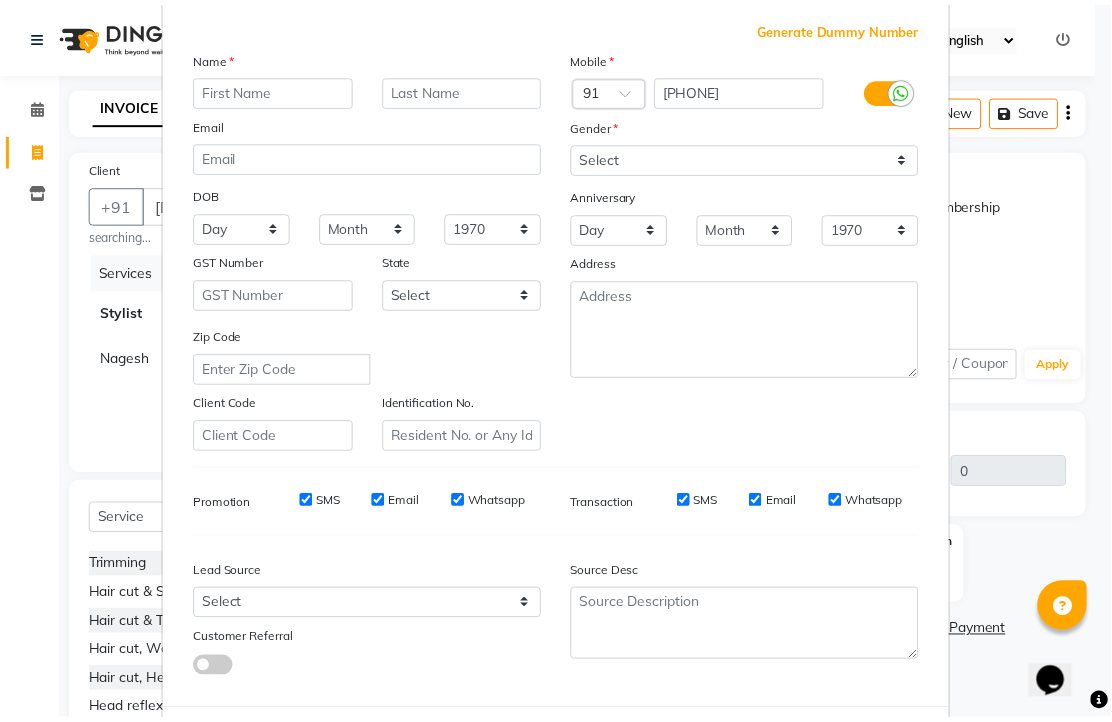 scroll, scrollTop: 333, scrollLeft: 0, axis: vertical 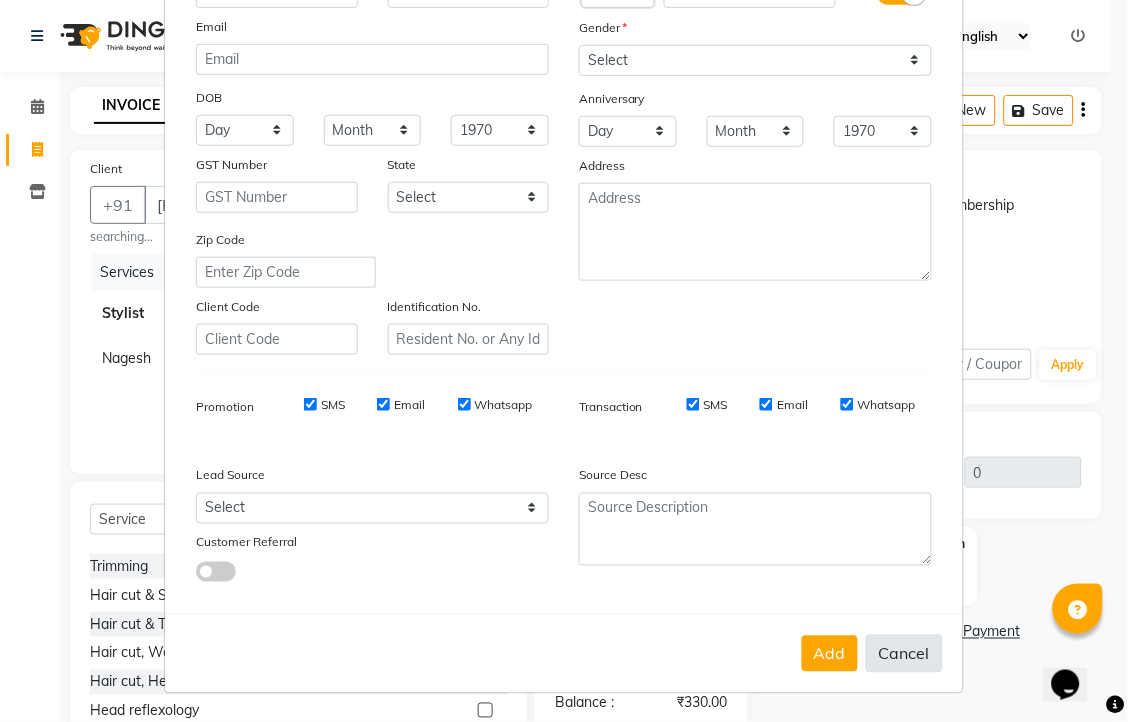 click on "Cancel" at bounding box center (904, 654) 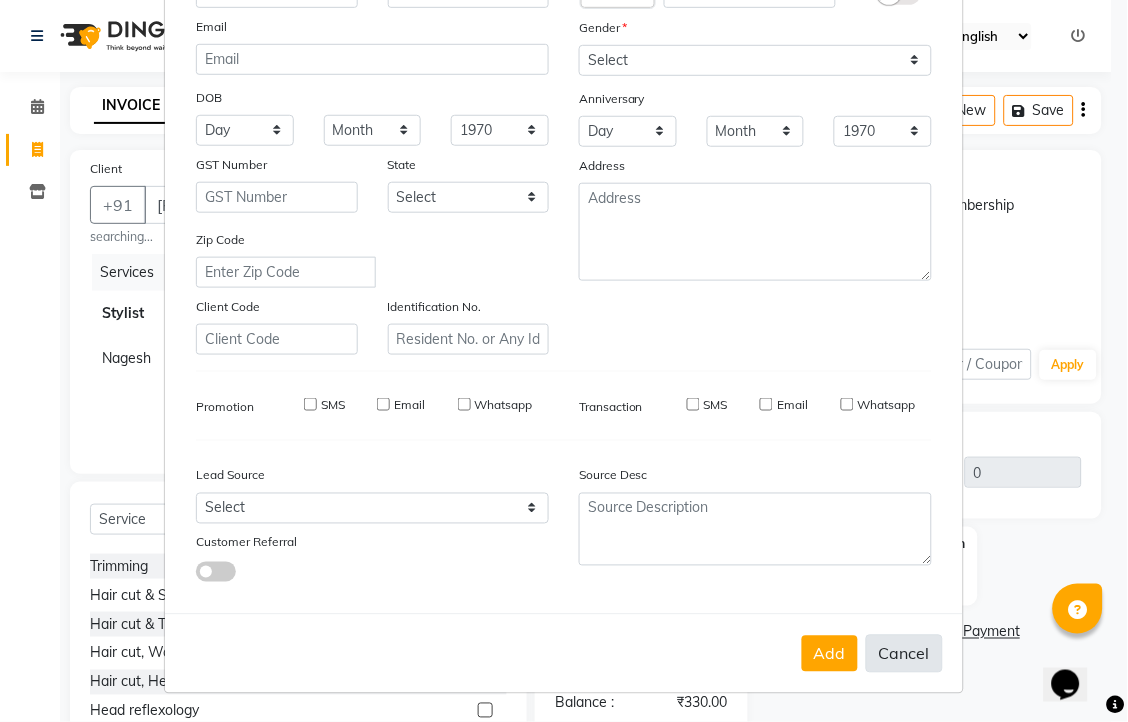 select 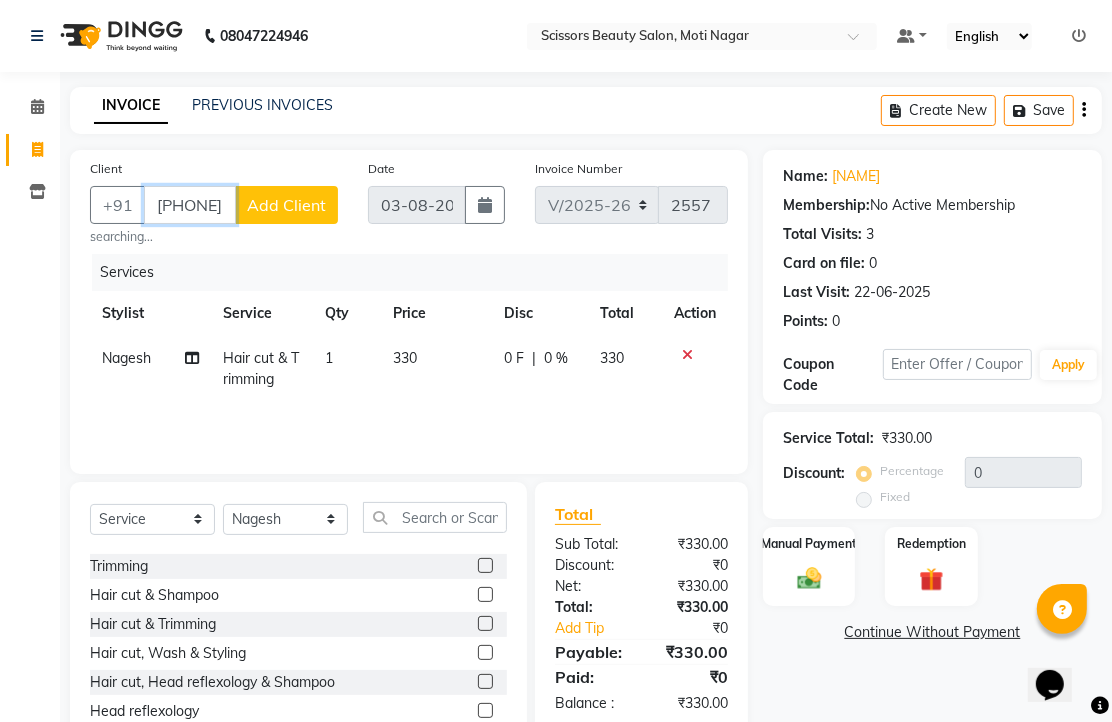 click on "[PHONE]" at bounding box center (190, 205) 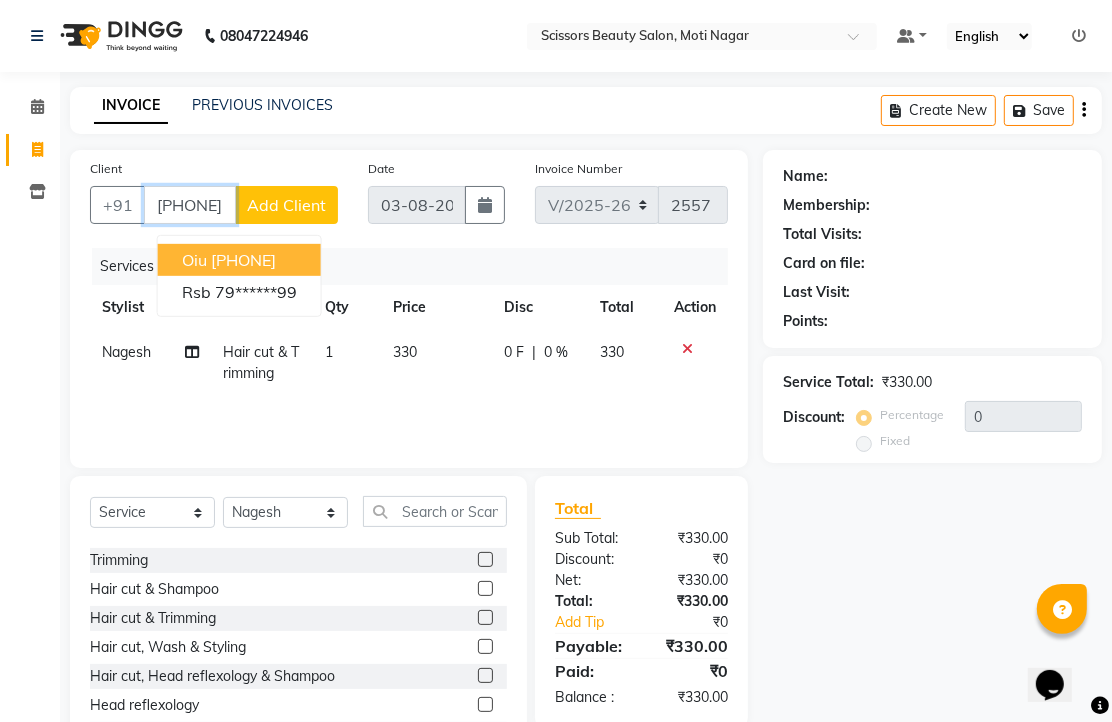 click on "[PHONE]" at bounding box center [243, 260] 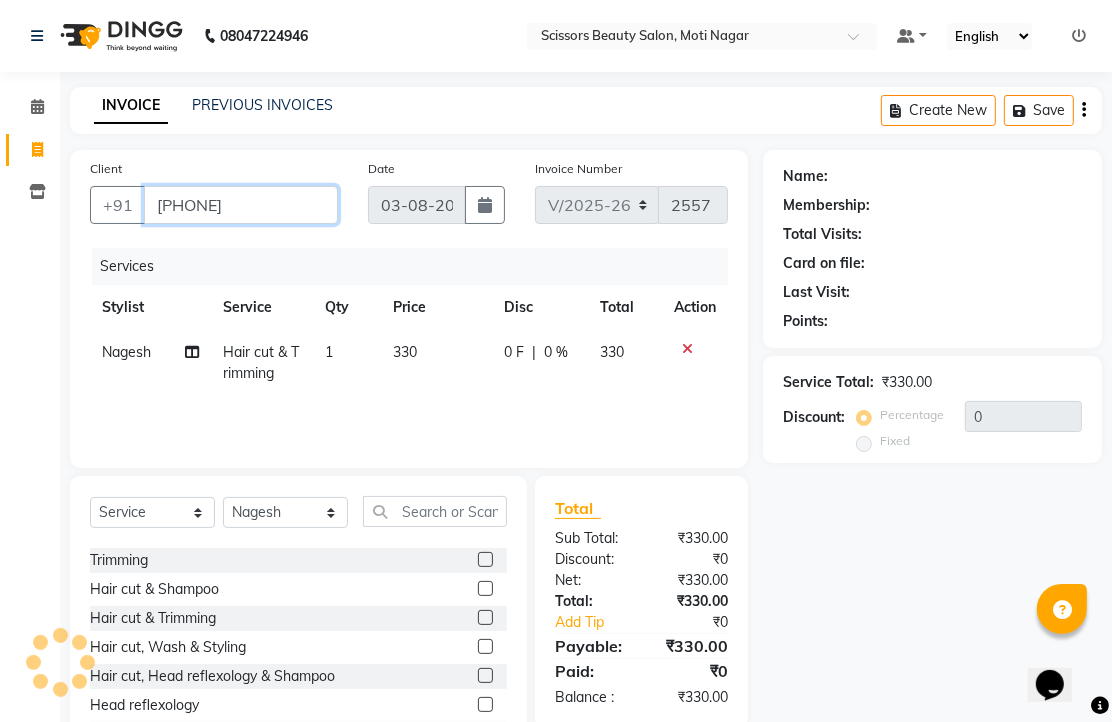 type on "[PHONE]" 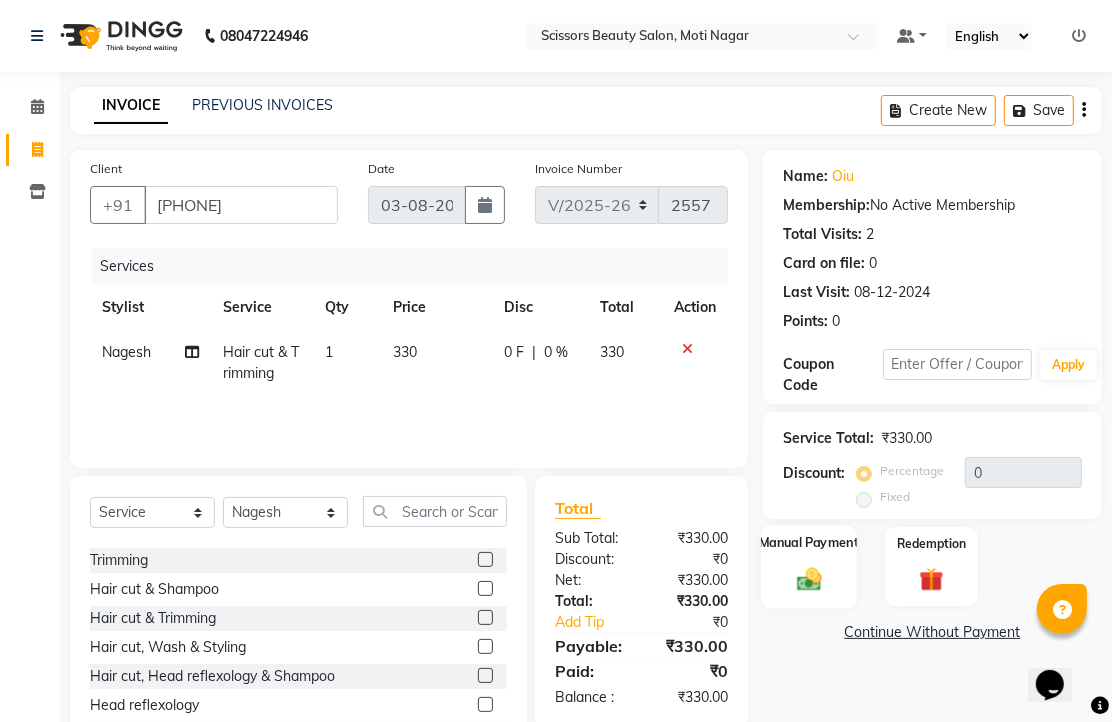 click 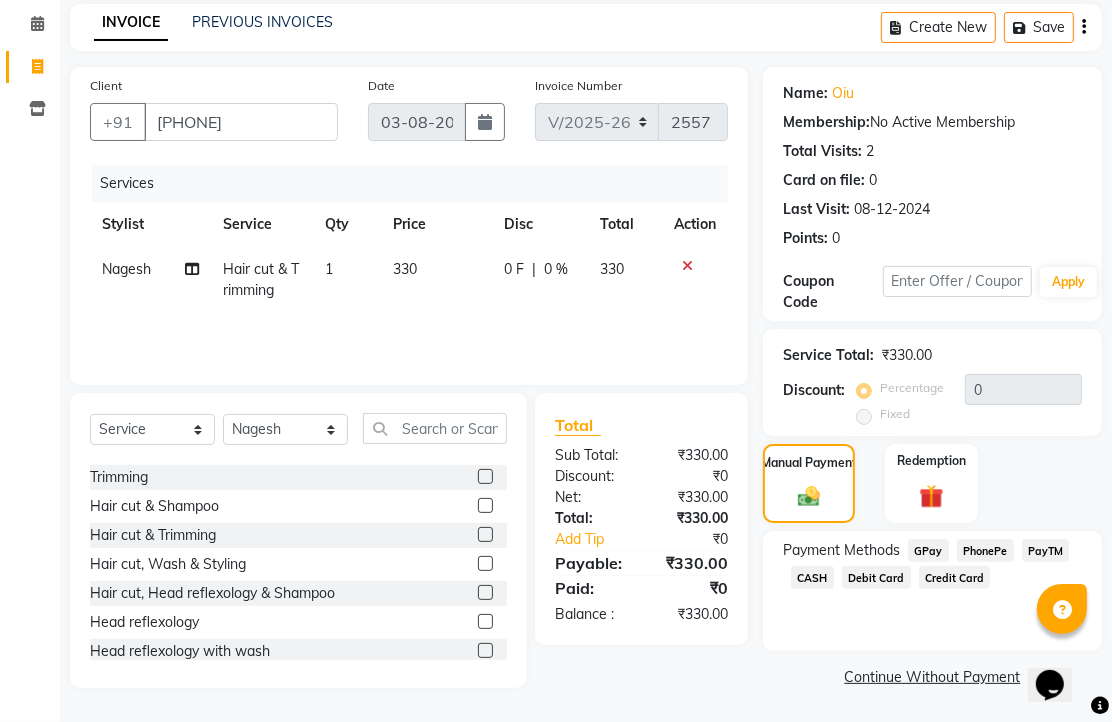 scroll, scrollTop: 163, scrollLeft: 0, axis: vertical 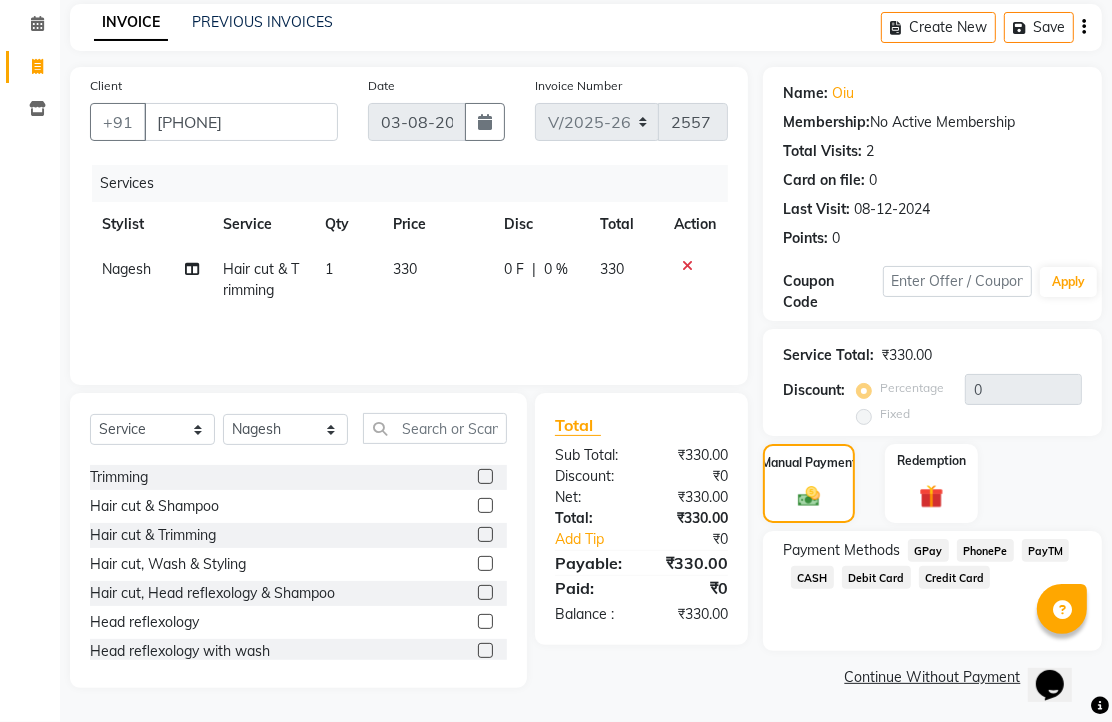 click on "PhonePe" 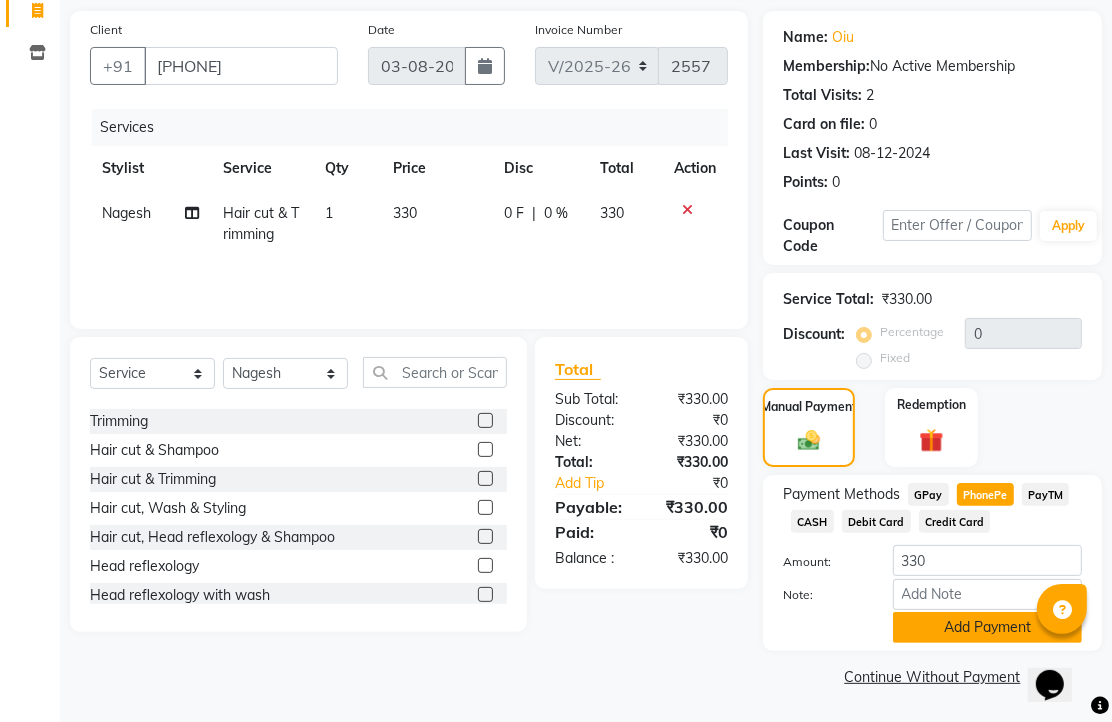 click on "Add Payment" 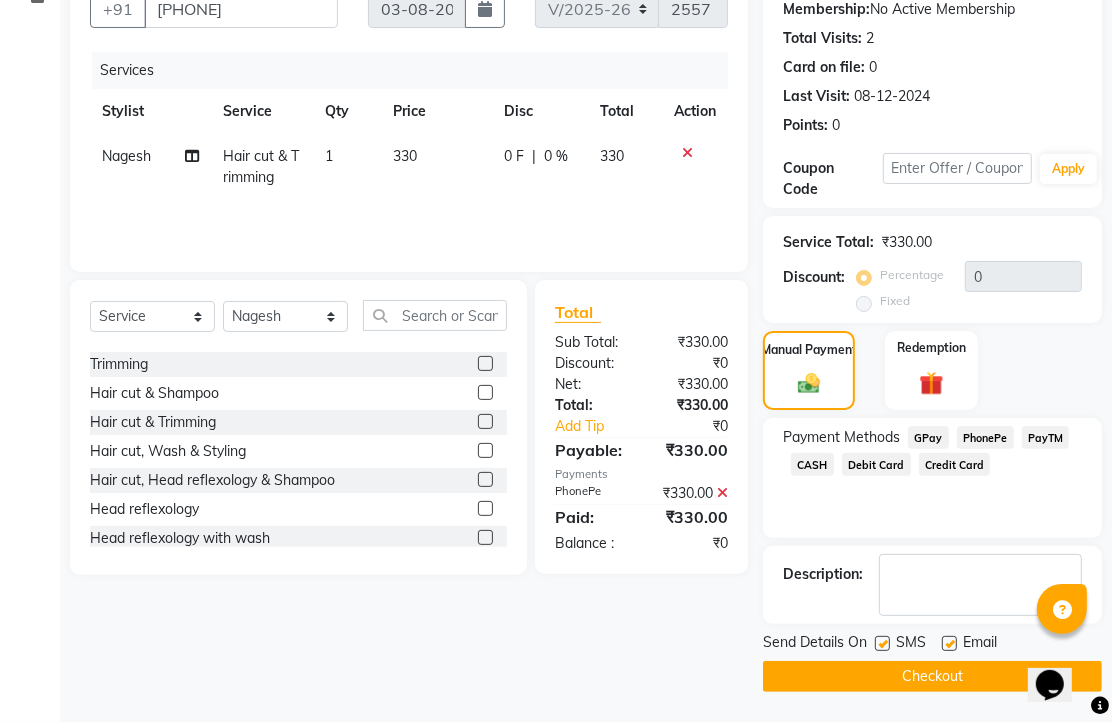scroll, scrollTop: 304, scrollLeft: 0, axis: vertical 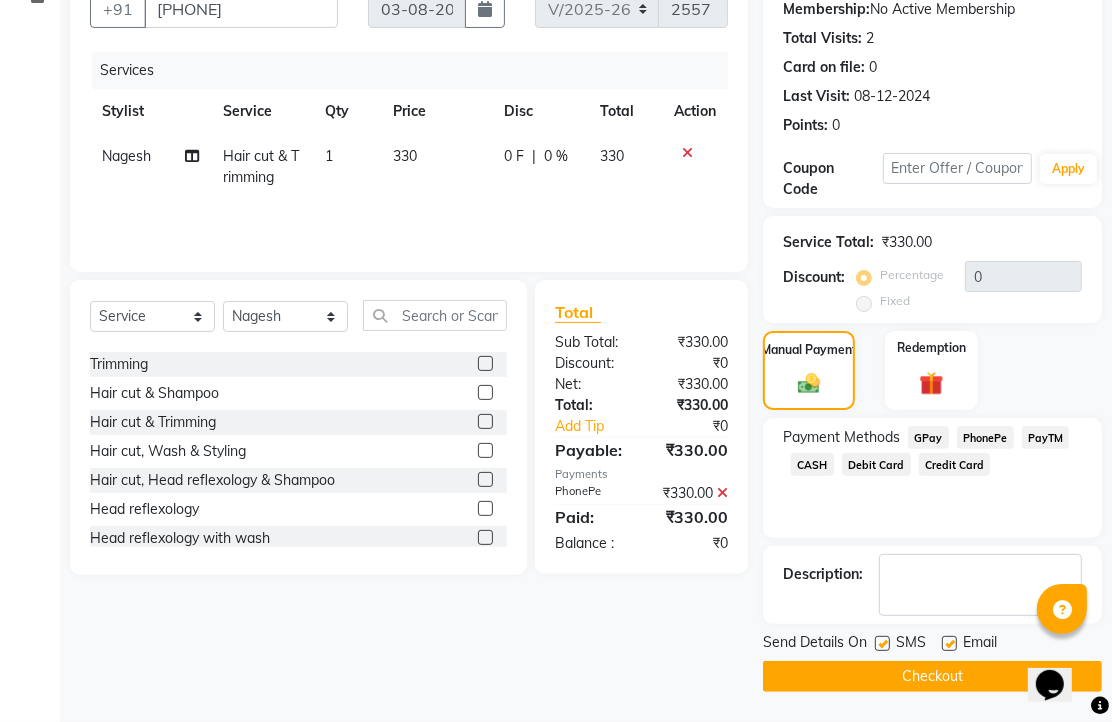 click 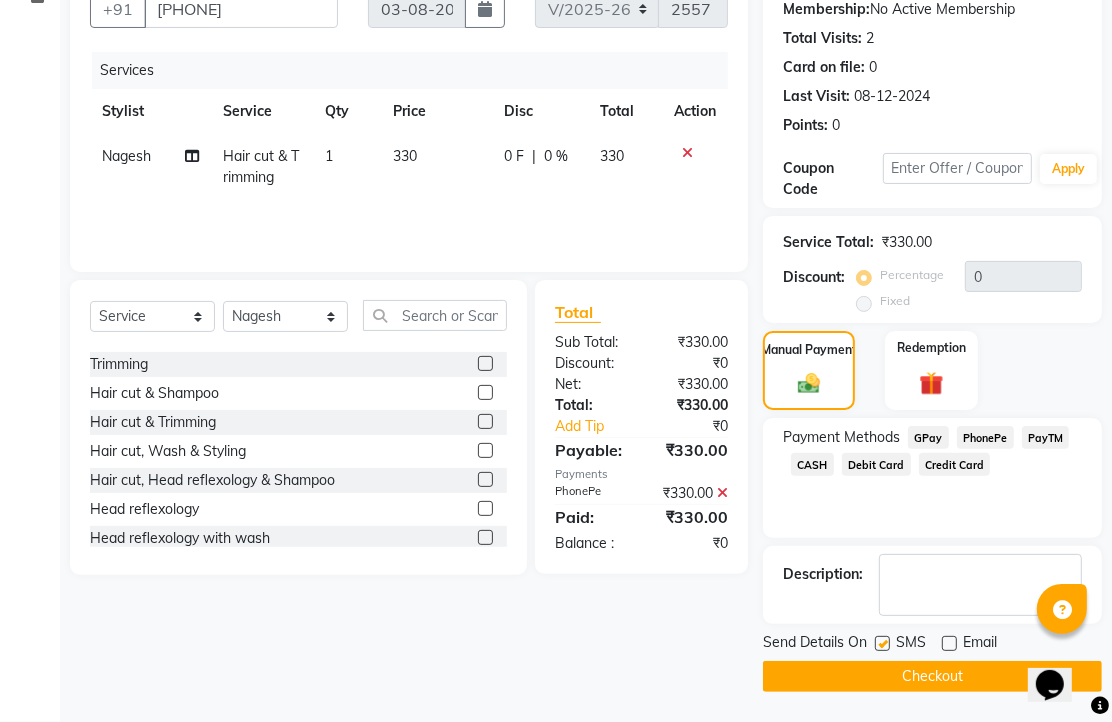 click on "Checkout" 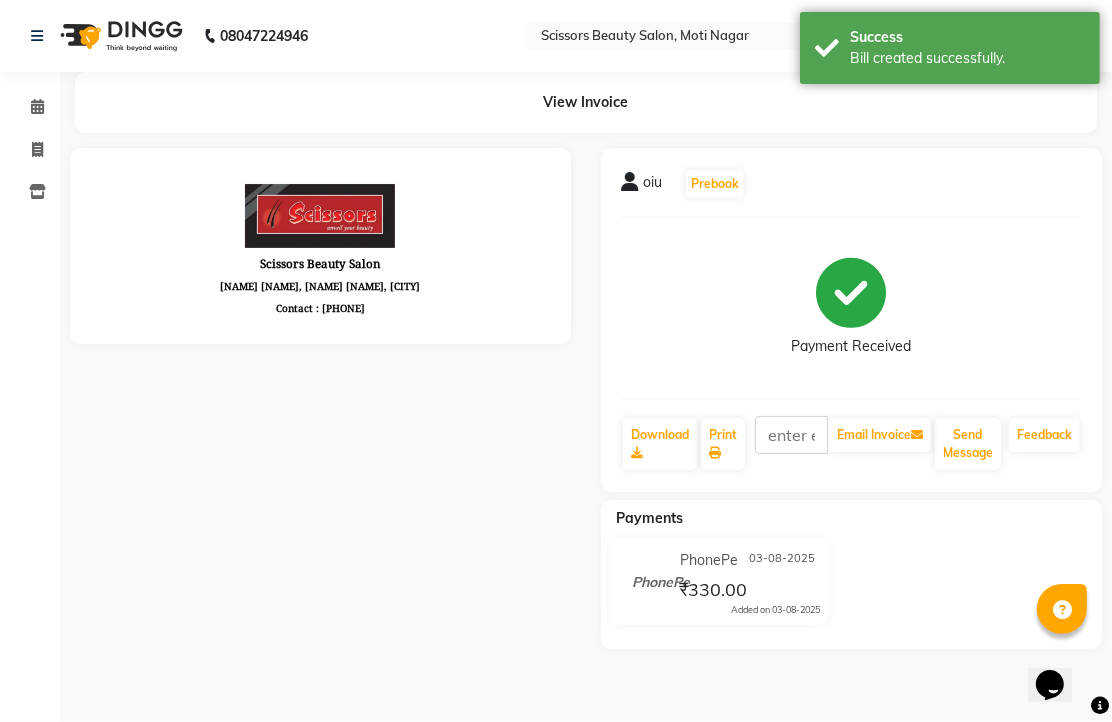 scroll, scrollTop: 0, scrollLeft: 0, axis: both 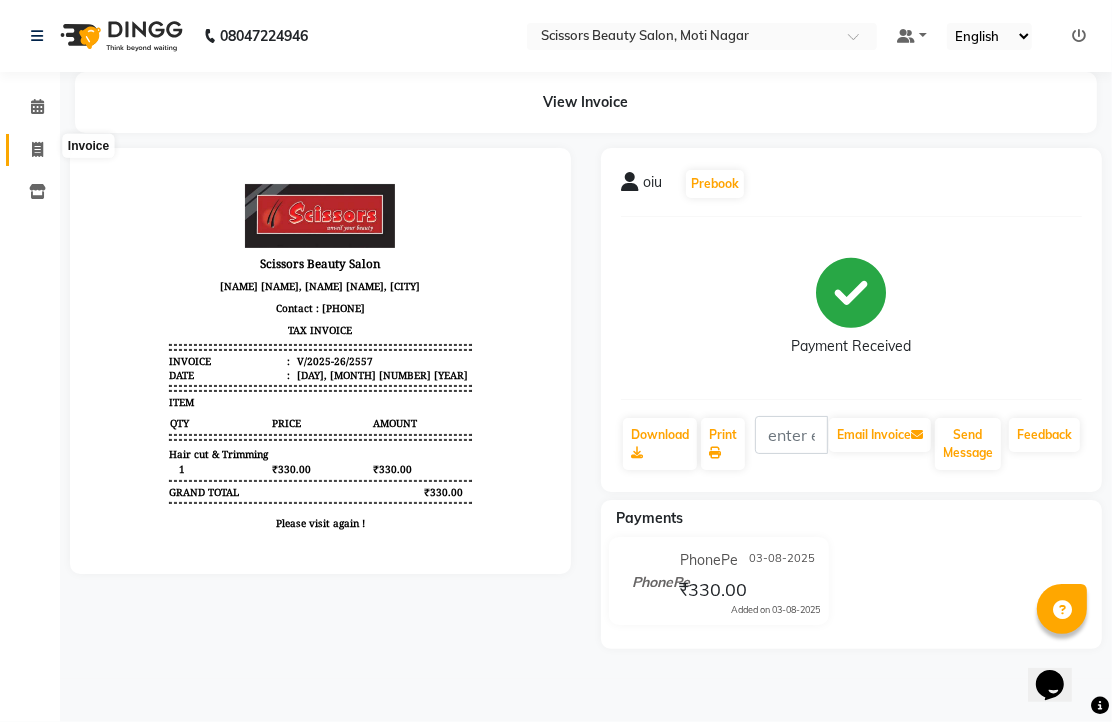 click 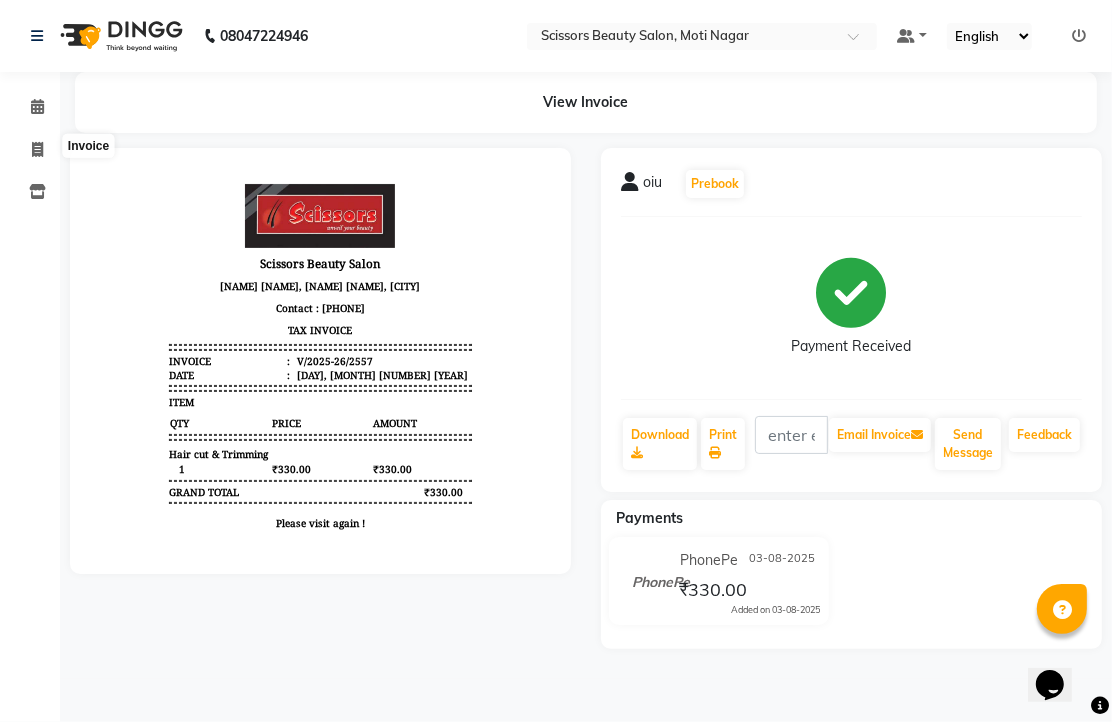 select on "service" 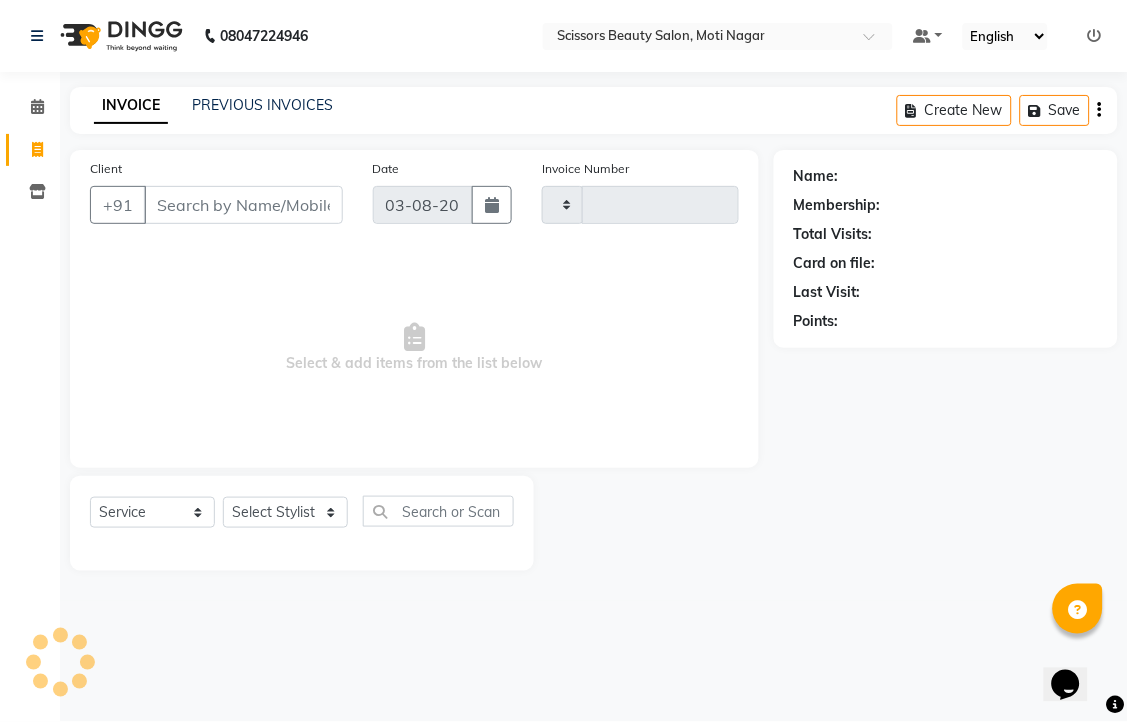 click on "Client" at bounding box center (243, 205) 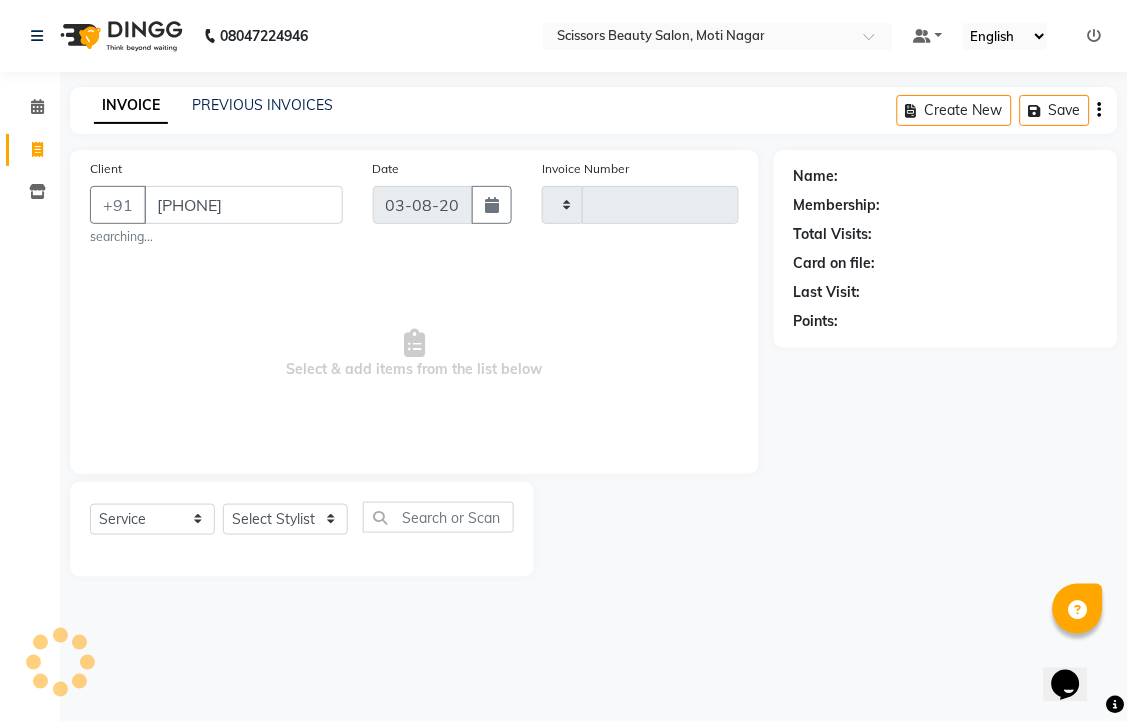 type on "[PHONE]" 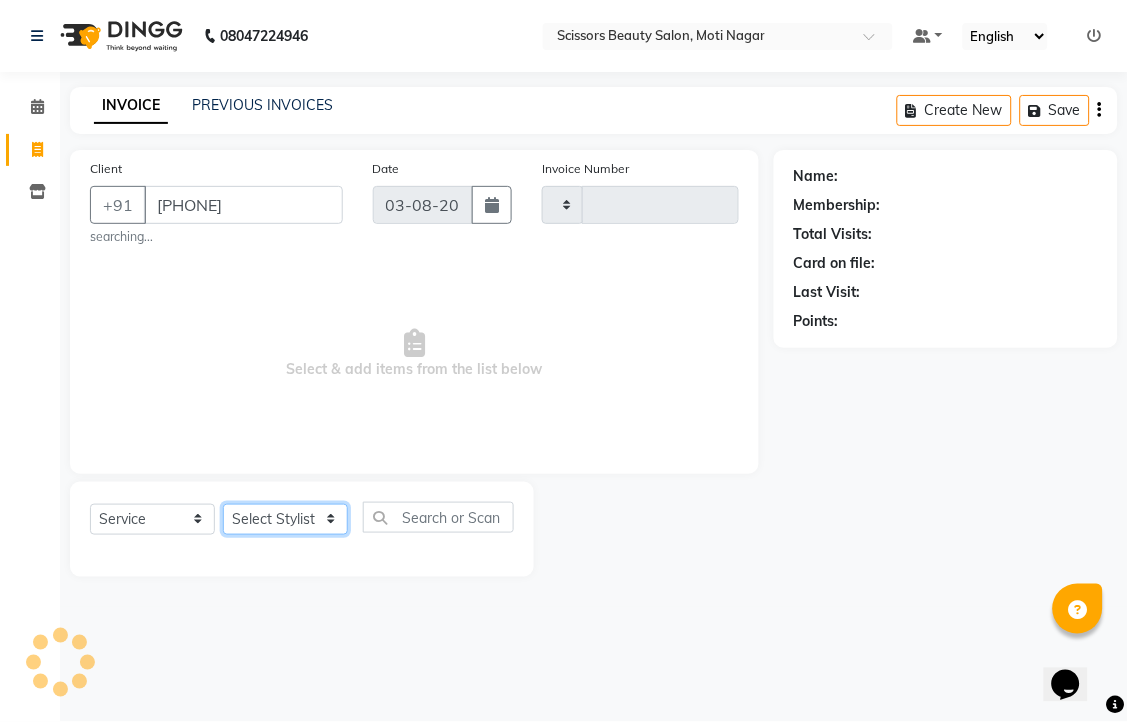 click on "Select Stylist" 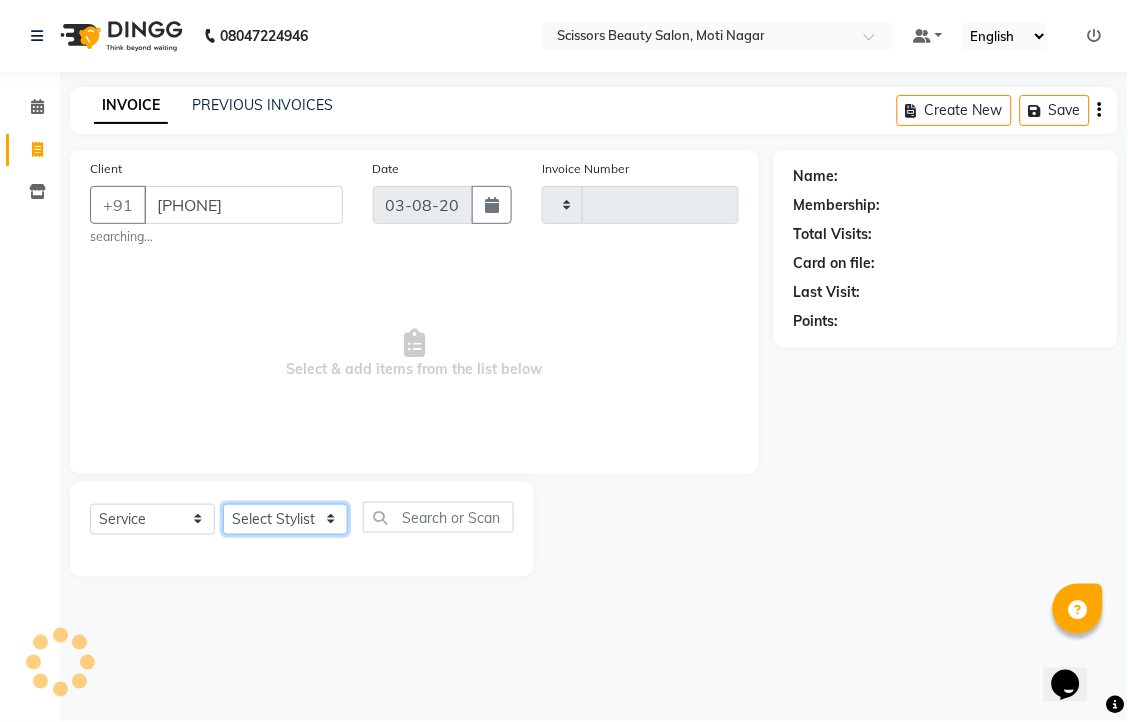click on "Select Stylist" 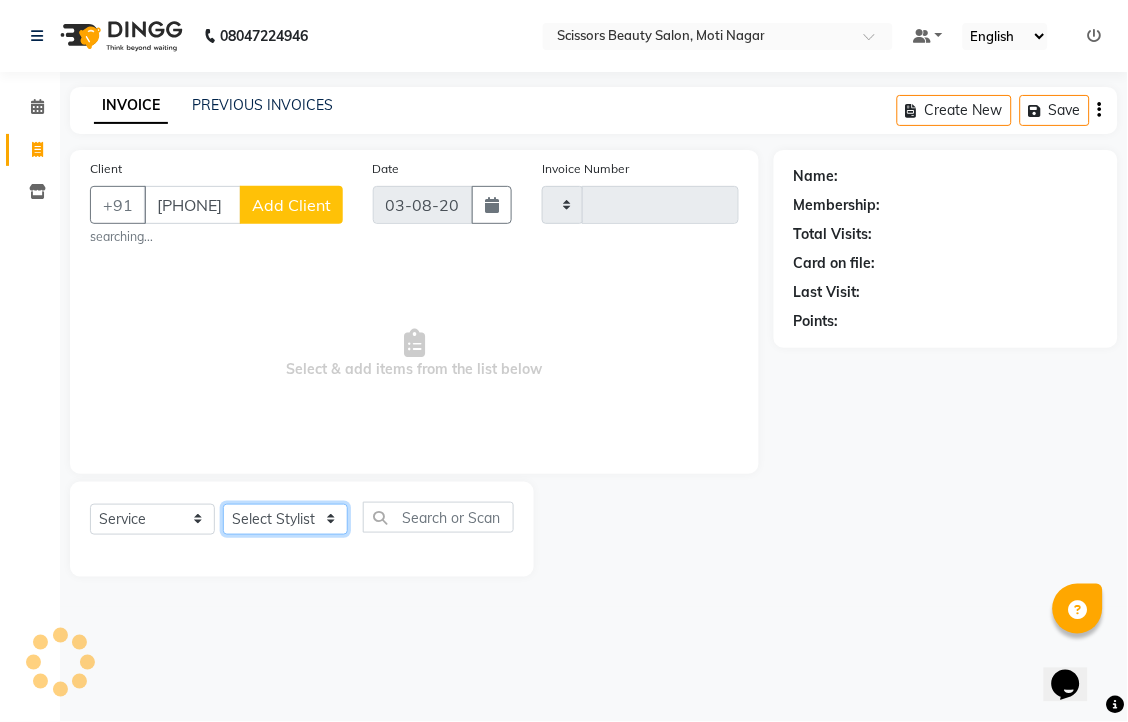 click on "Select Stylist" 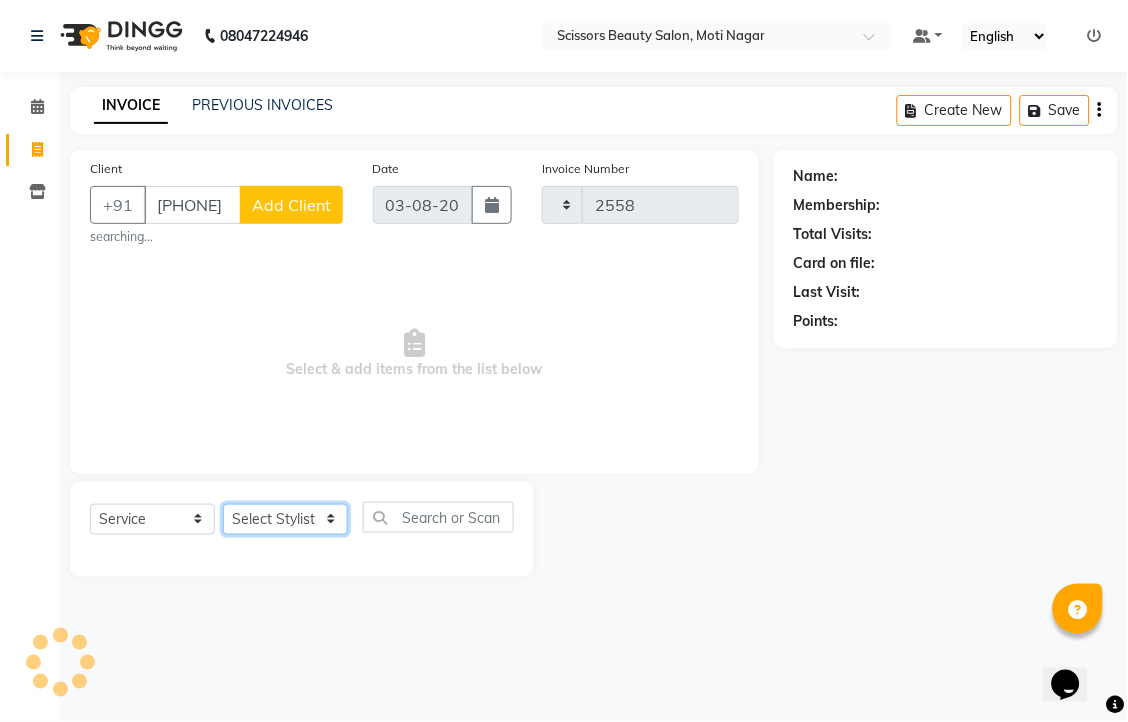 select on "7057" 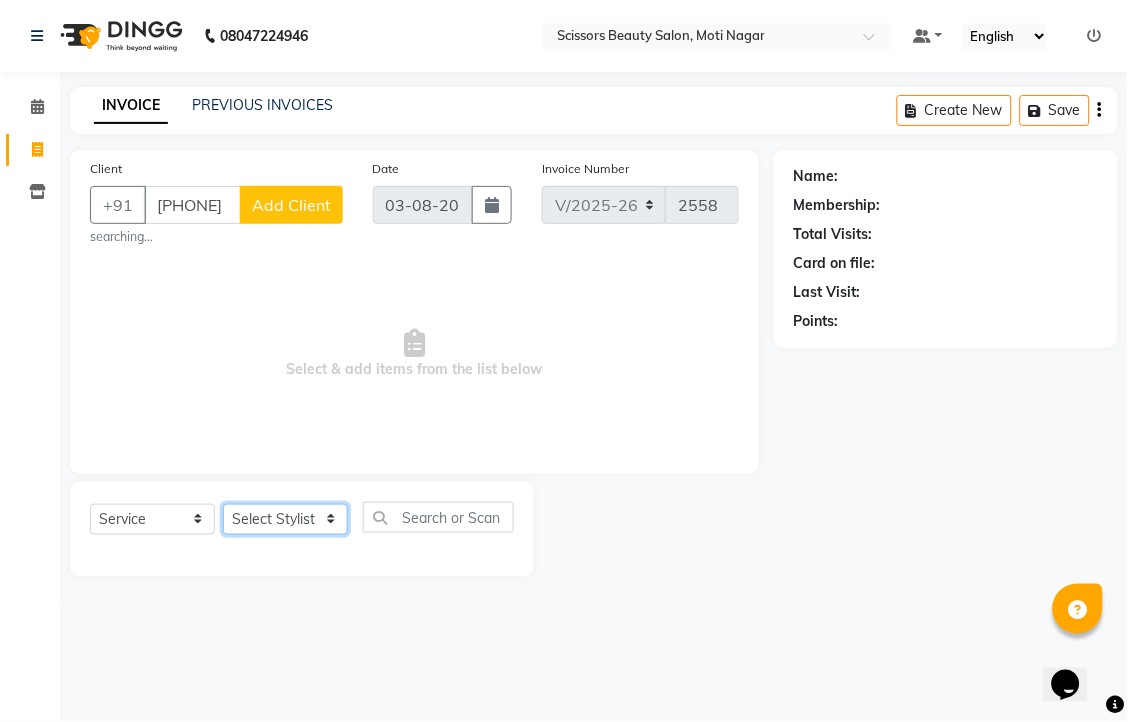 click on "Select Stylist [NAME] [NAME] [NAME] [NAME] [NAME]" 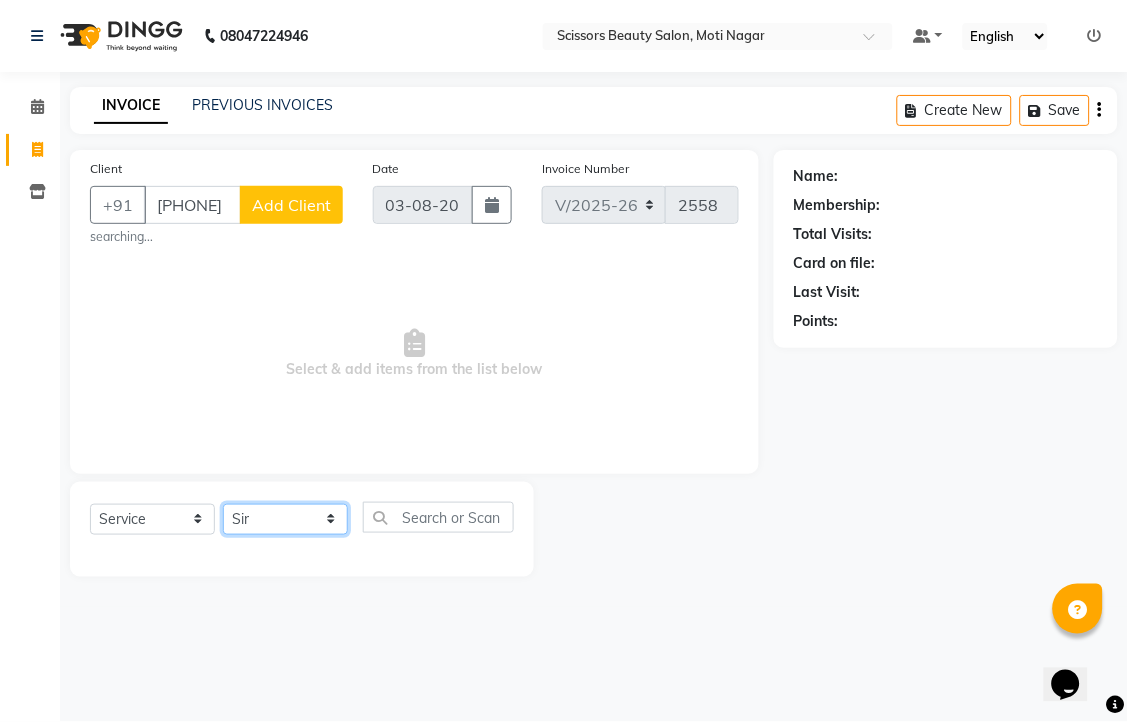 click on "Select Stylist [NAME] [NAME] [NAME] [NAME] [NAME]" 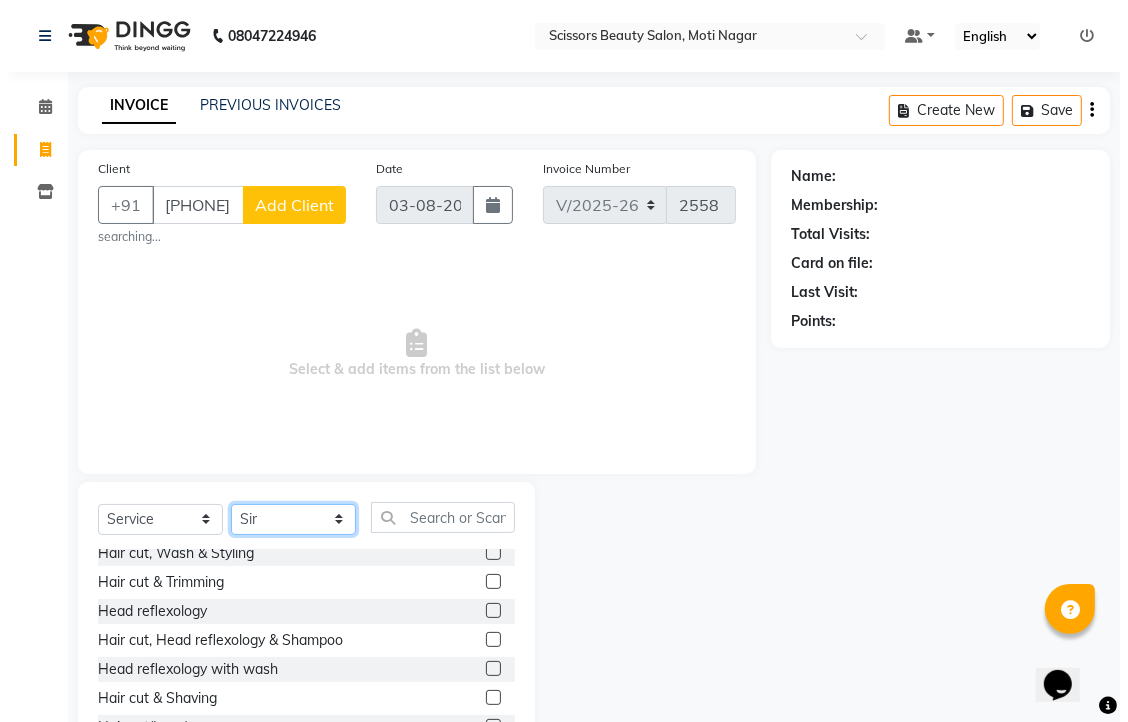scroll, scrollTop: 222, scrollLeft: 0, axis: vertical 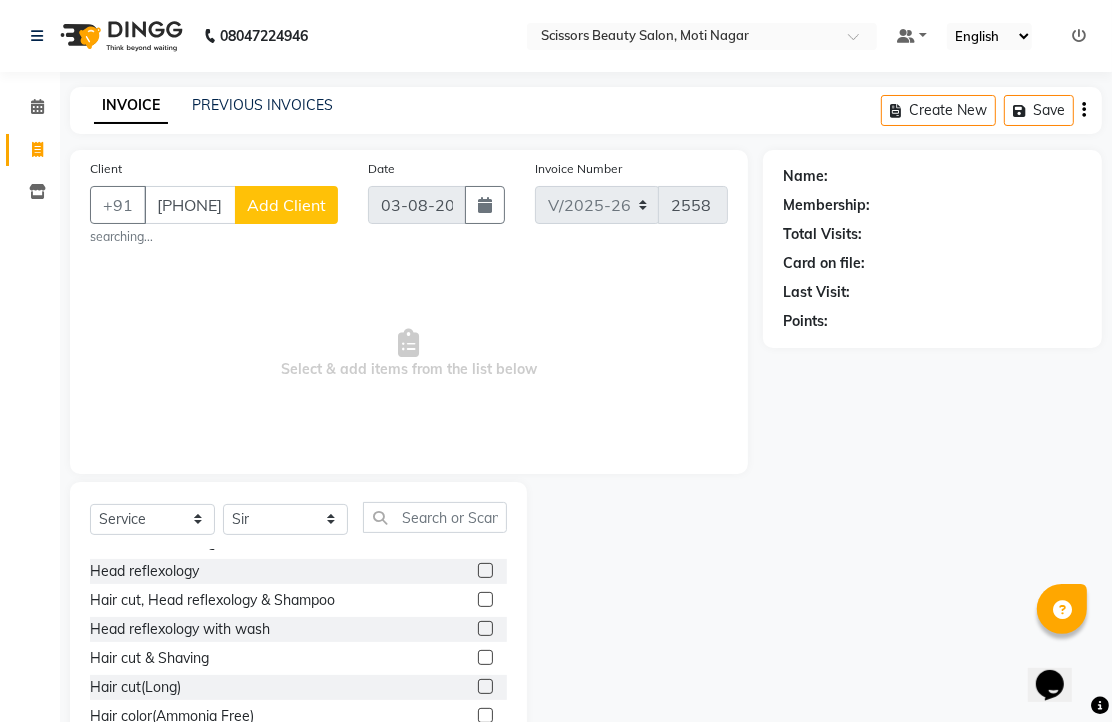 click 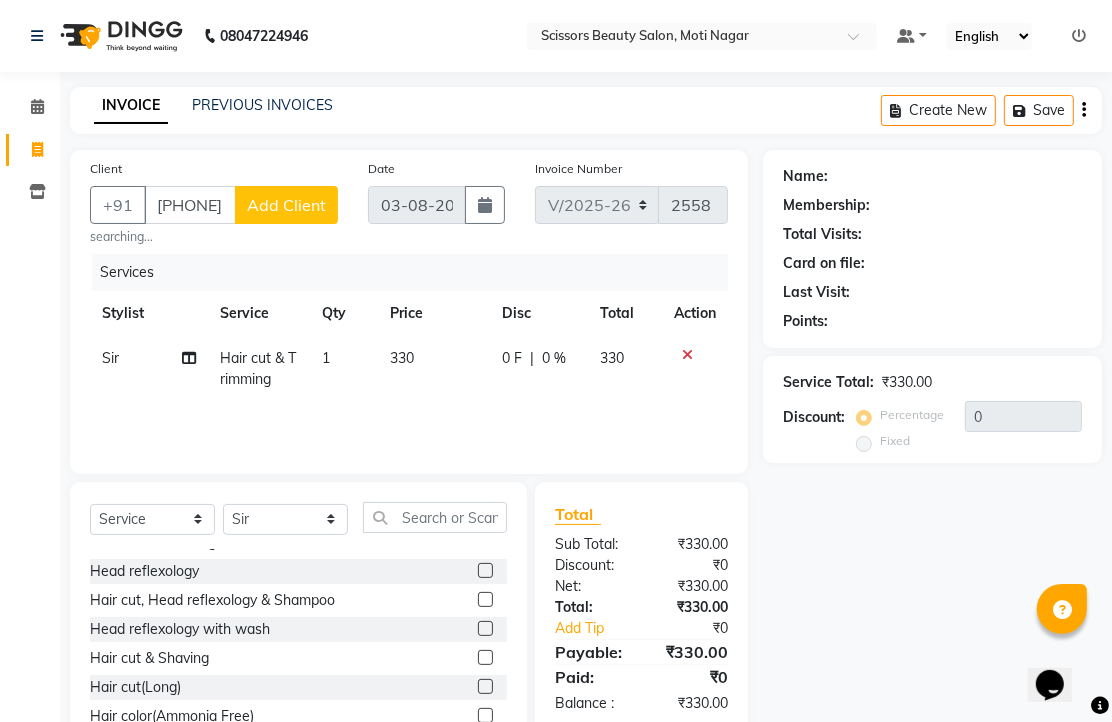 checkbox on "false" 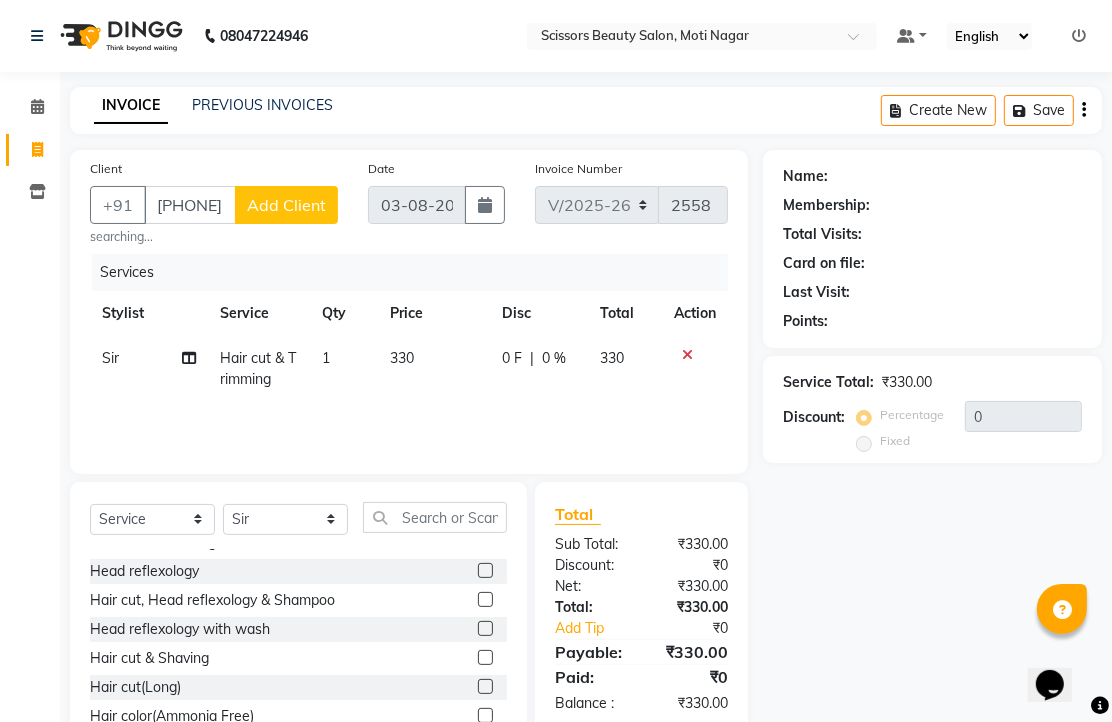 click on "Add Client" 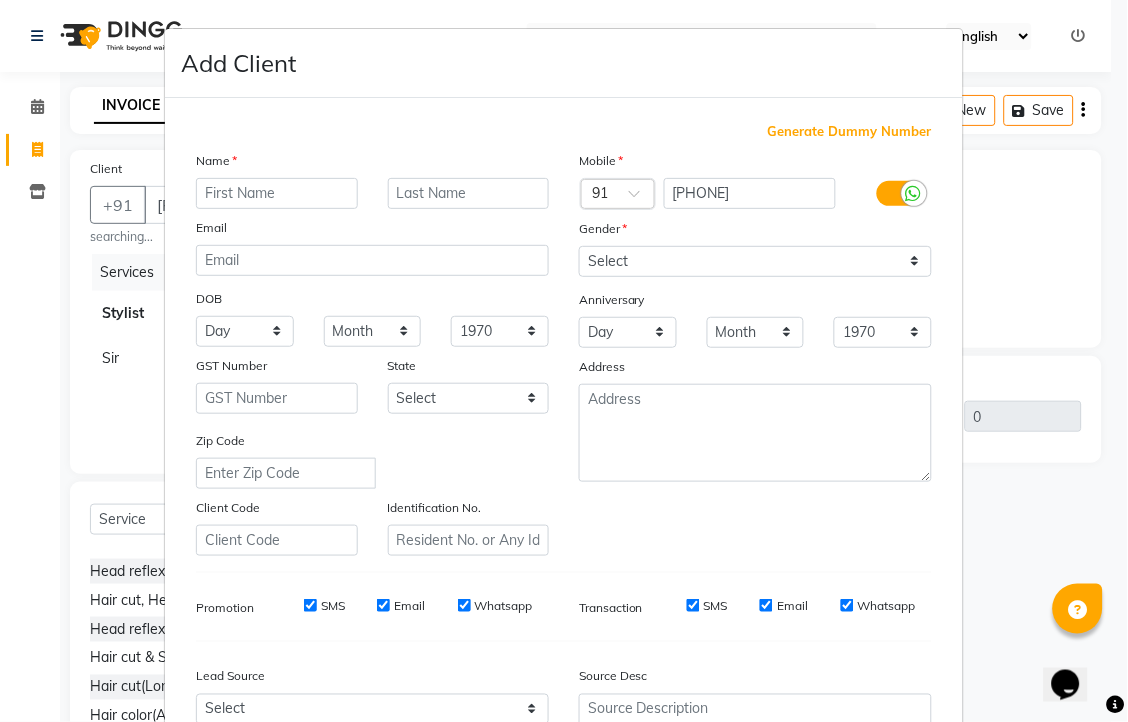 click at bounding box center (277, 193) 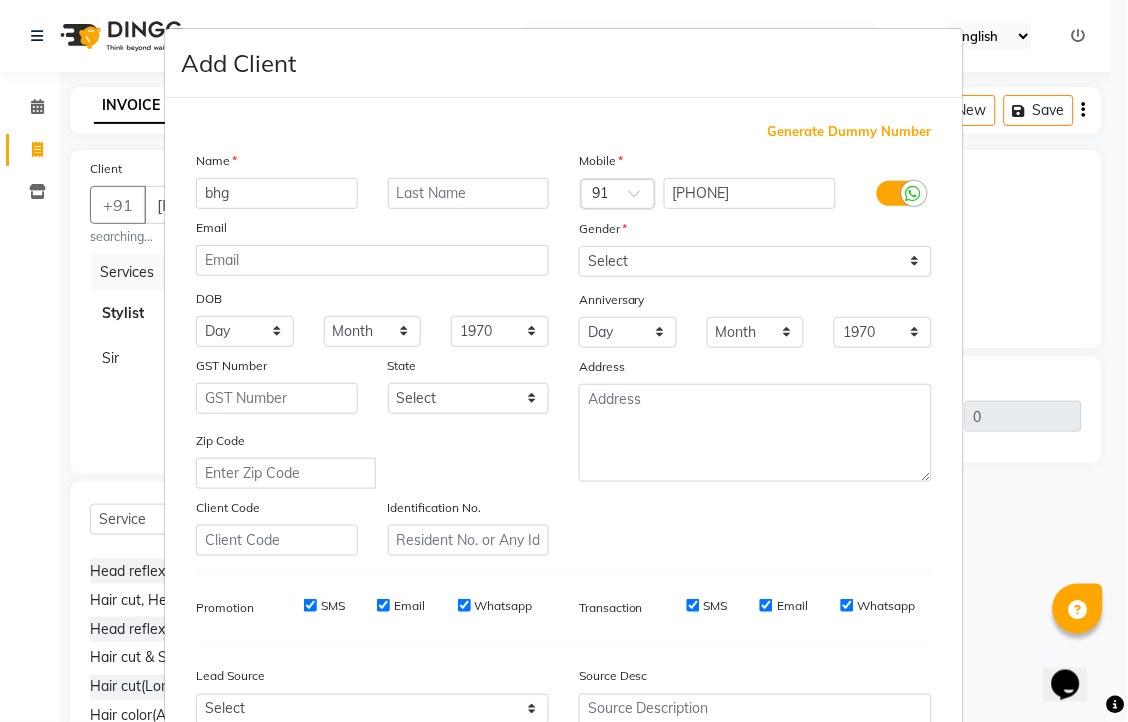 type on "bhg" 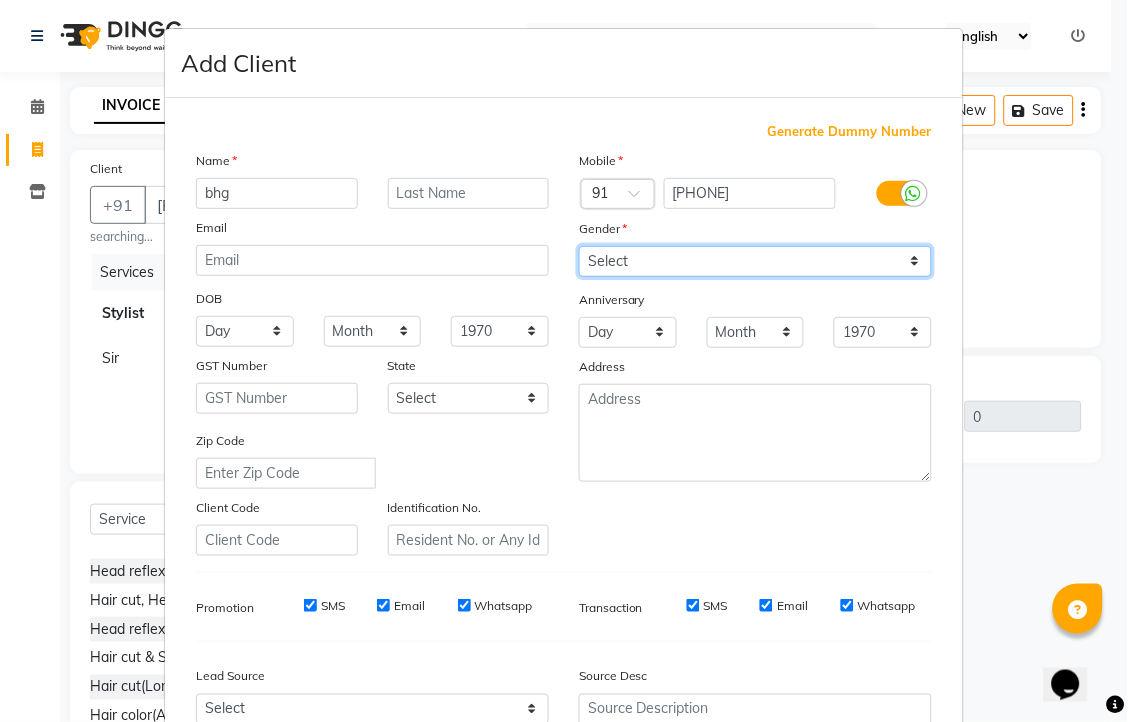 click on "Select Male Female Other Prefer Not To Say" at bounding box center (755, 261) 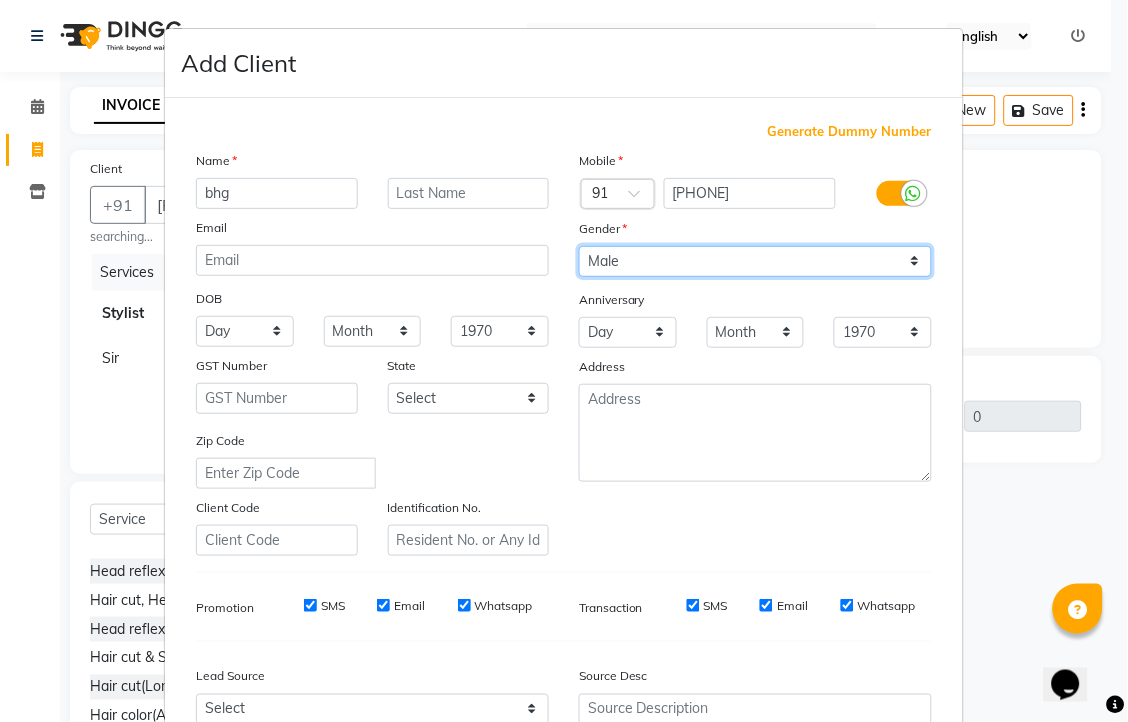 click on "Select Male Female Other Prefer Not To Say" at bounding box center [755, 261] 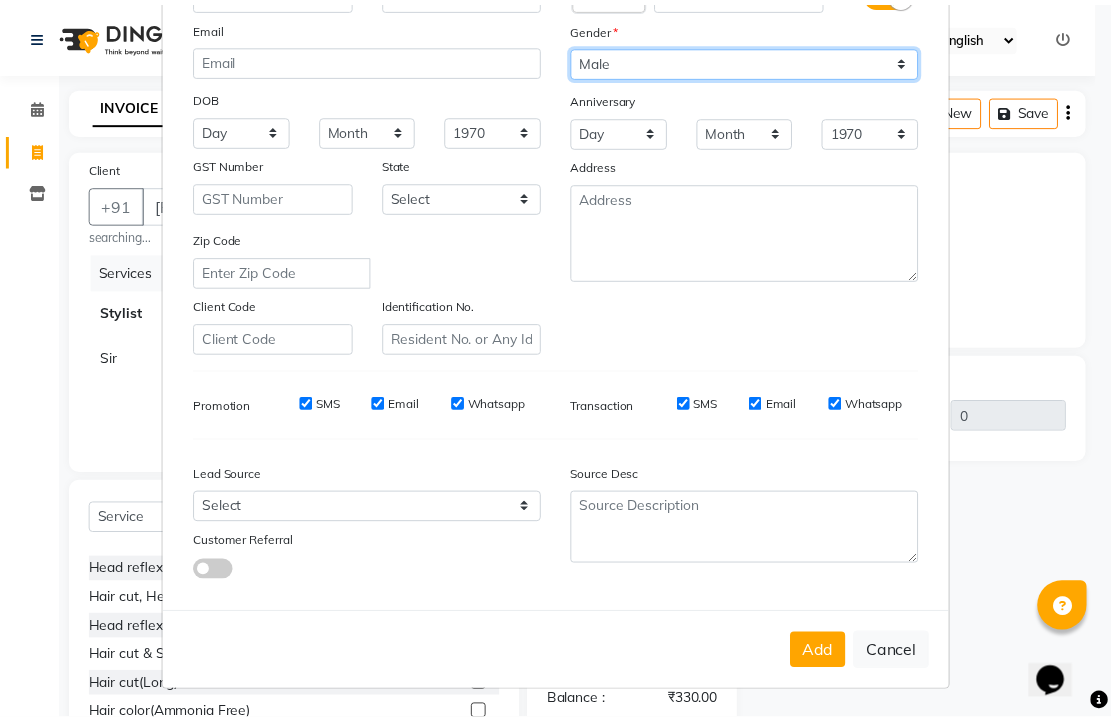 scroll, scrollTop: 380, scrollLeft: 0, axis: vertical 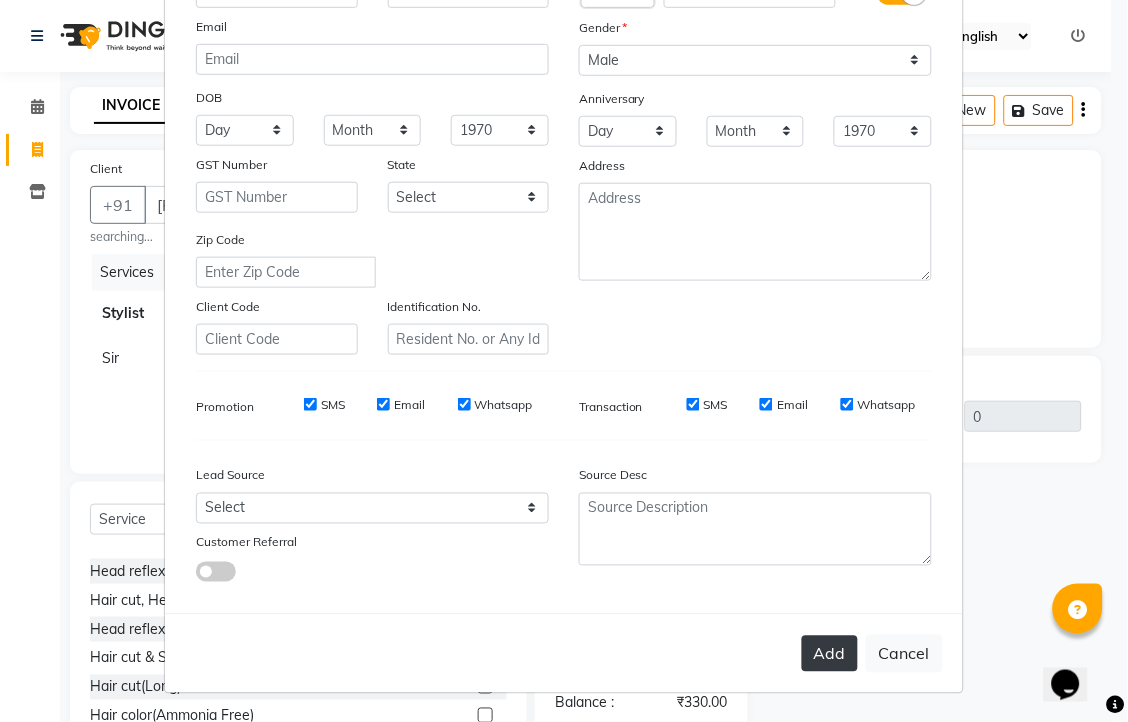 click on "Add" at bounding box center (830, 654) 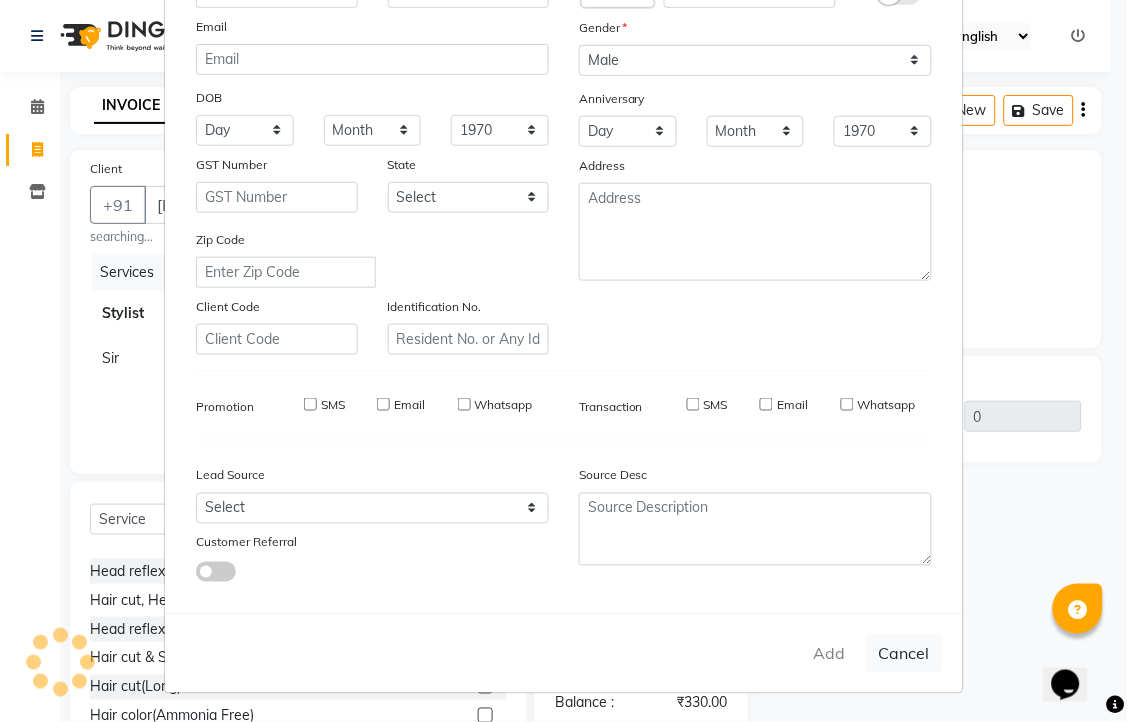 type on "97******82" 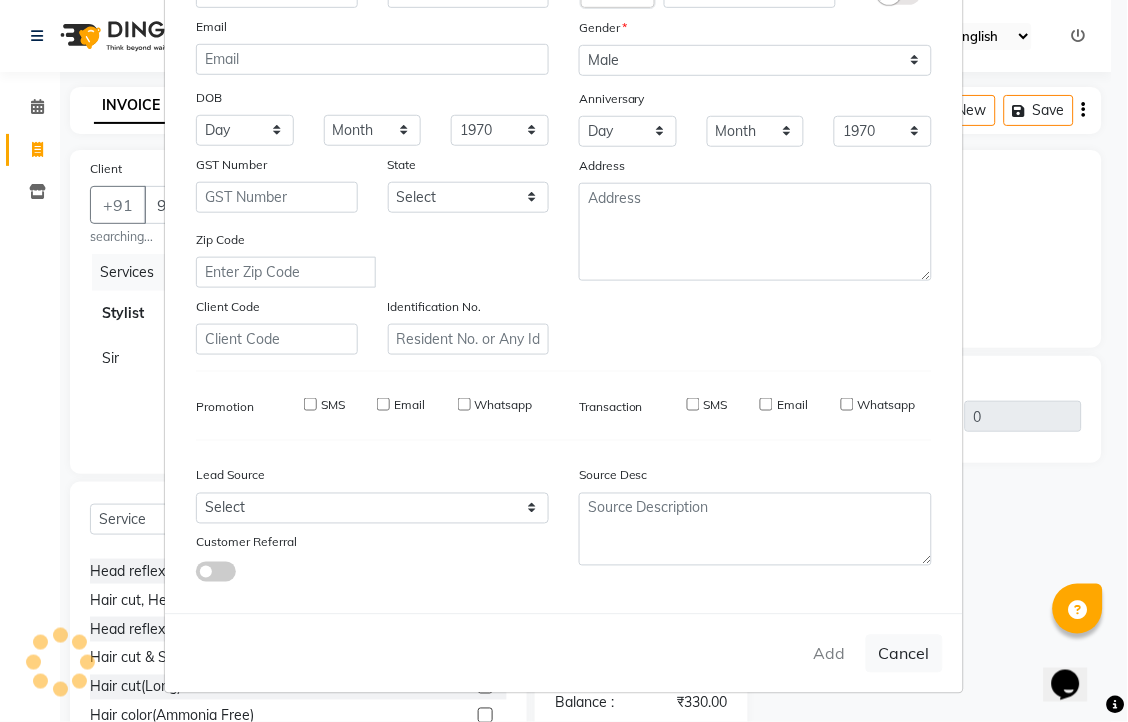 select 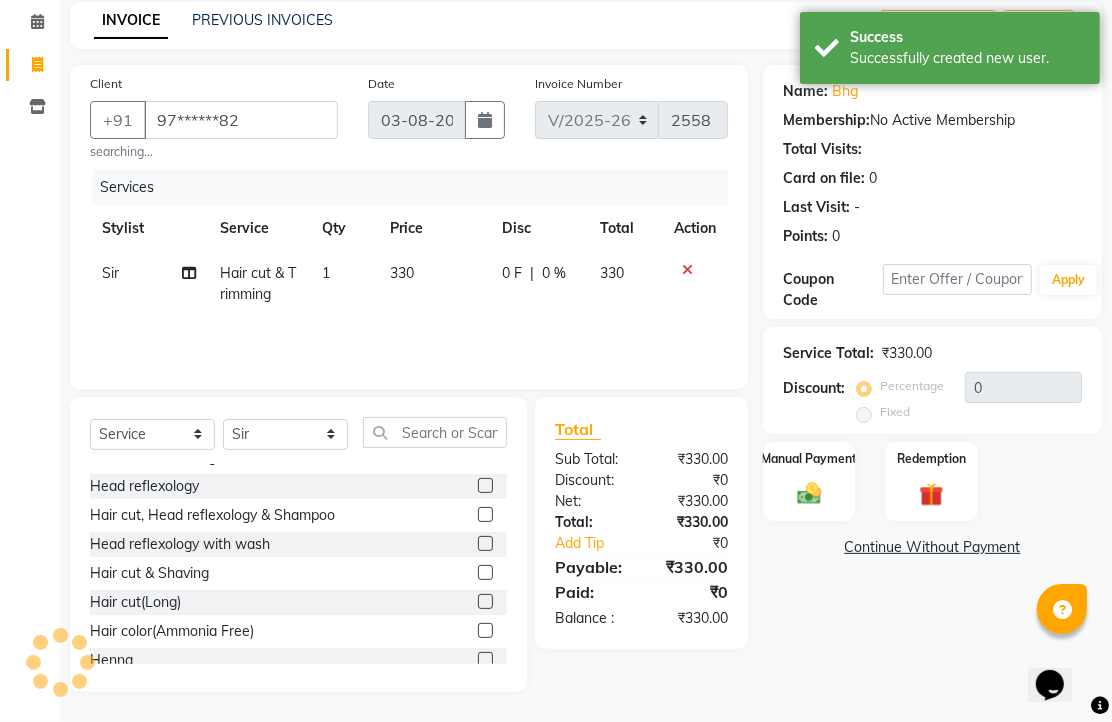scroll, scrollTop: 111, scrollLeft: 0, axis: vertical 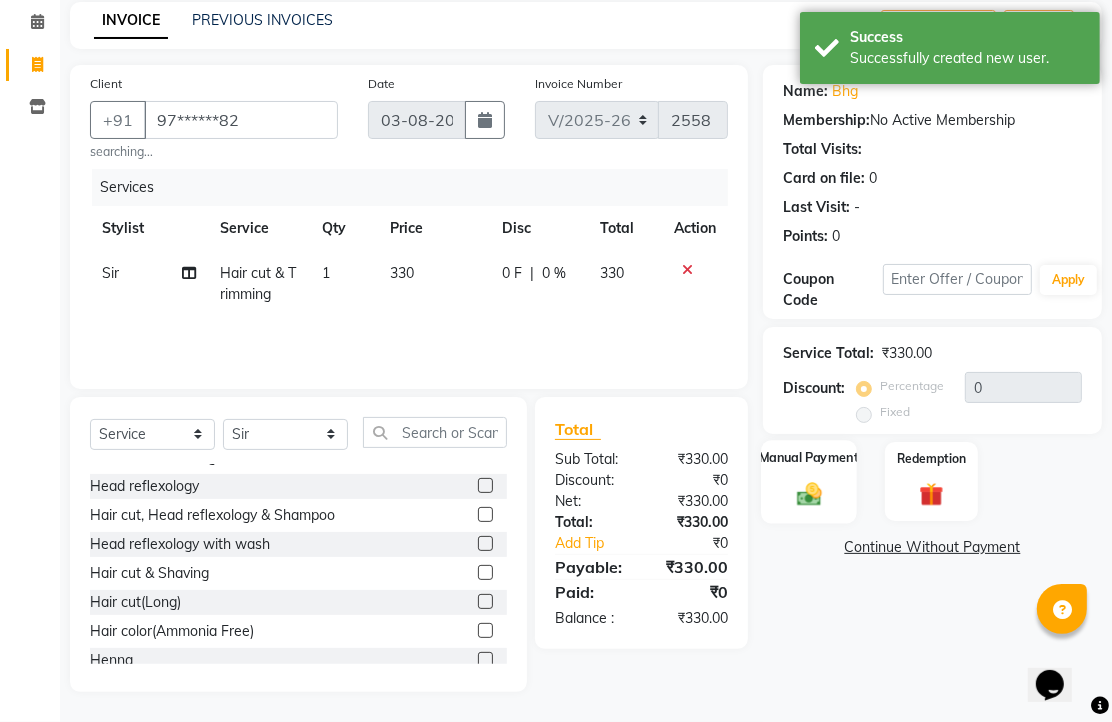 click 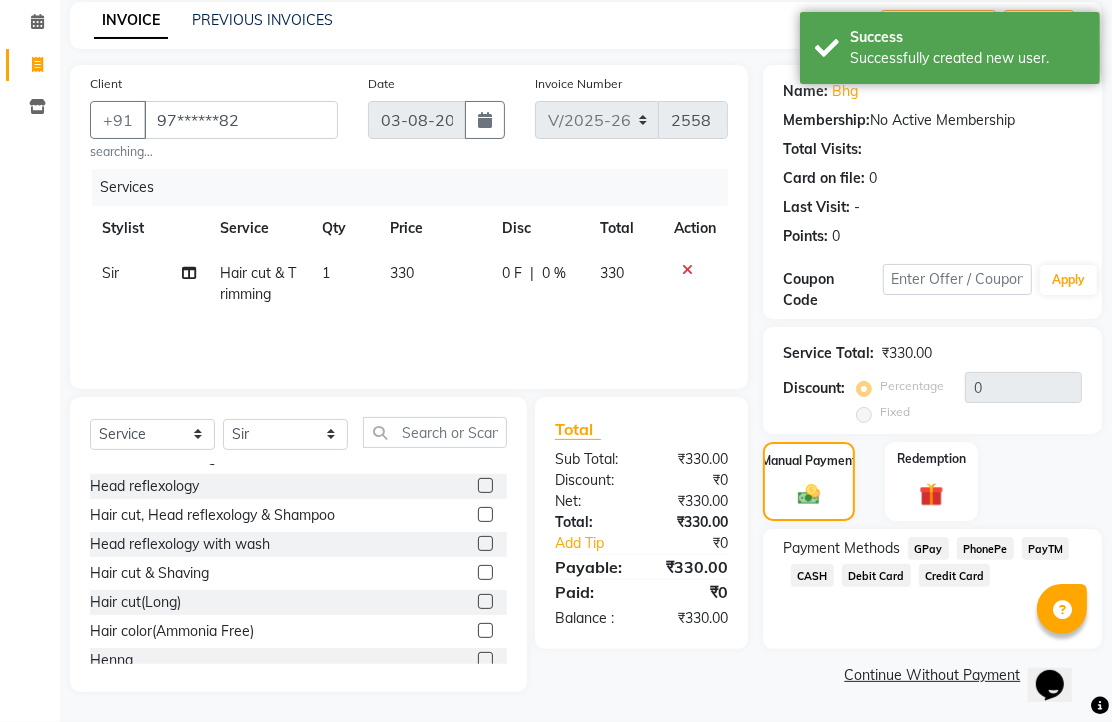 click on "CASH" 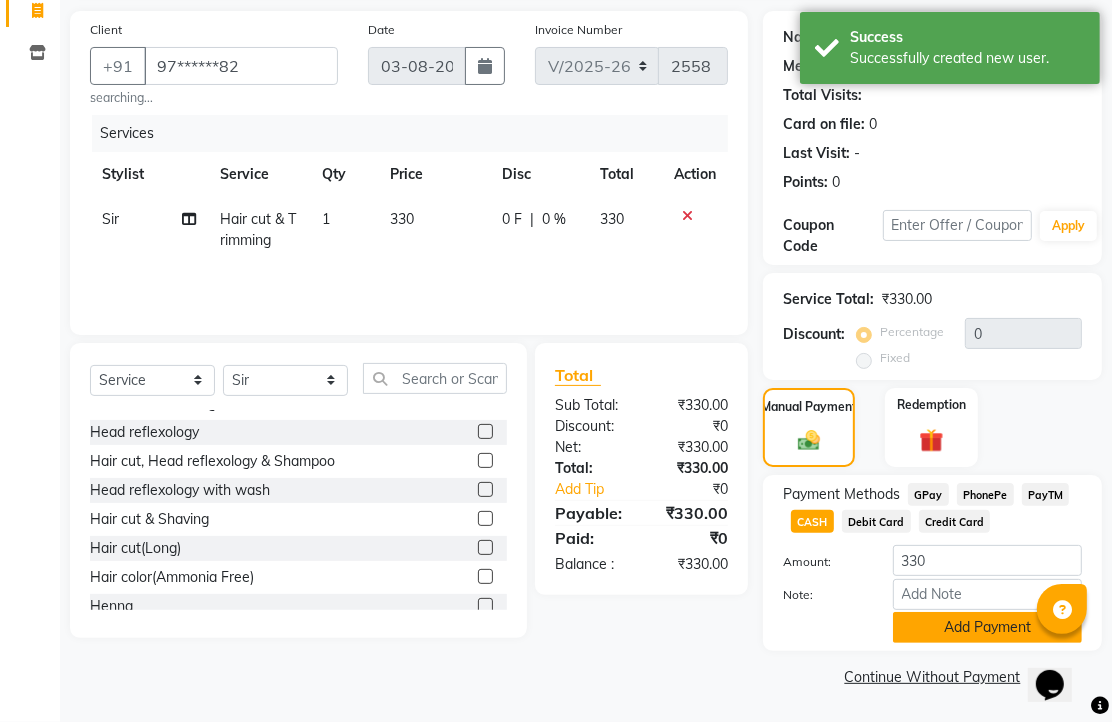 click on "Add Payment" 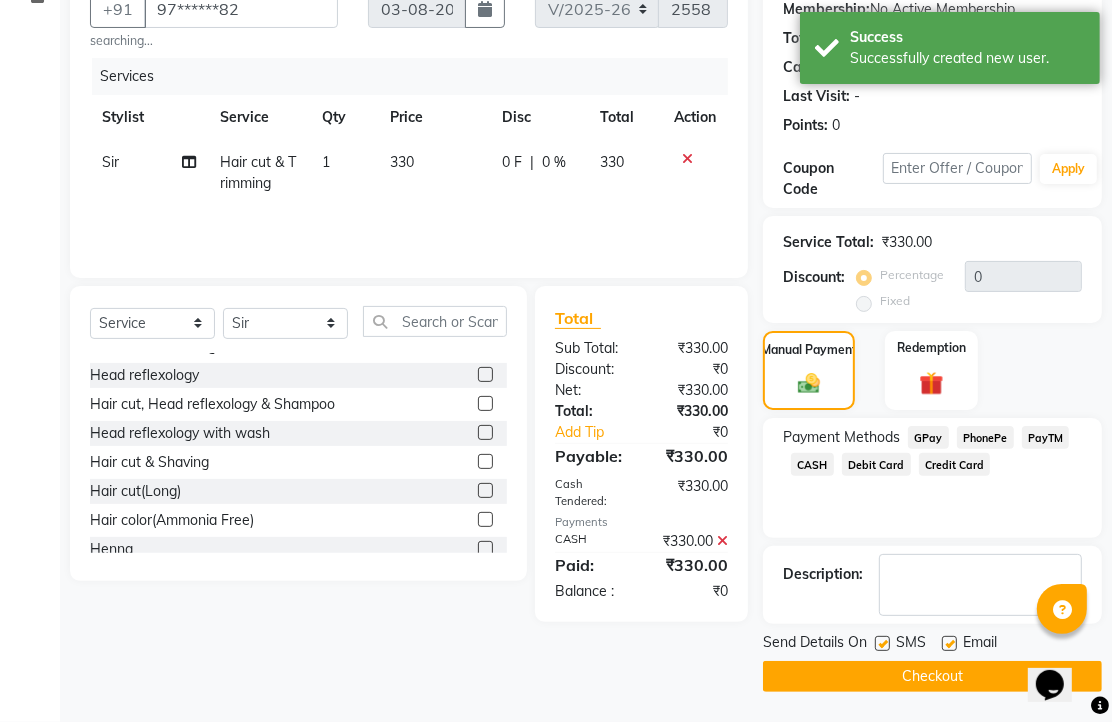 scroll, scrollTop: 304, scrollLeft: 0, axis: vertical 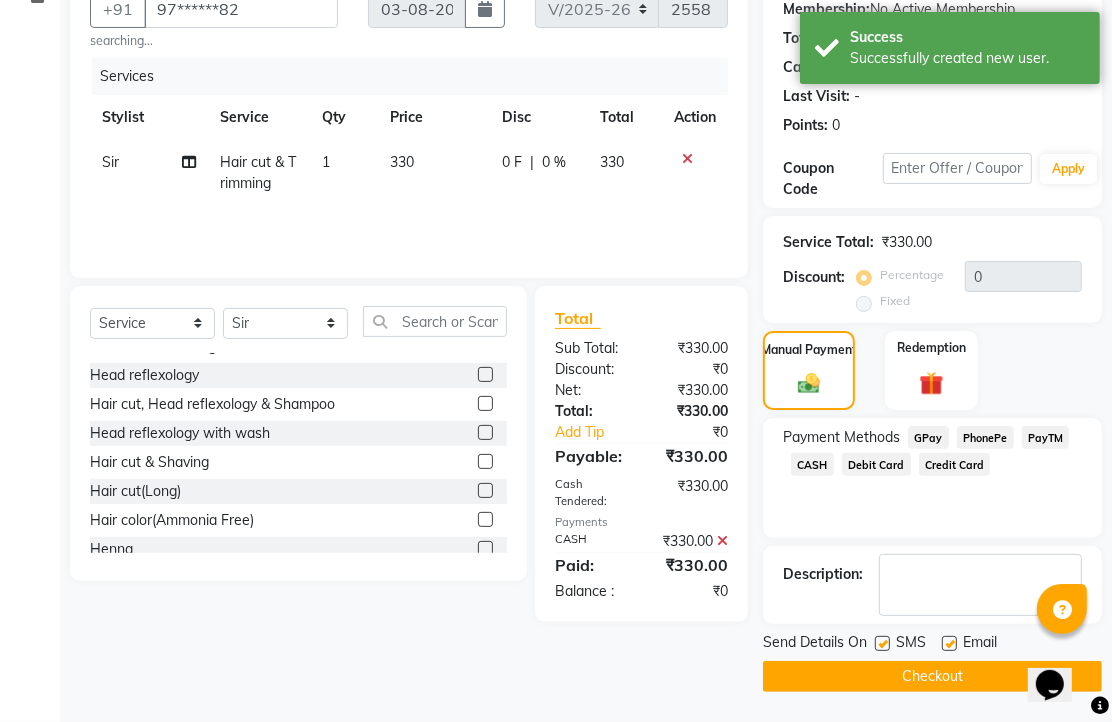 click at bounding box center (948, 644) 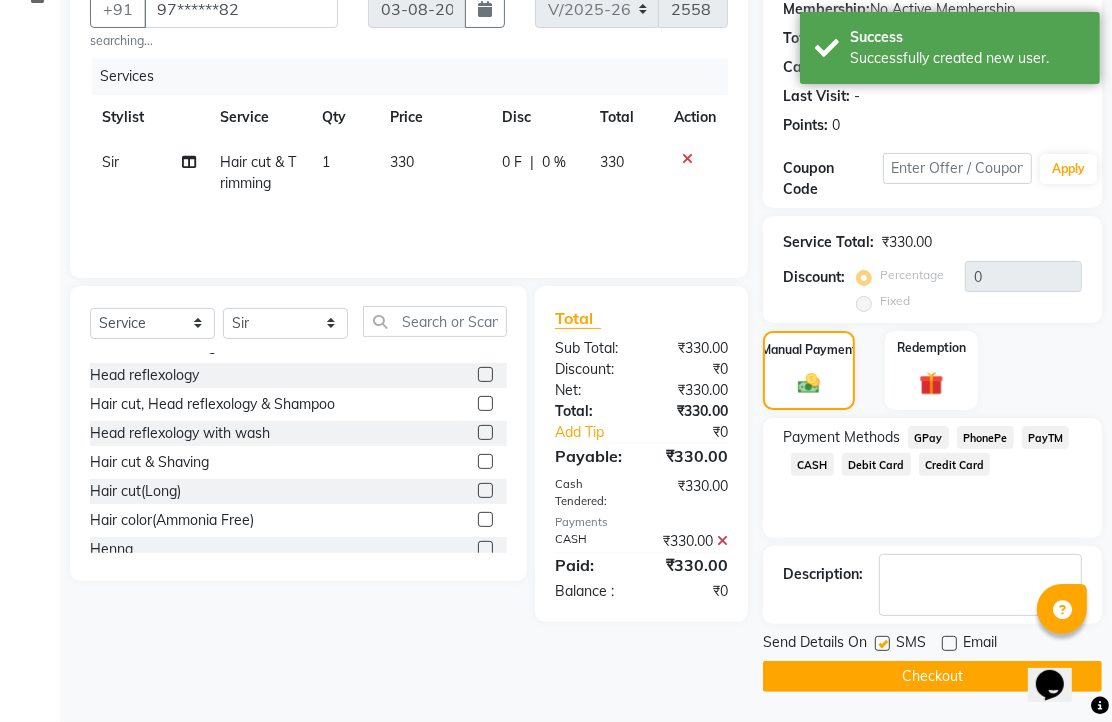 click on "Checkout" 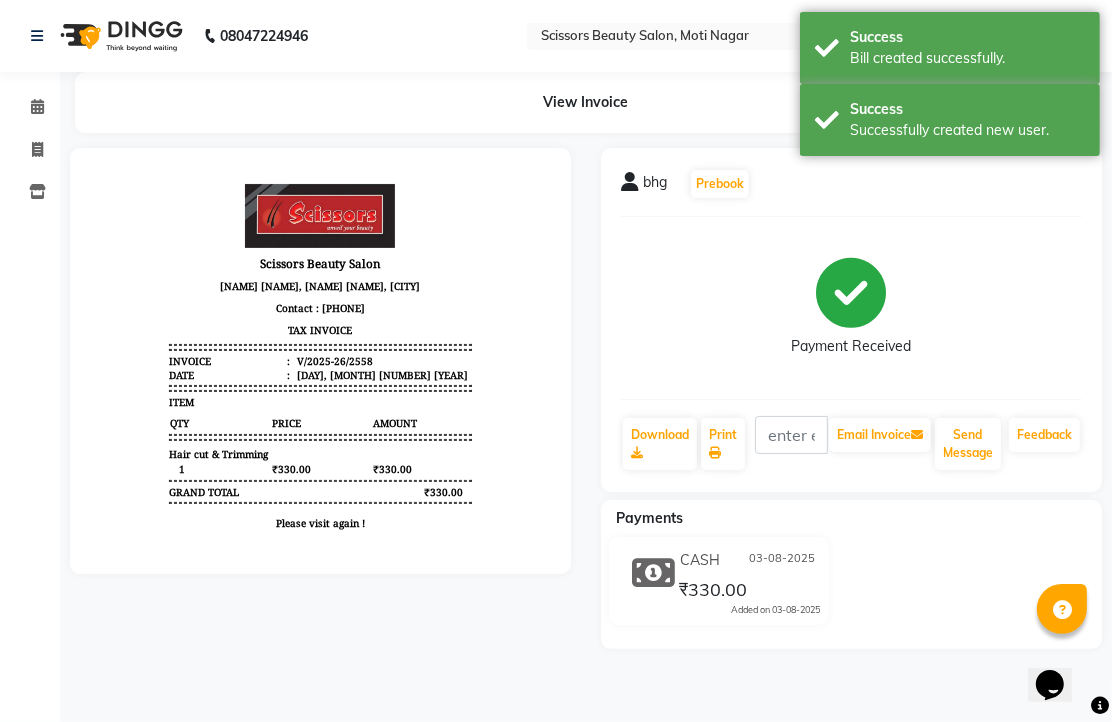 scroll, scrollTop: 0, scrollLeft: 0, axis: both 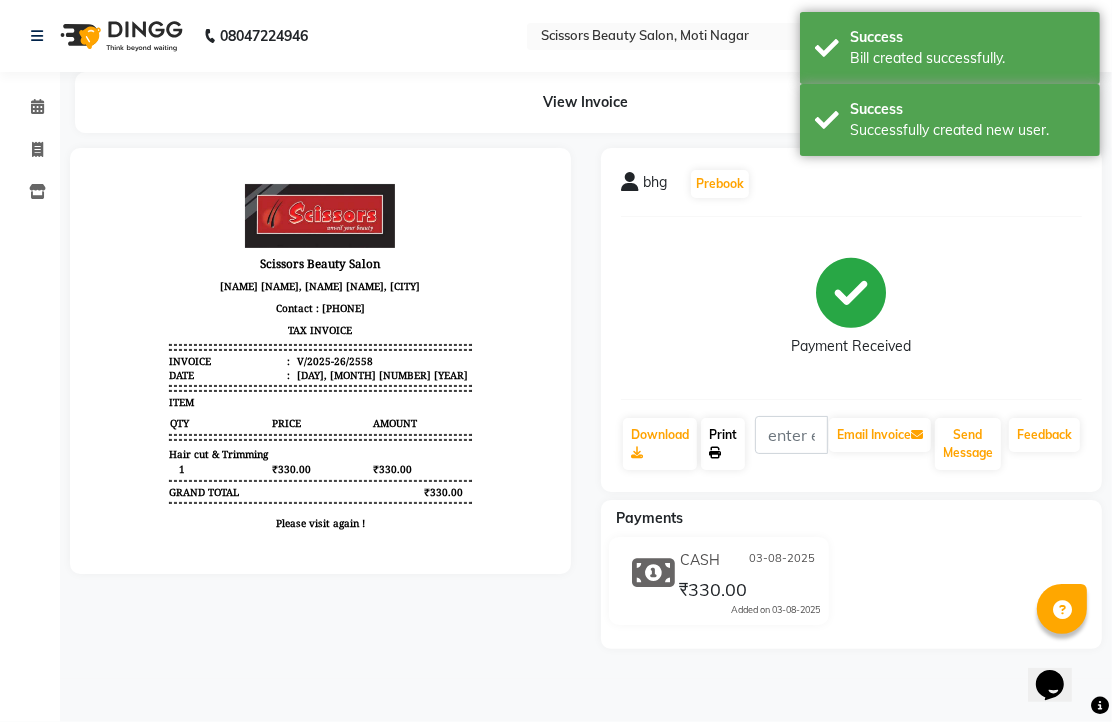click on "Print" 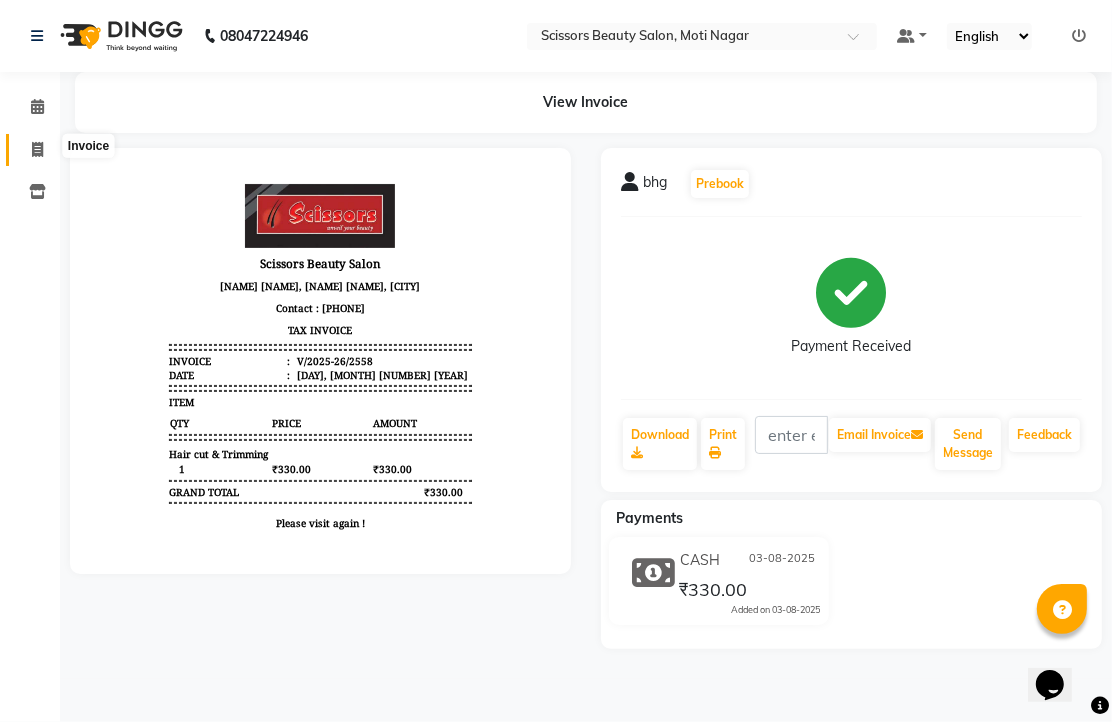 click 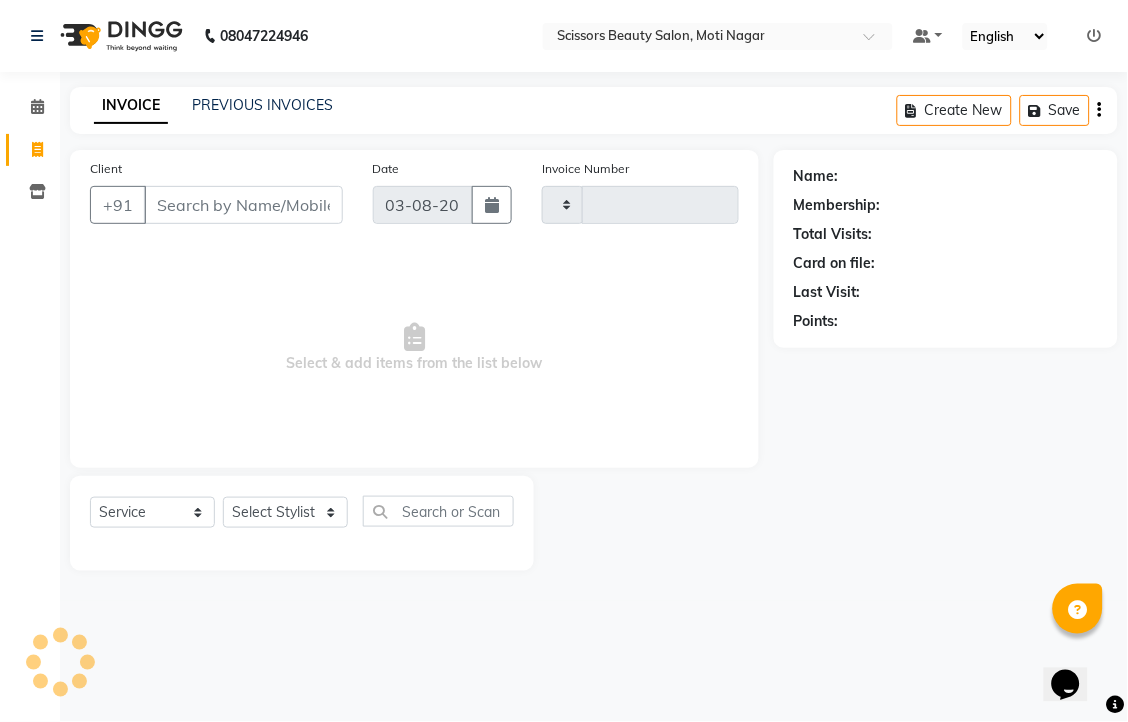 type on "2559" 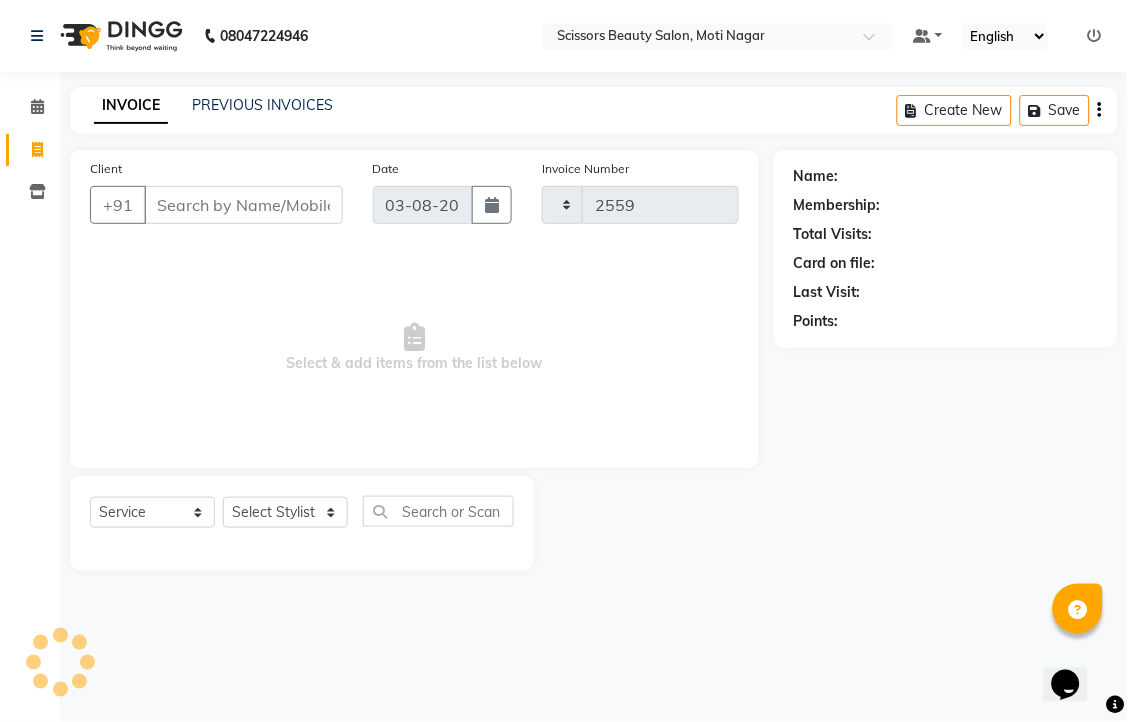 select on "7057" 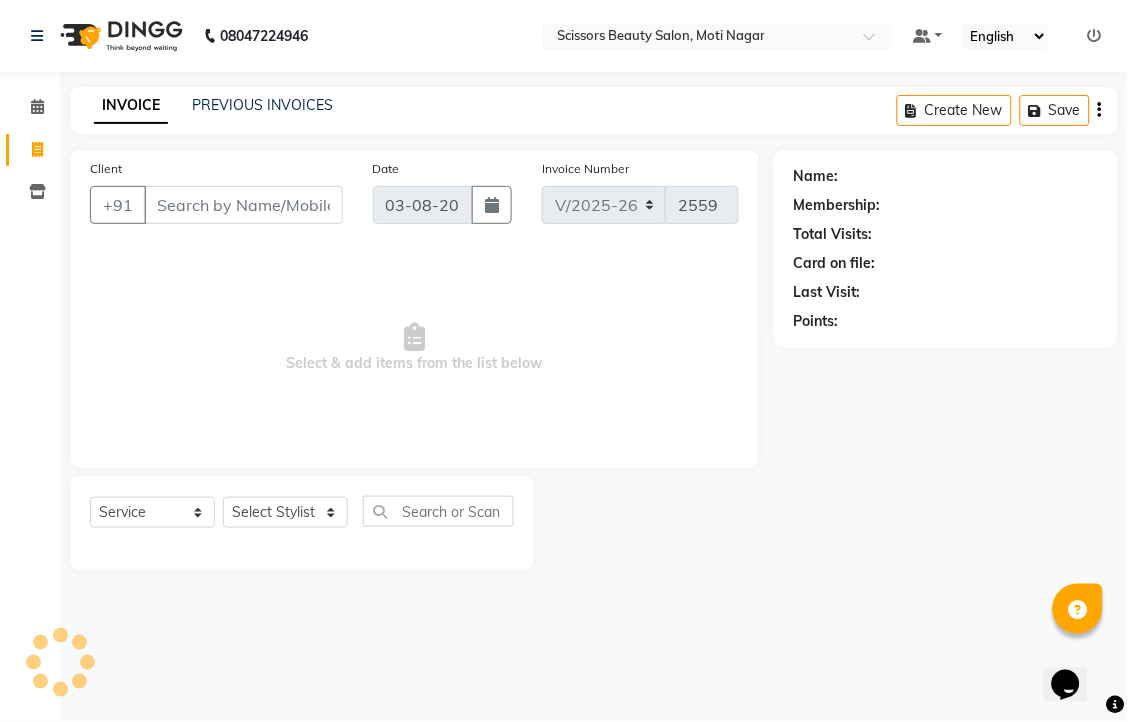 click on "Client" at bounding box center (243, 205) 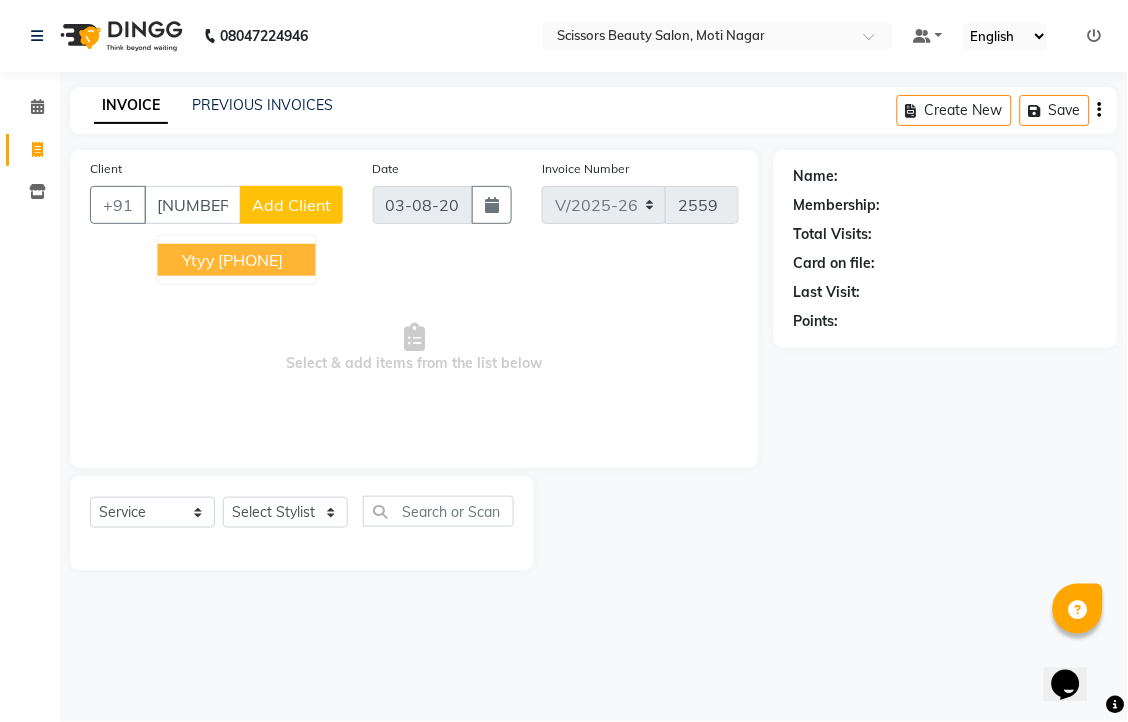click on "[PHONE]" at bounding box center [251, 260] 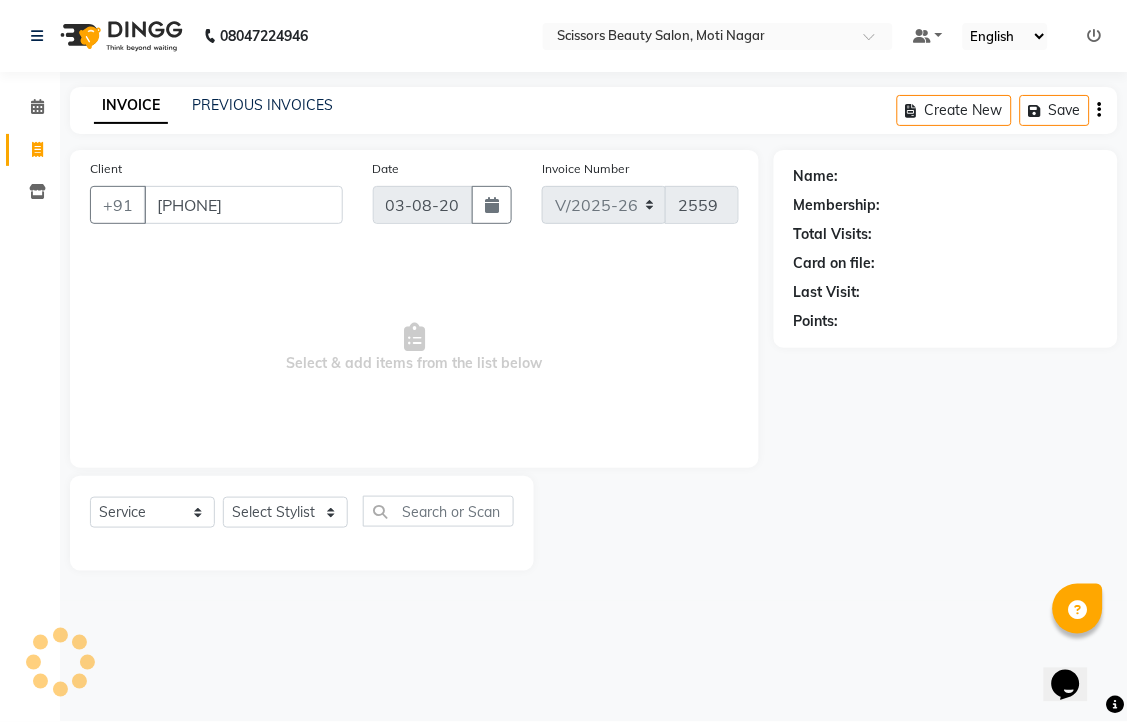 type on "[PHONE]" 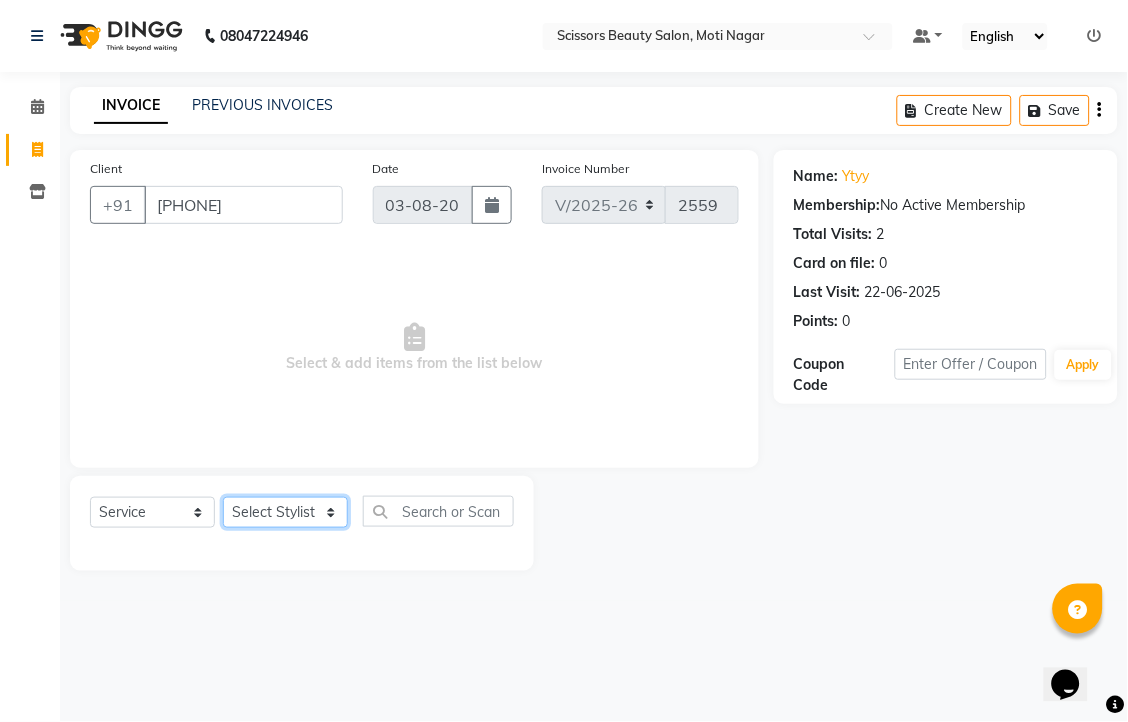 click on "Select Stylist [NAME] [NAME] [NAME] [NAME] [NAME]" 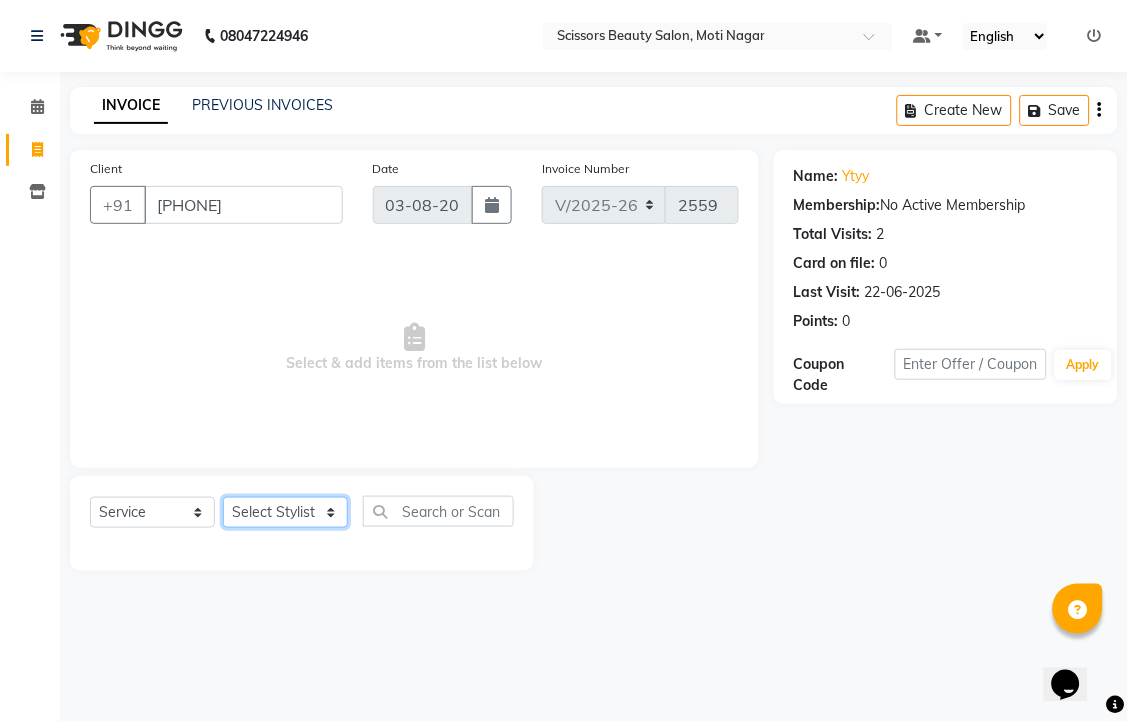select on "58456" 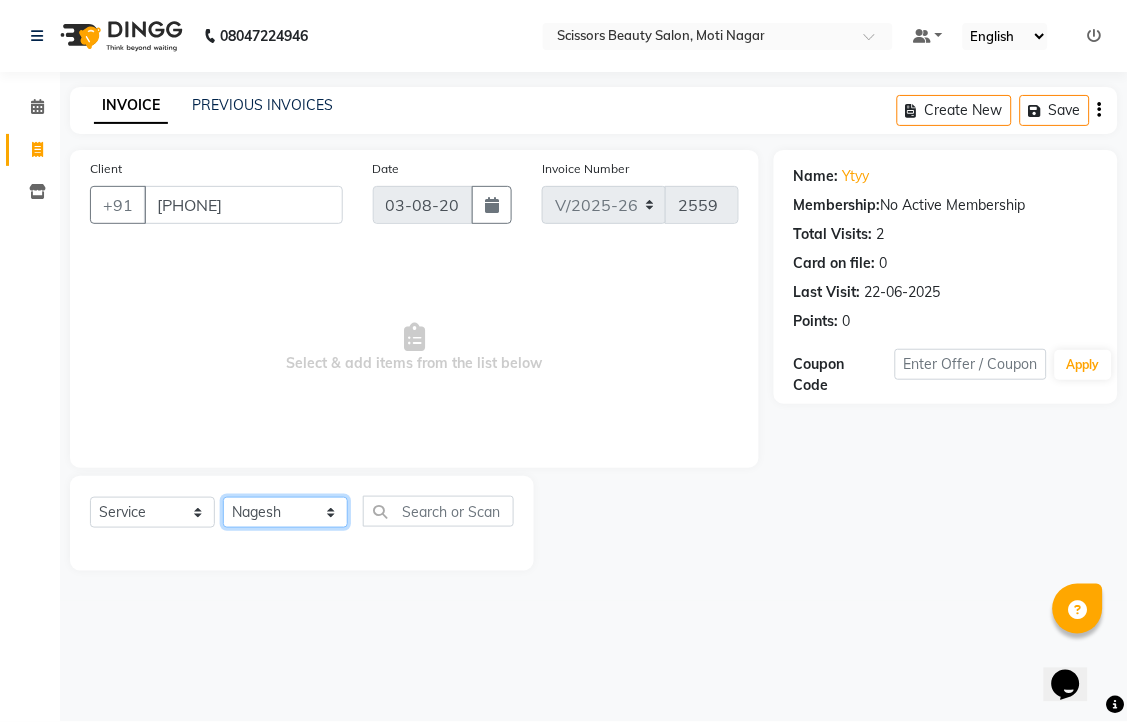 click on "Select Stylist [NAME] [NAME] [NAME] [NAME] [NAME]" 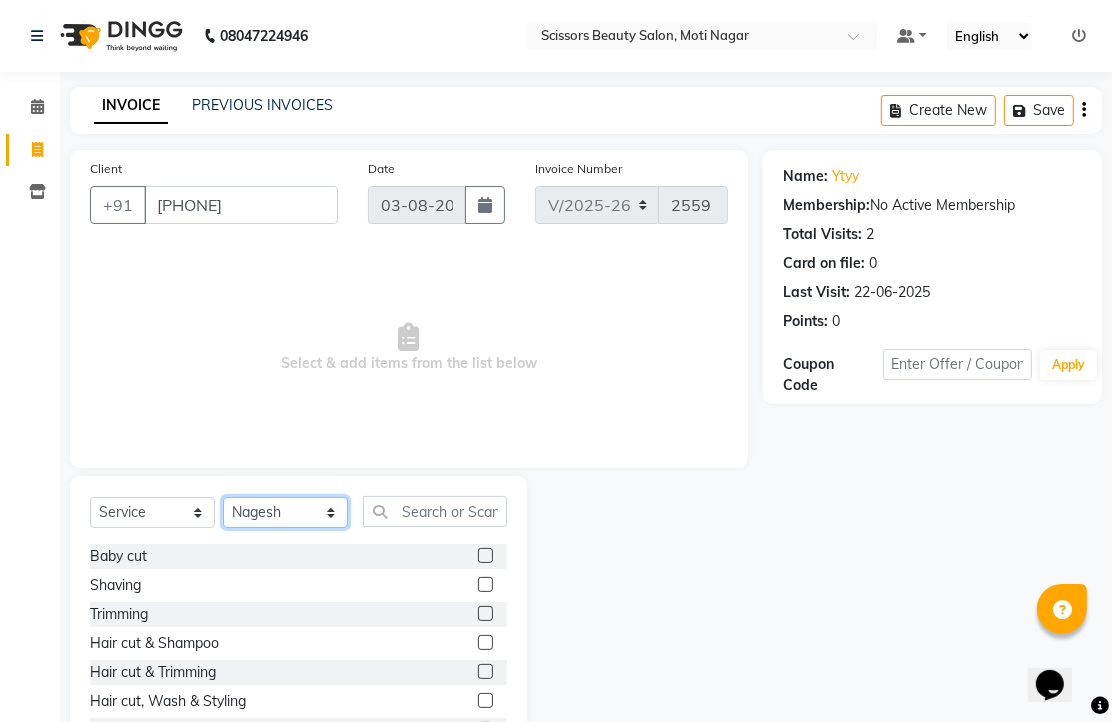 scroll, scrollTop: 111, scrollLeft: 0, axis: vertical 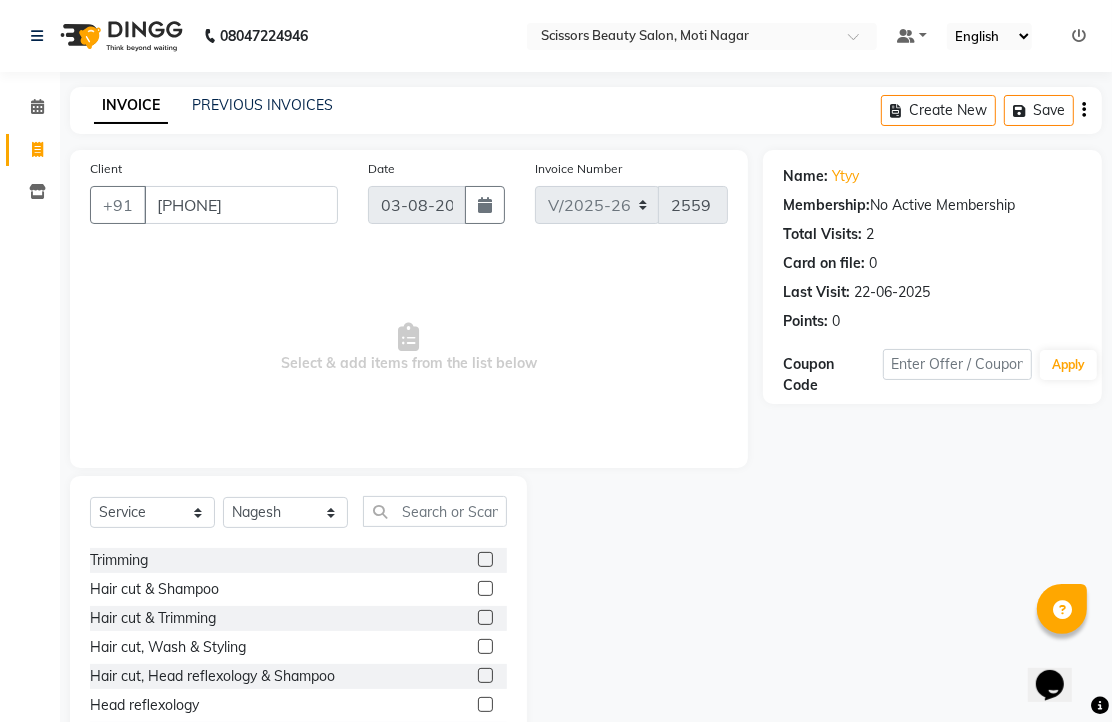 click 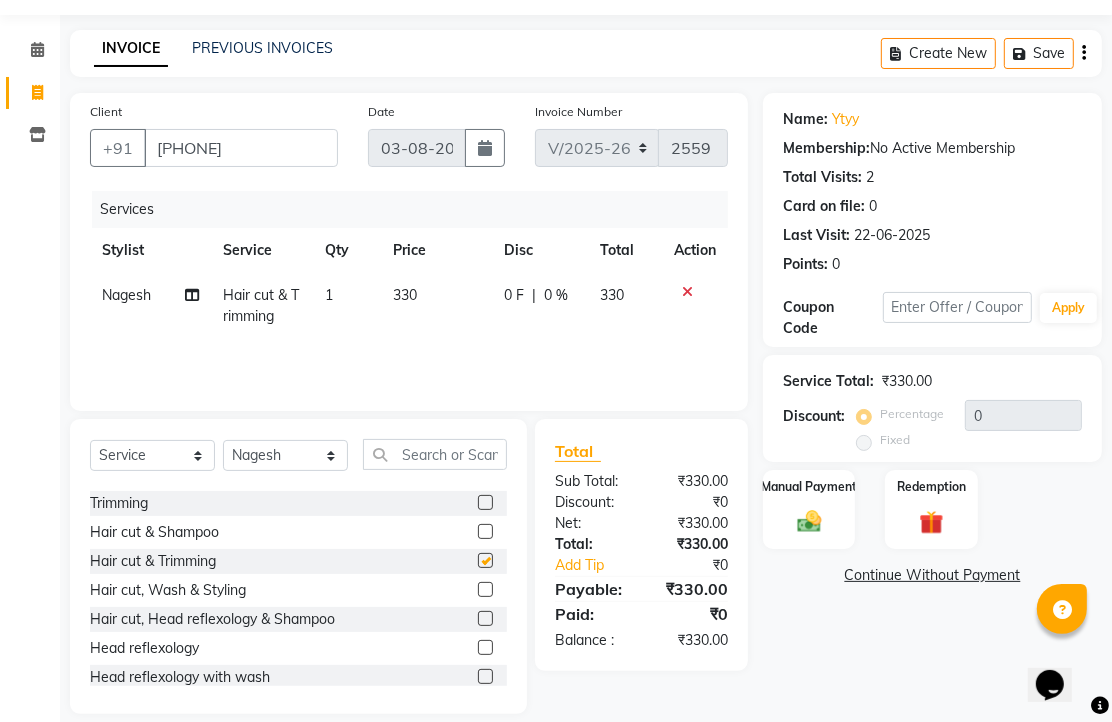checkbox on "false" 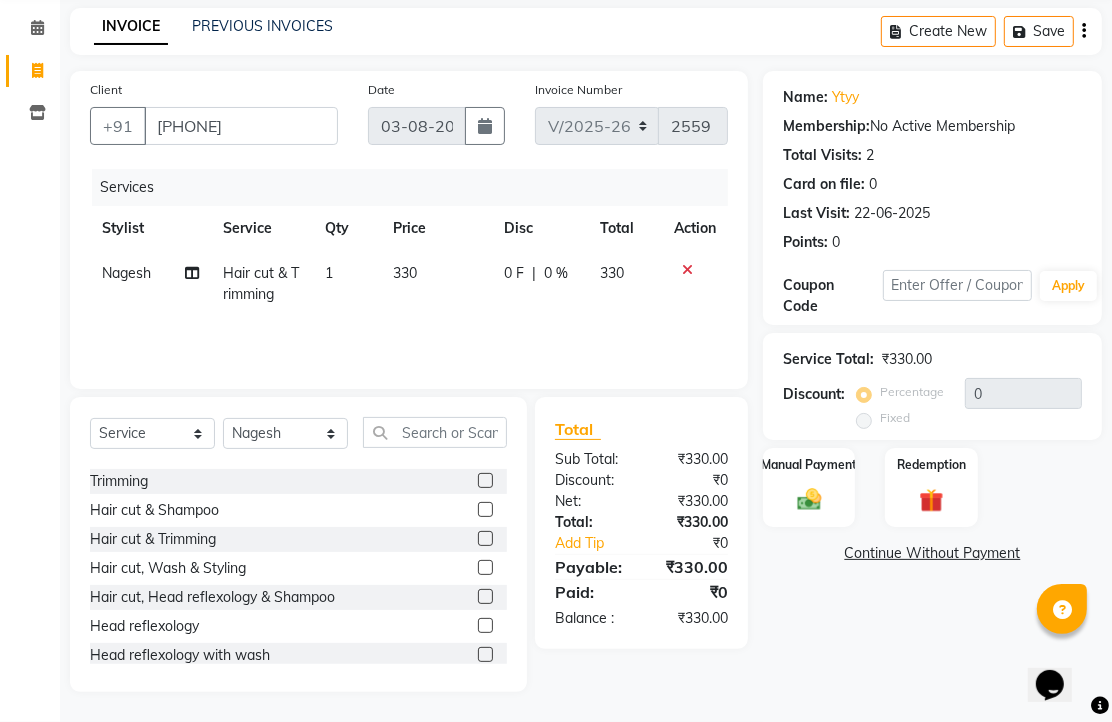 scroll, scrollTop: 157, scrollLeft: 0, axis: vertical 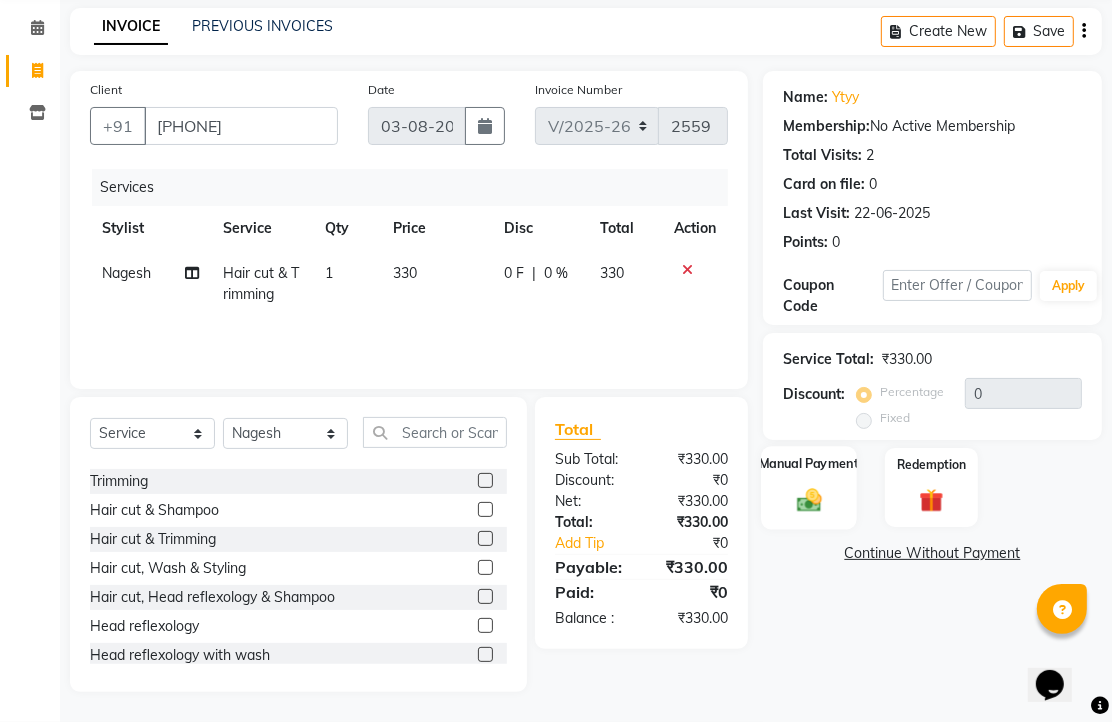 click 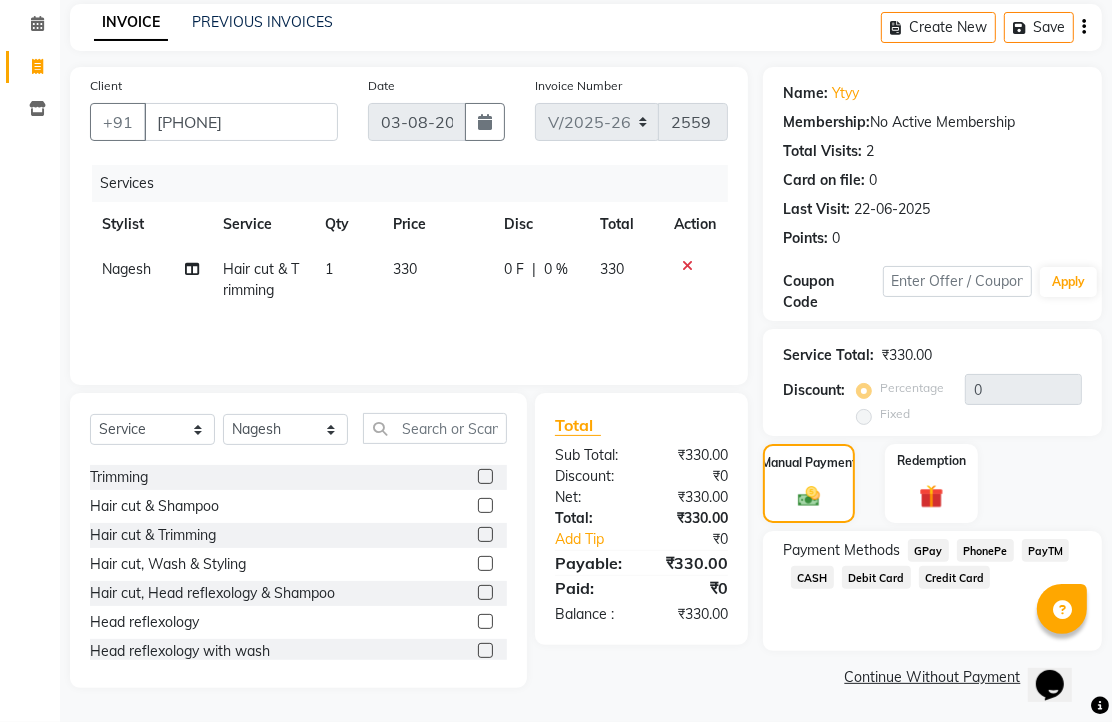 click on "PhonePe" 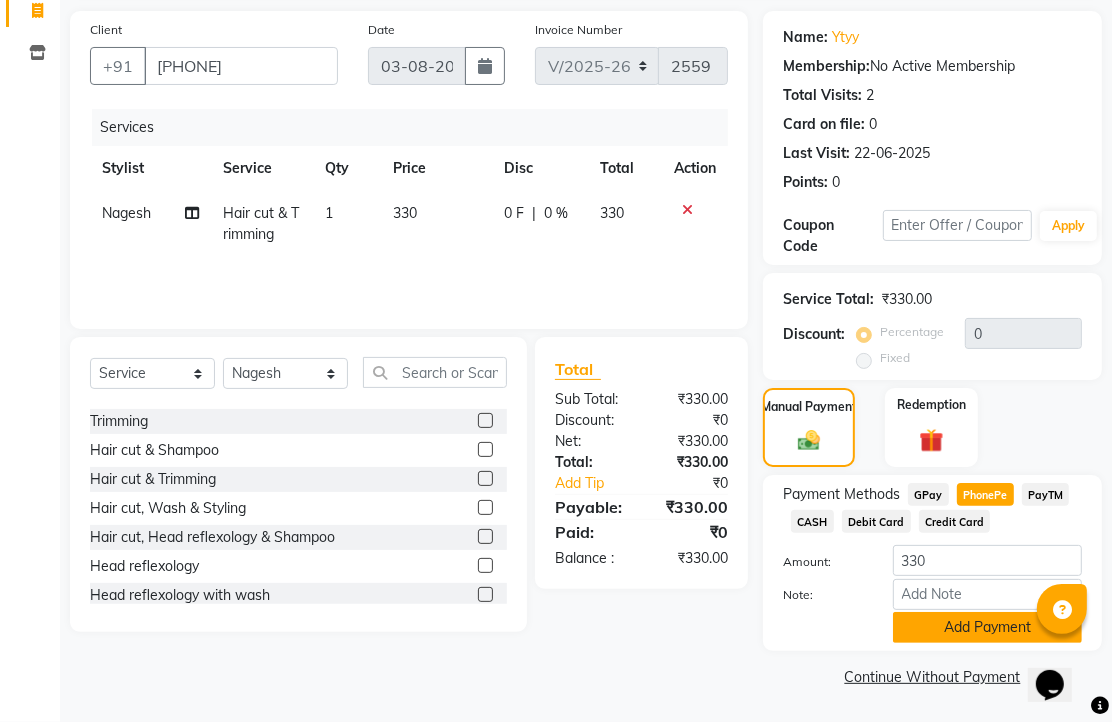 click on "Add Payment" 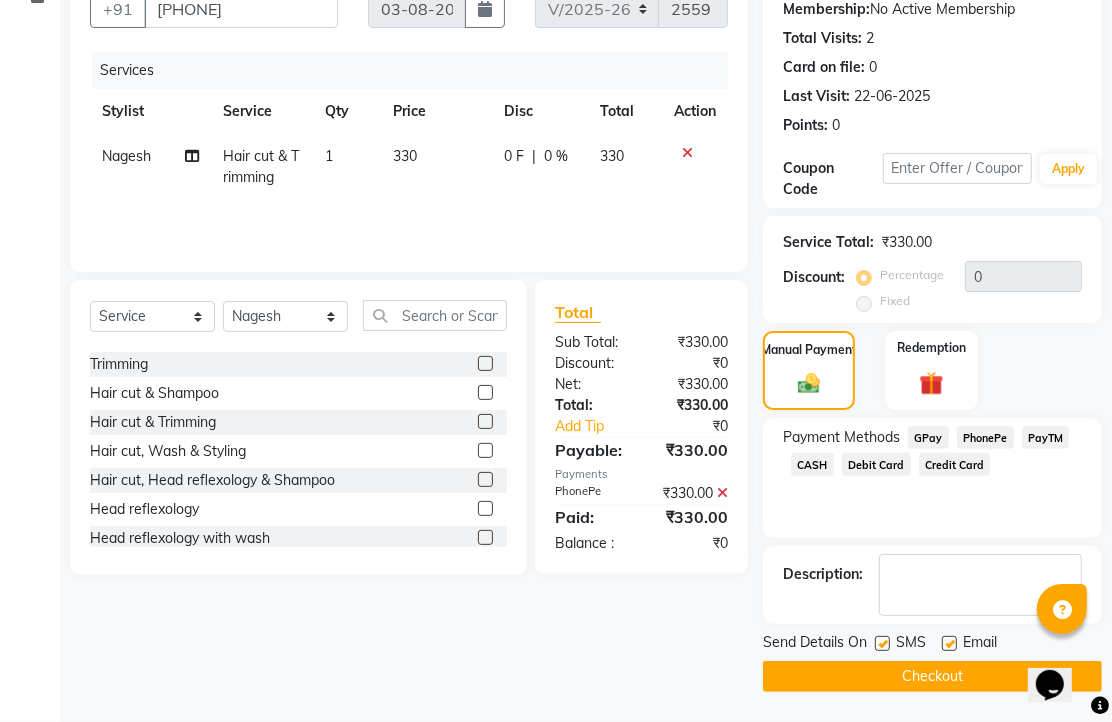scroll, scrollTop: 304, scrollLeft: 0, axis: vertical 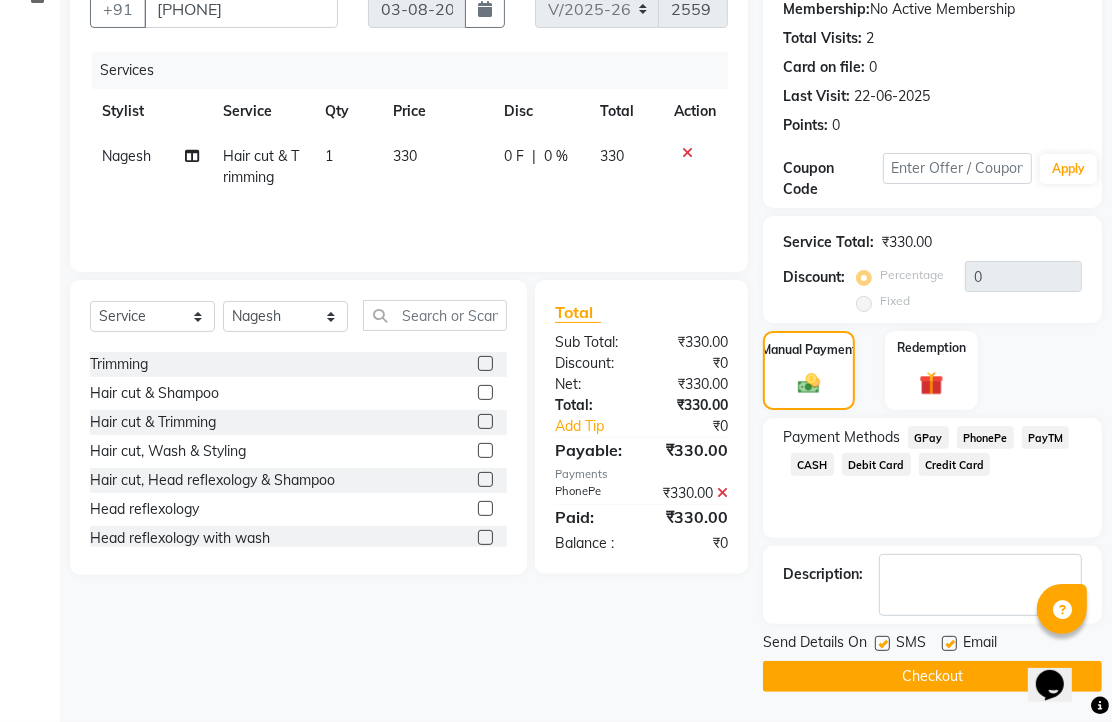 click 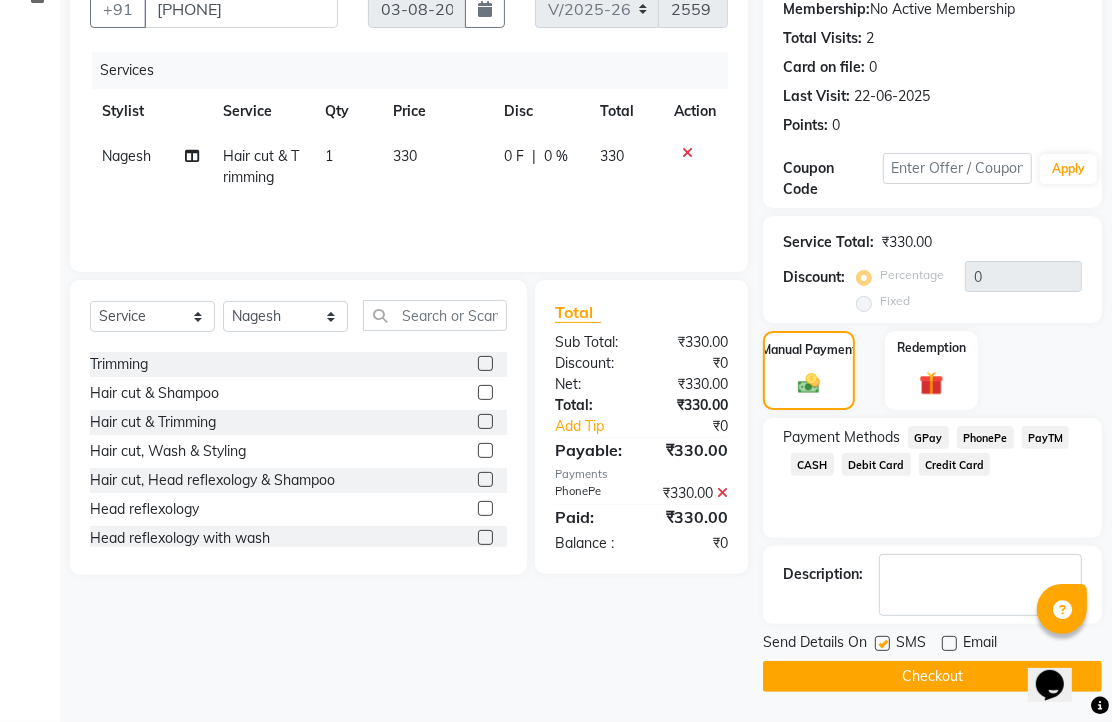 click on "Checkout" 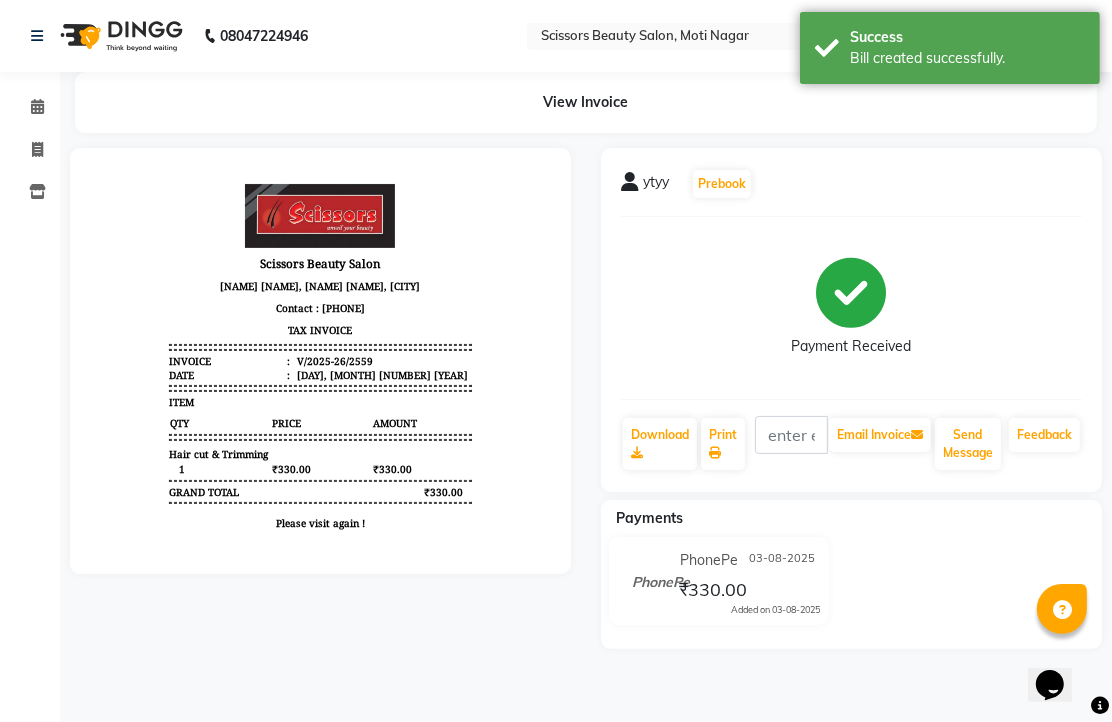 scroll, scrollTop: 0, scrollLeft: 0, axis: both 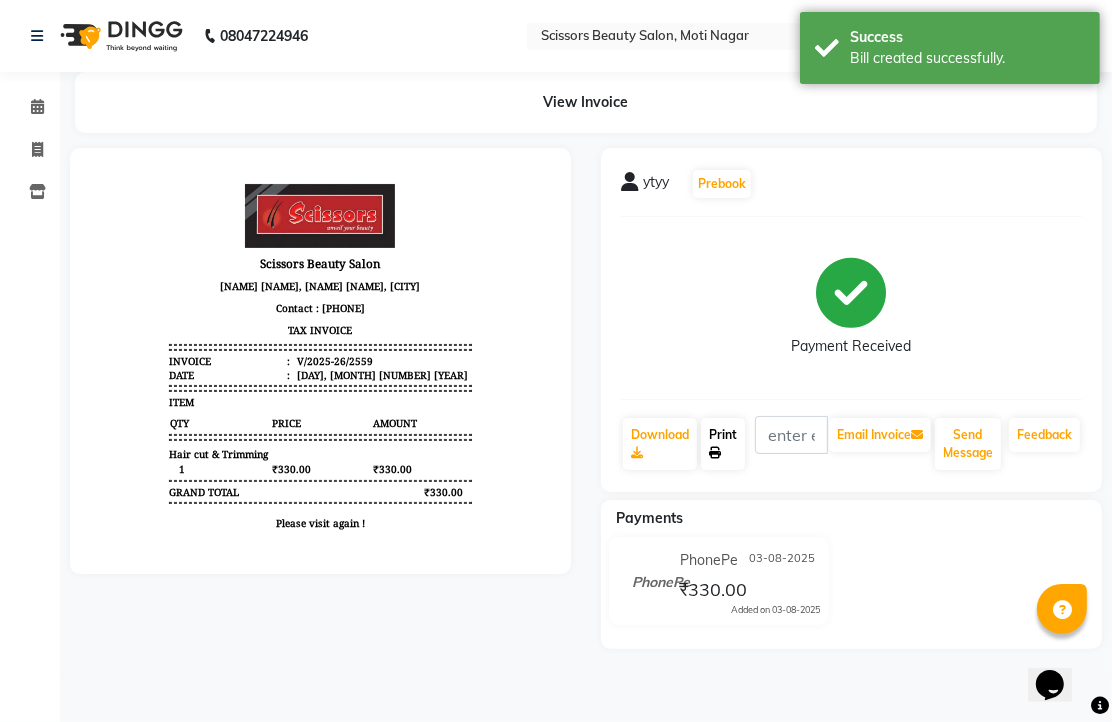 click on "Print" 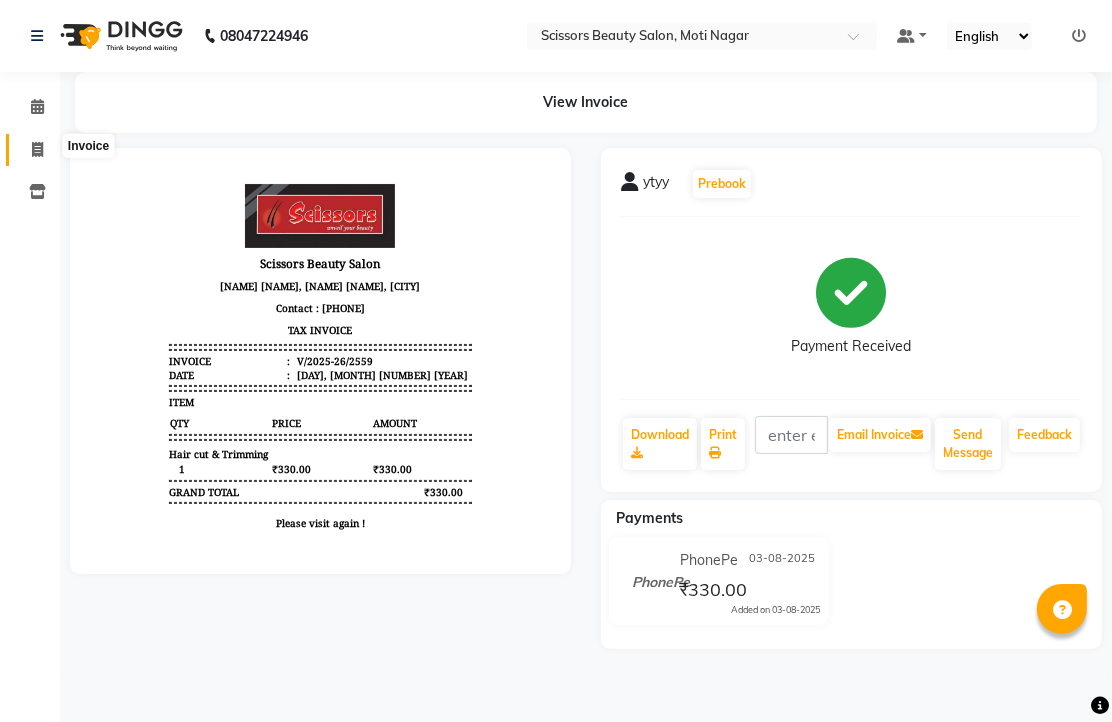 click 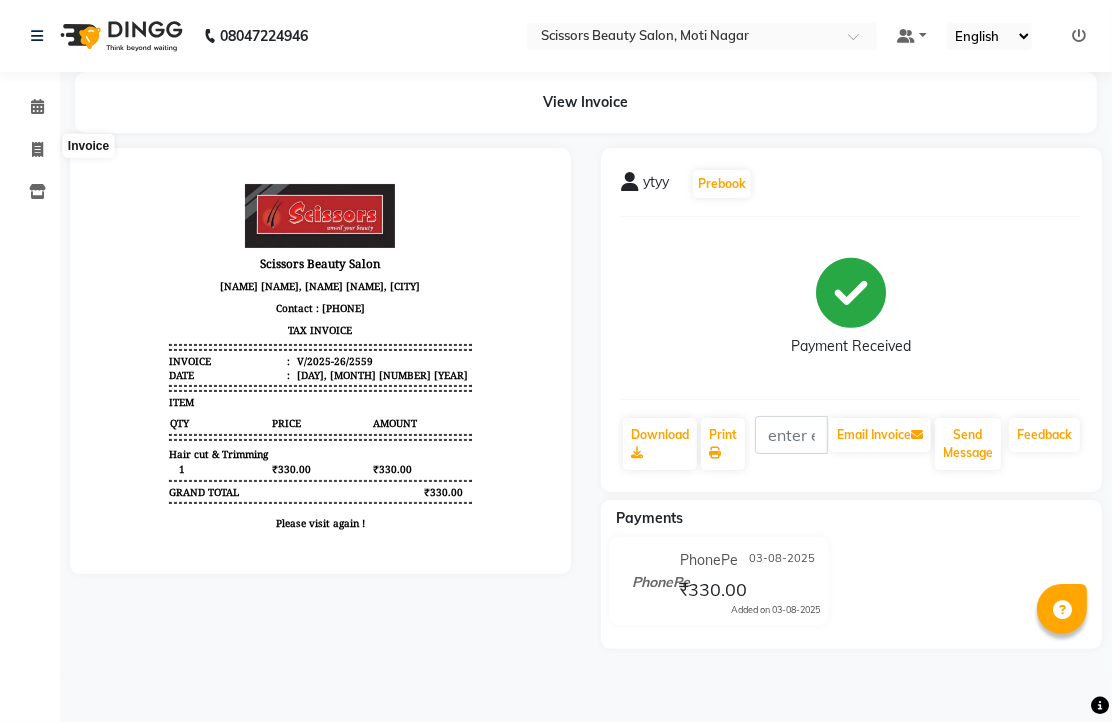 select on "service" 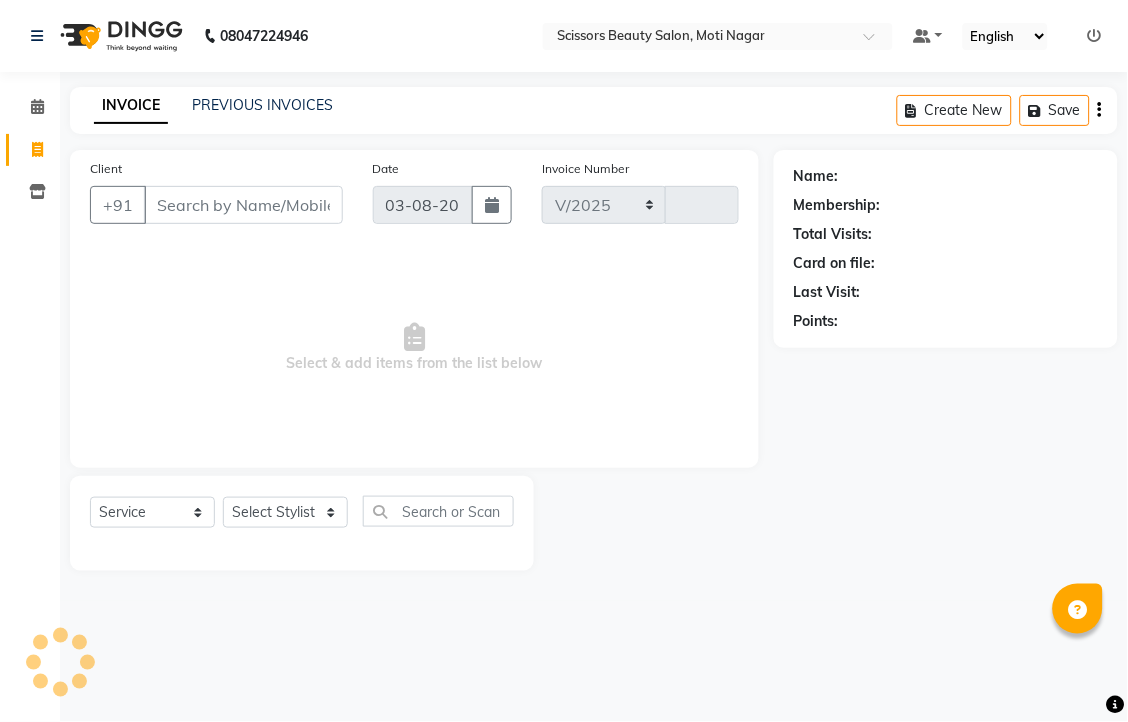 select on "7057" 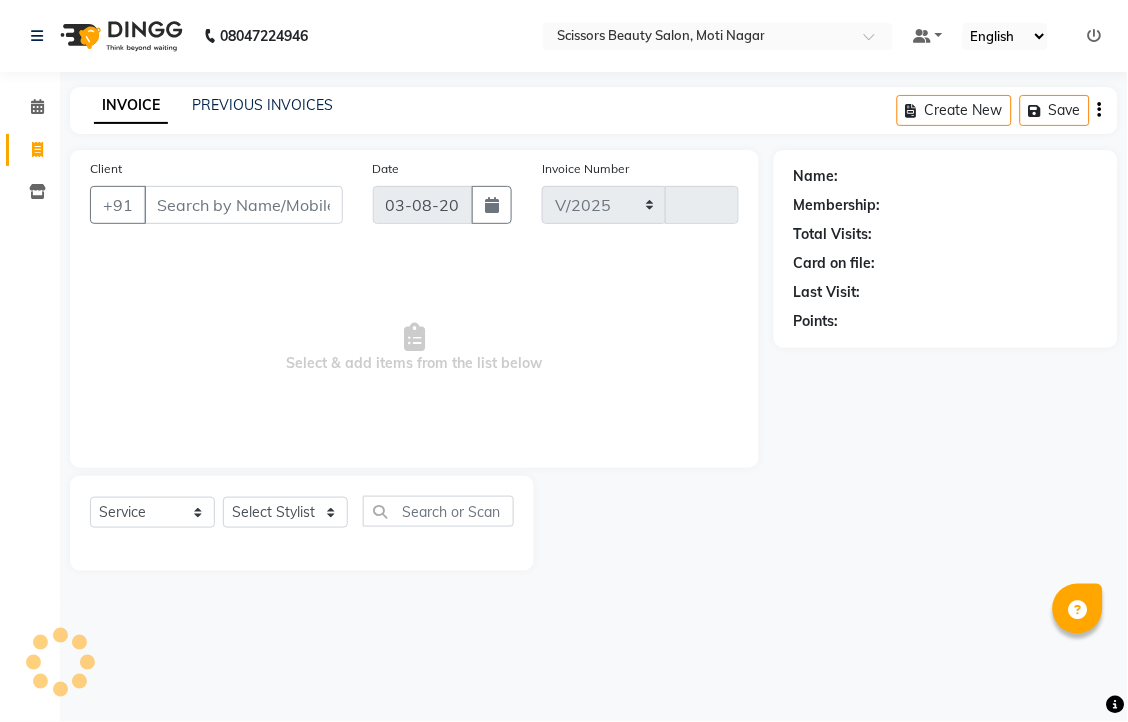 type on "2560" 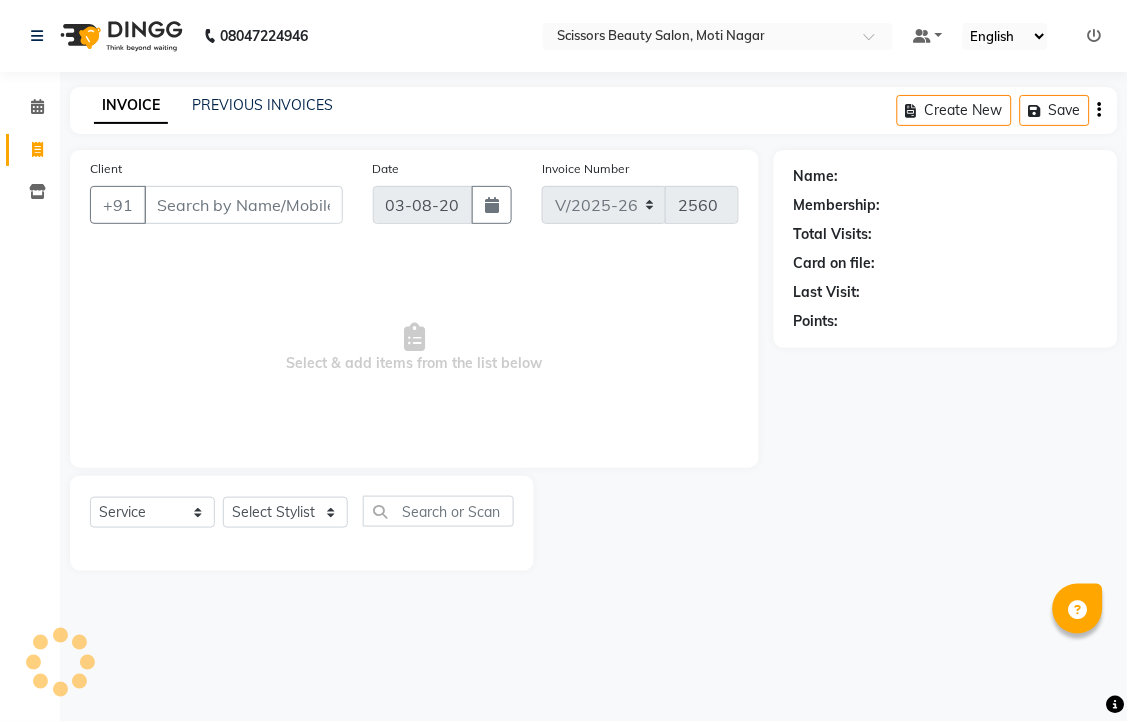click on "Client" at bounding box center (243, 205) 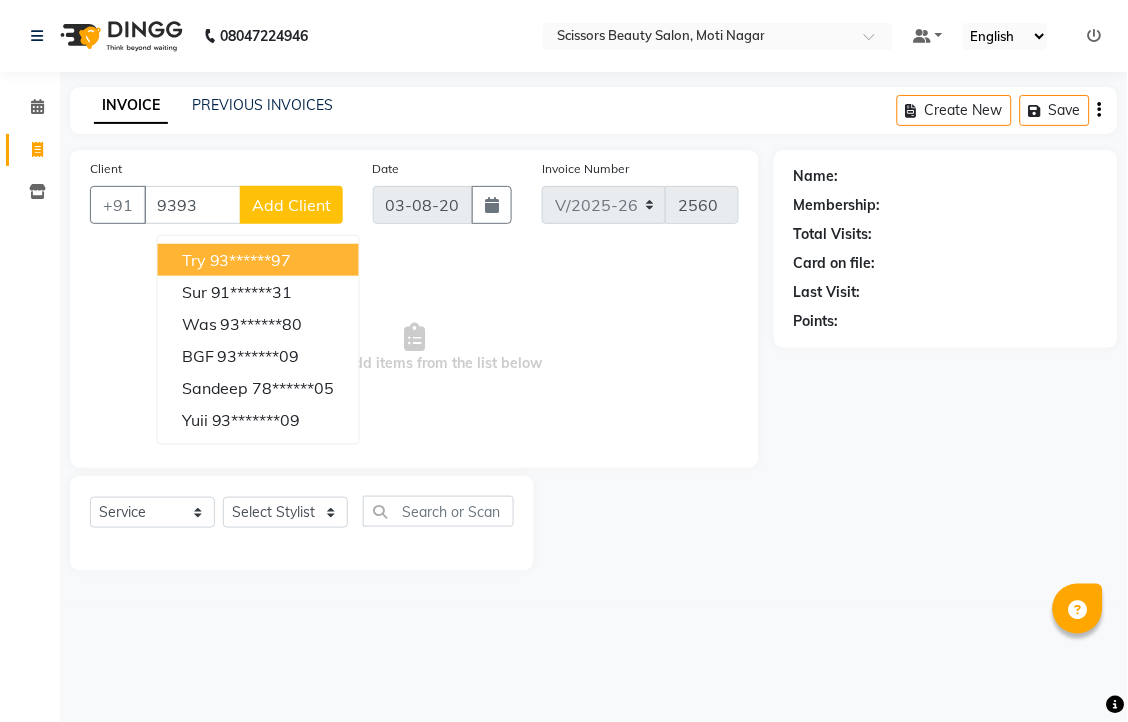 click on "93******97" at bounding box center (251, 260) 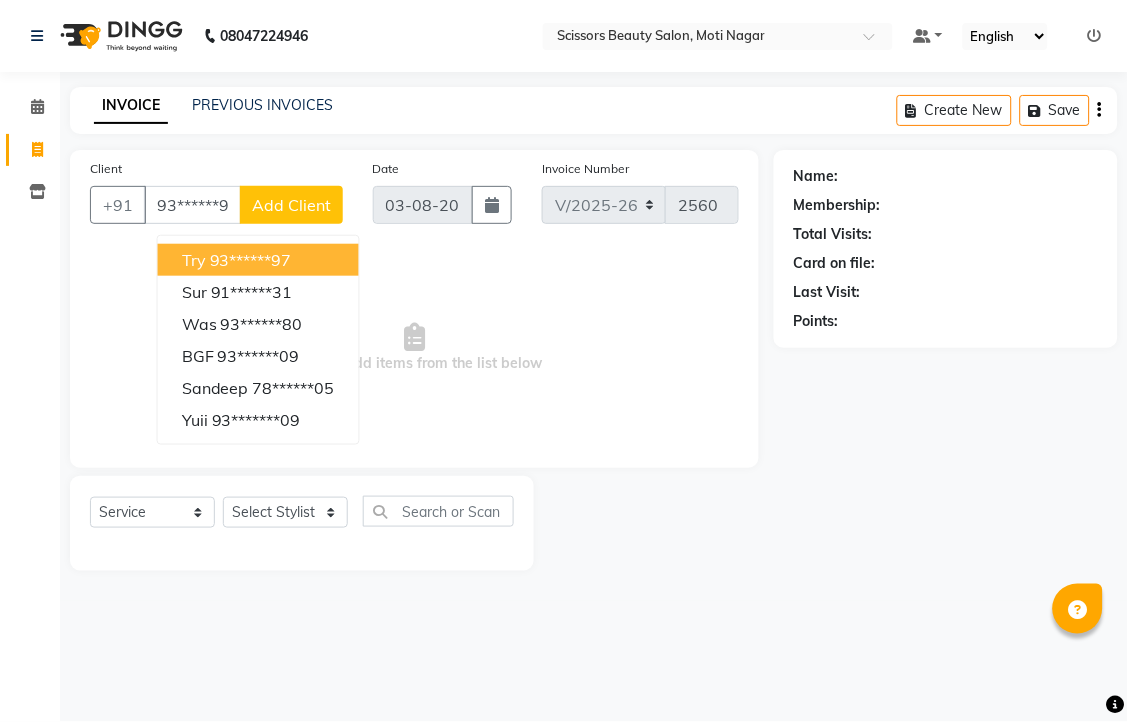 type on "93******97" 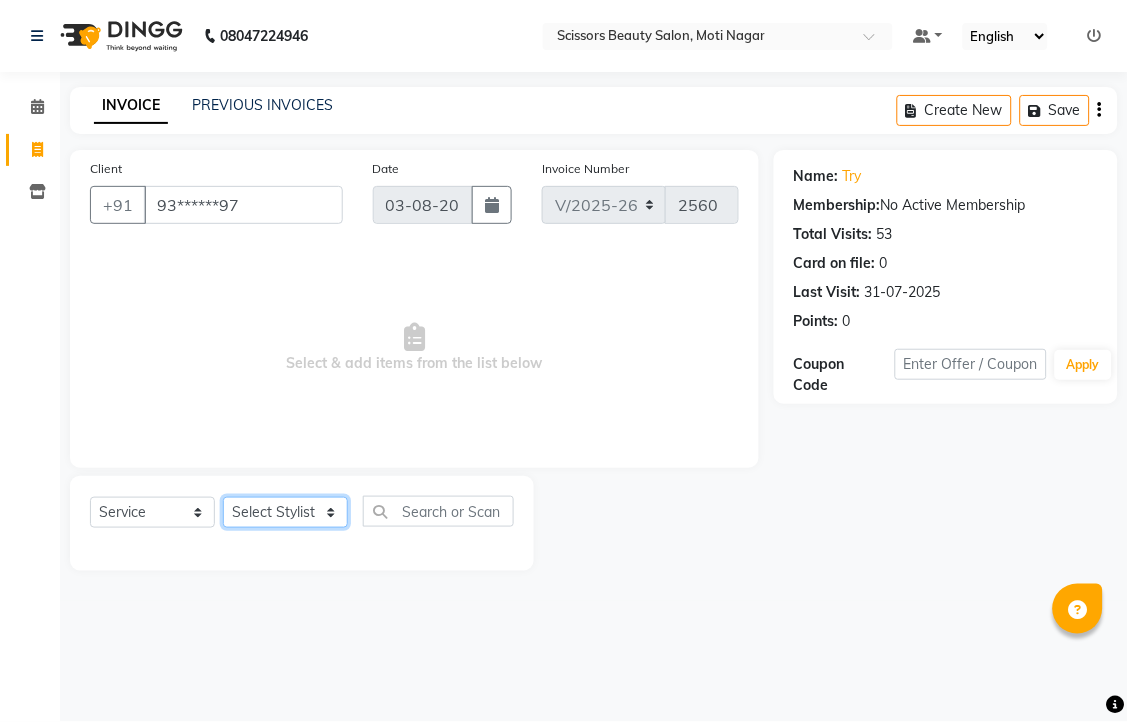 click on "Select Stylist [NAME] [NAME] [NAME] [NAME] [NAME]" 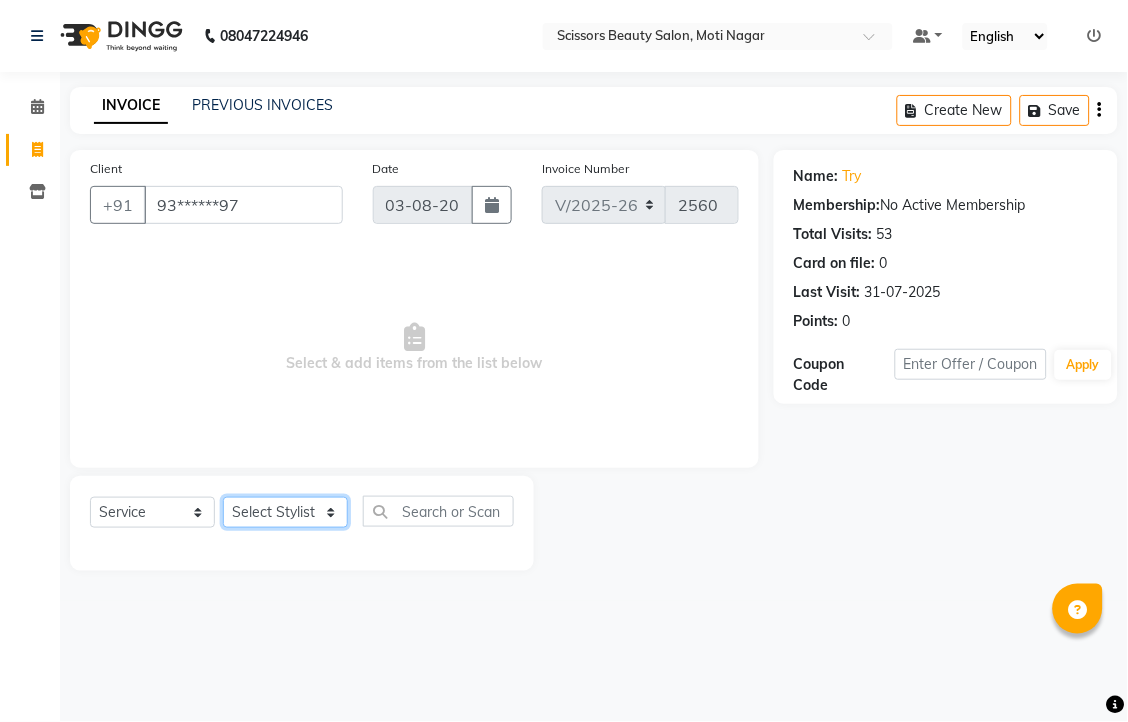 select on "59008" 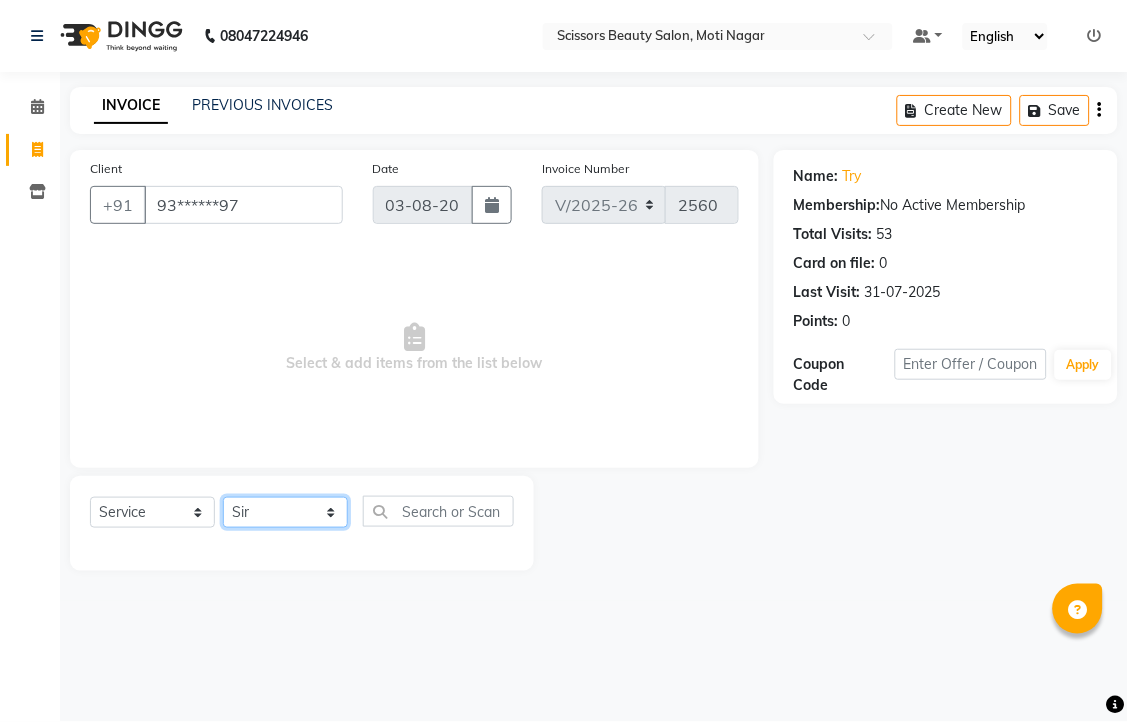 click on "Select Stylist [NAME] [NAME] [NAME] [NAME] [NAME]" 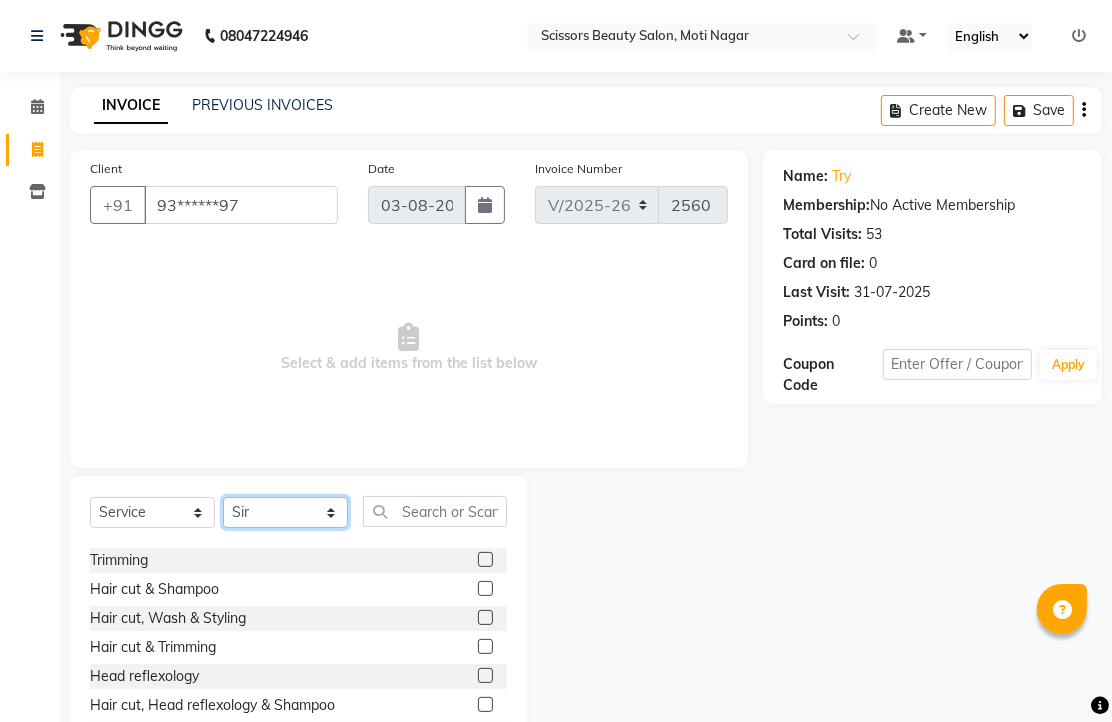 scroll, scrollTop: 222, scrollLeft: 0, axis: vertical 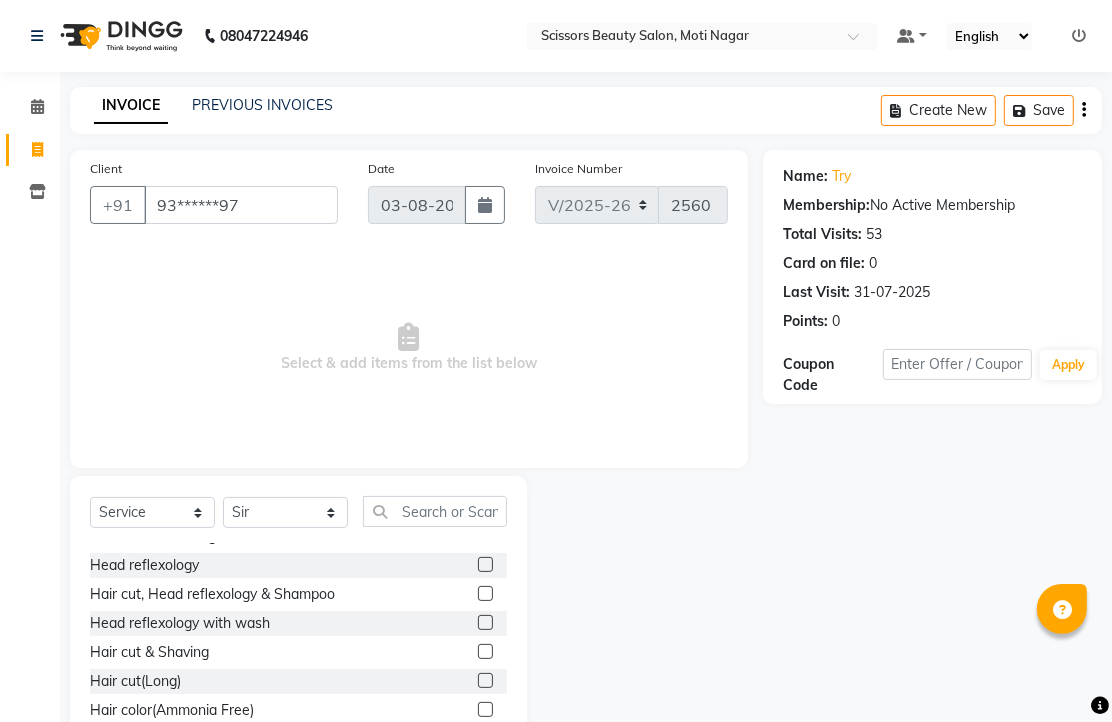 click 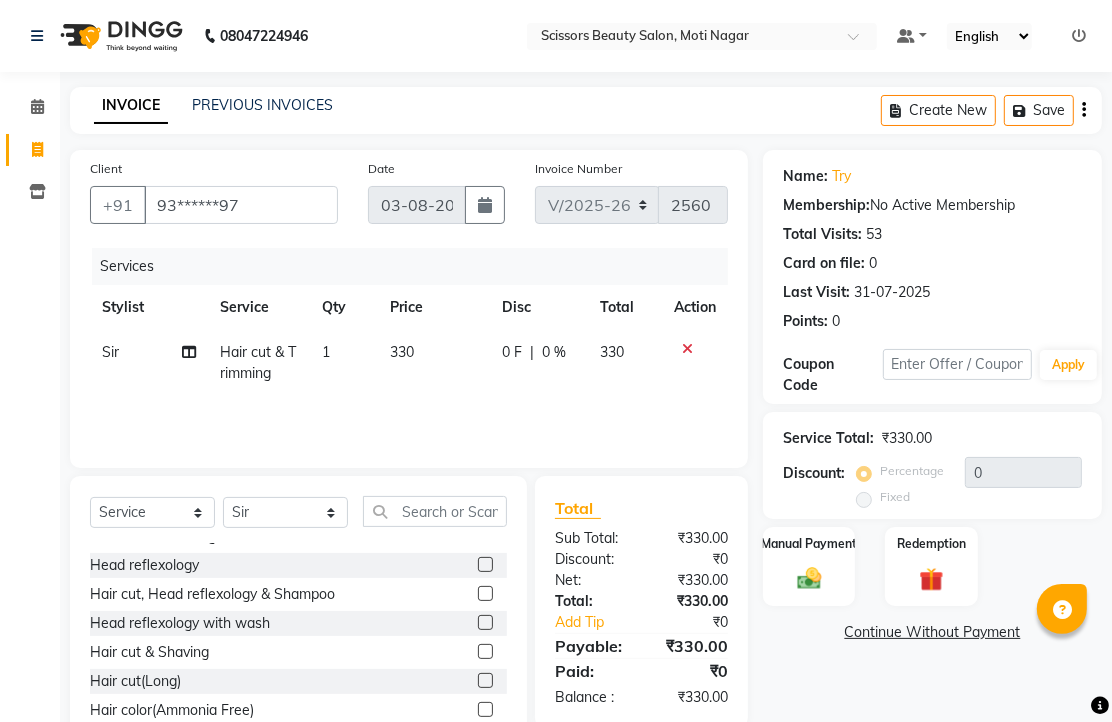 checkbox on "false" 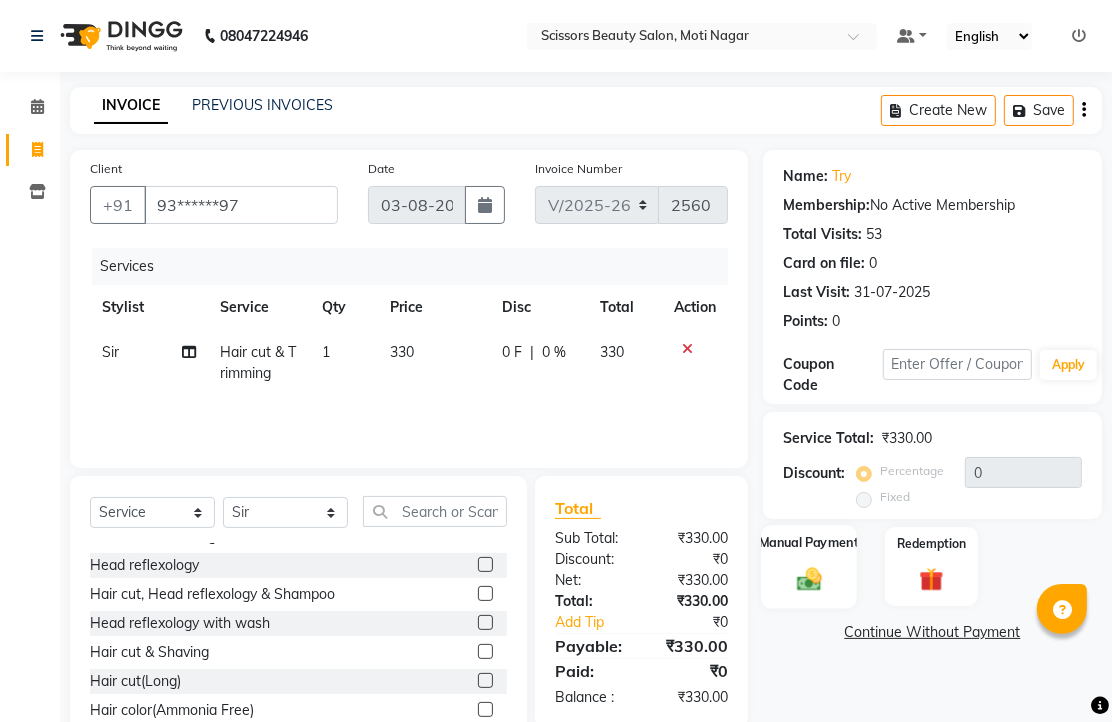 click 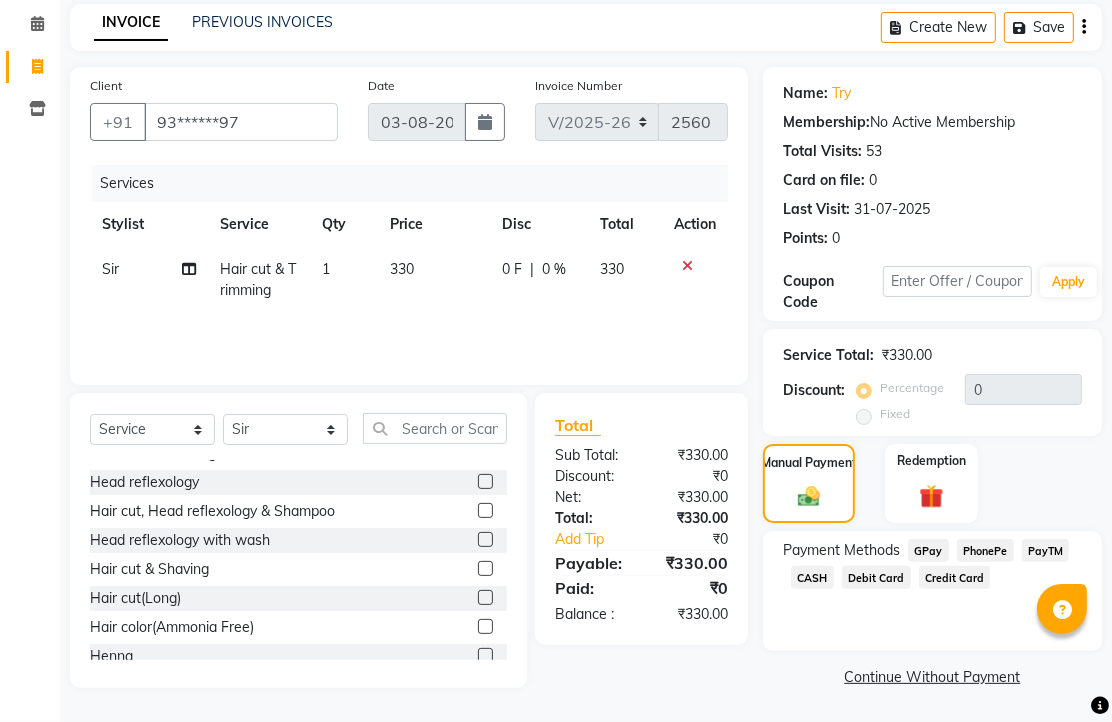 scroll, scrollTop: 163, scrollLeft: 0, axis: vertical 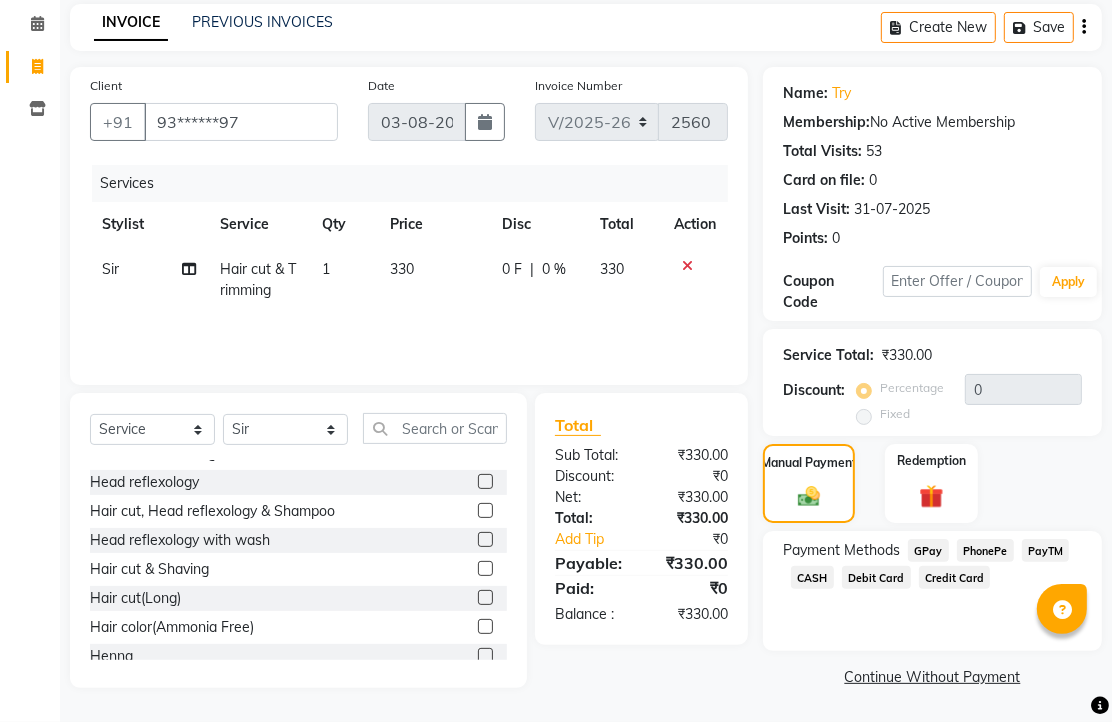 click on "PhonePe" 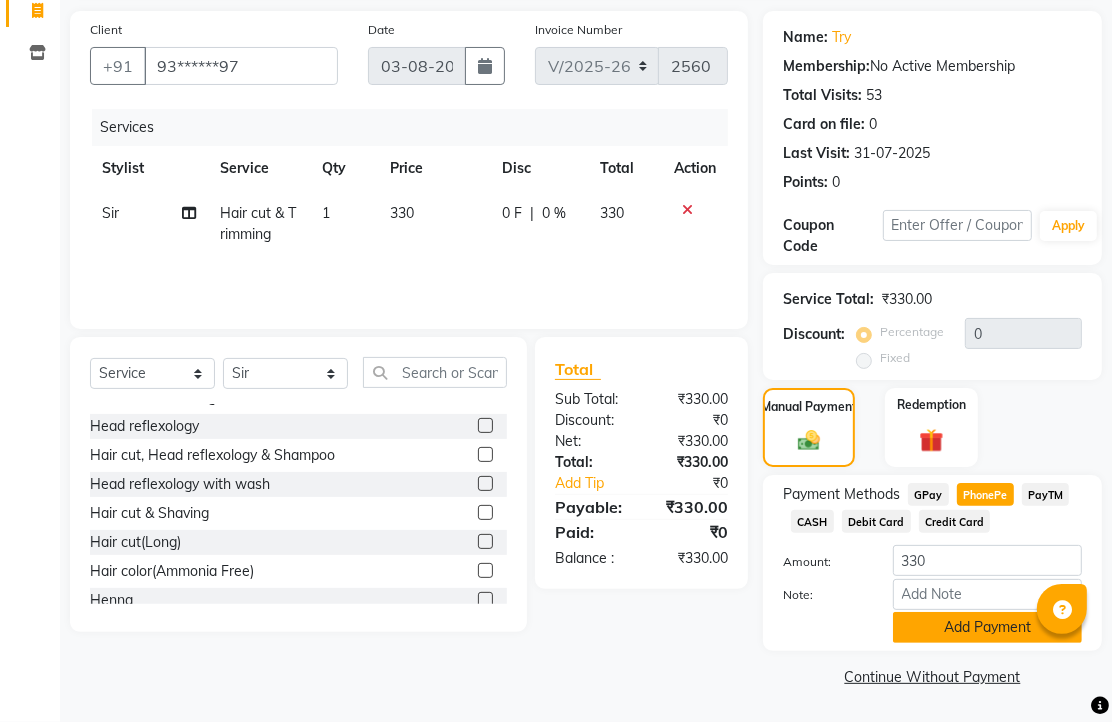 click on "Add Payment" 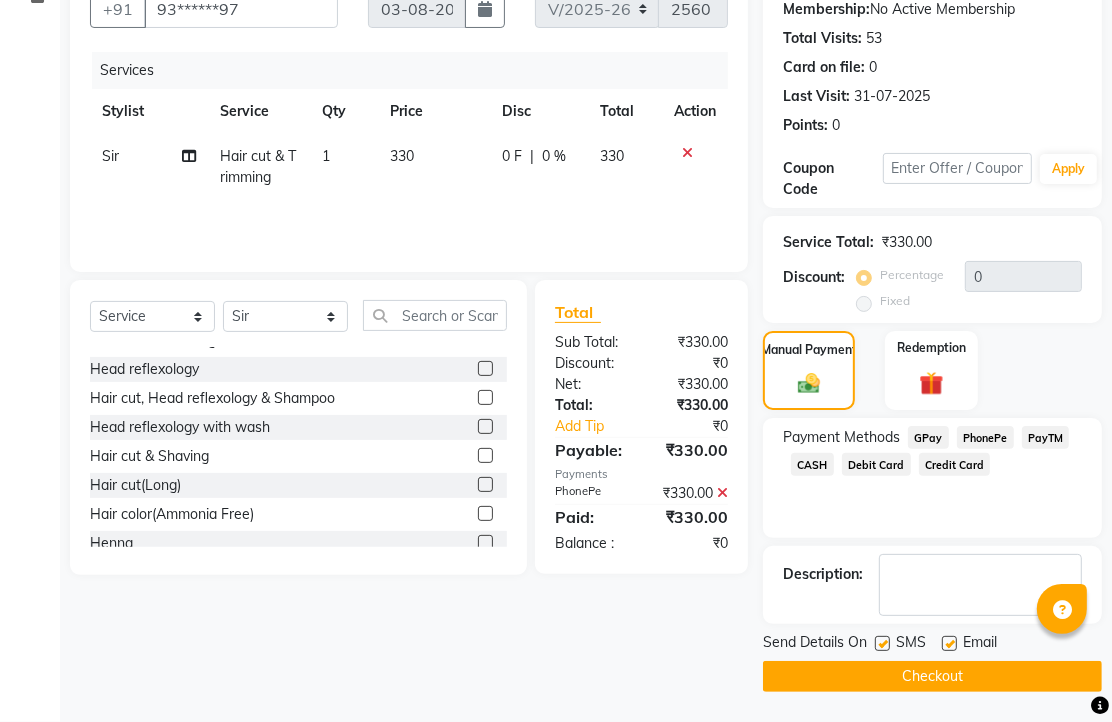 scroll, scrollTop: 304, scrollLeft: 0, axis: vertical 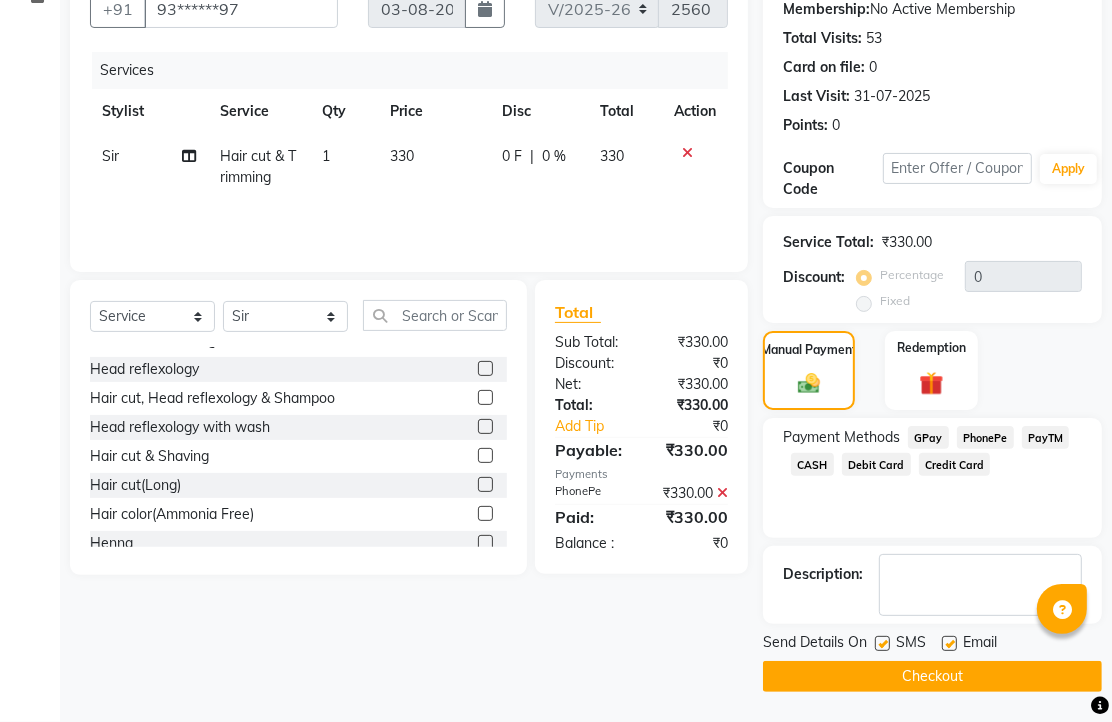 drag, startPoint x: 954, startPoint y: 633, endPoint x: 951, endPoint y: 674, distance: 41.109608 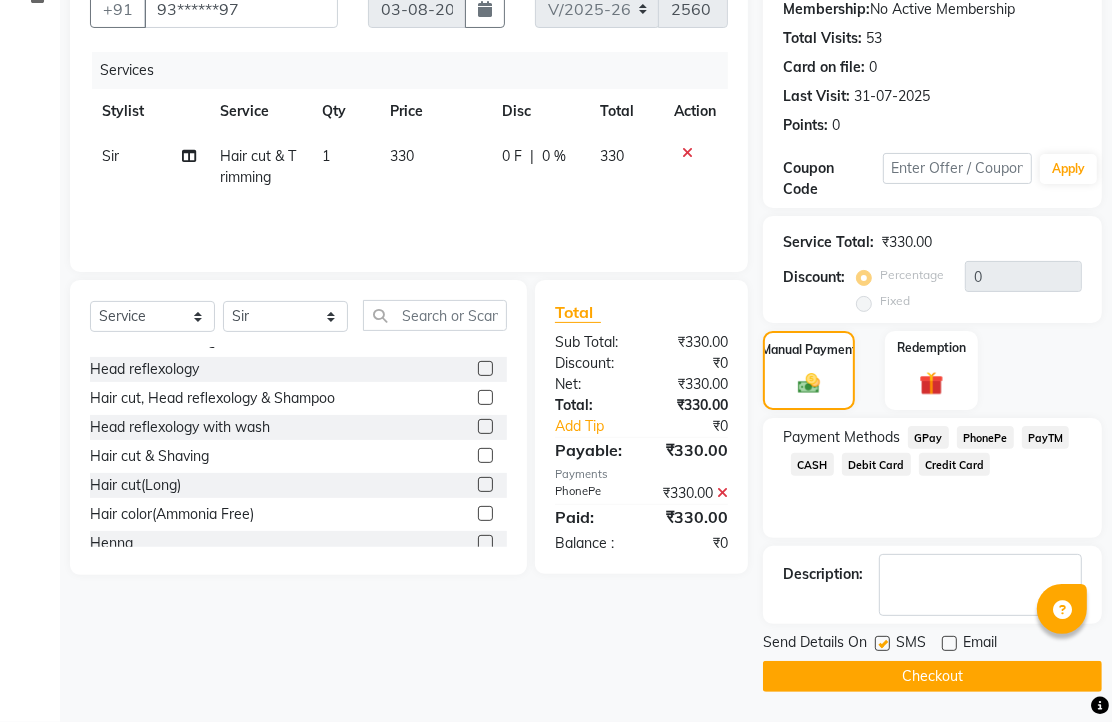 click on "Checkout" 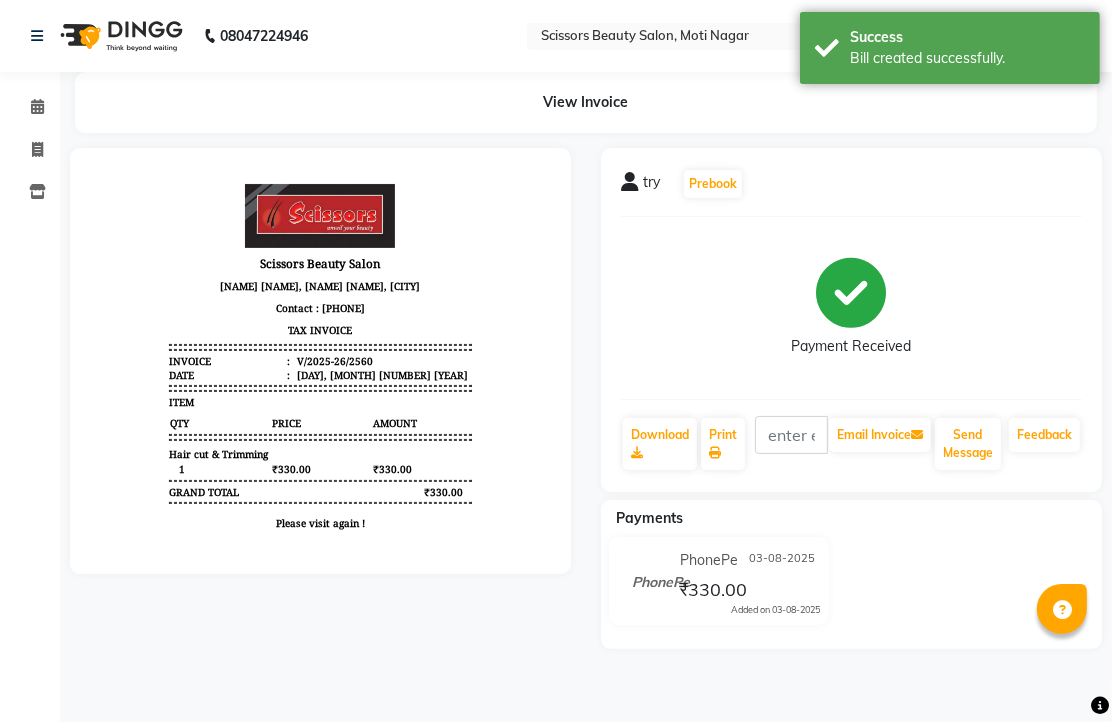 scroll, scrollTop: 0, scrollLeft: 0, axis: both 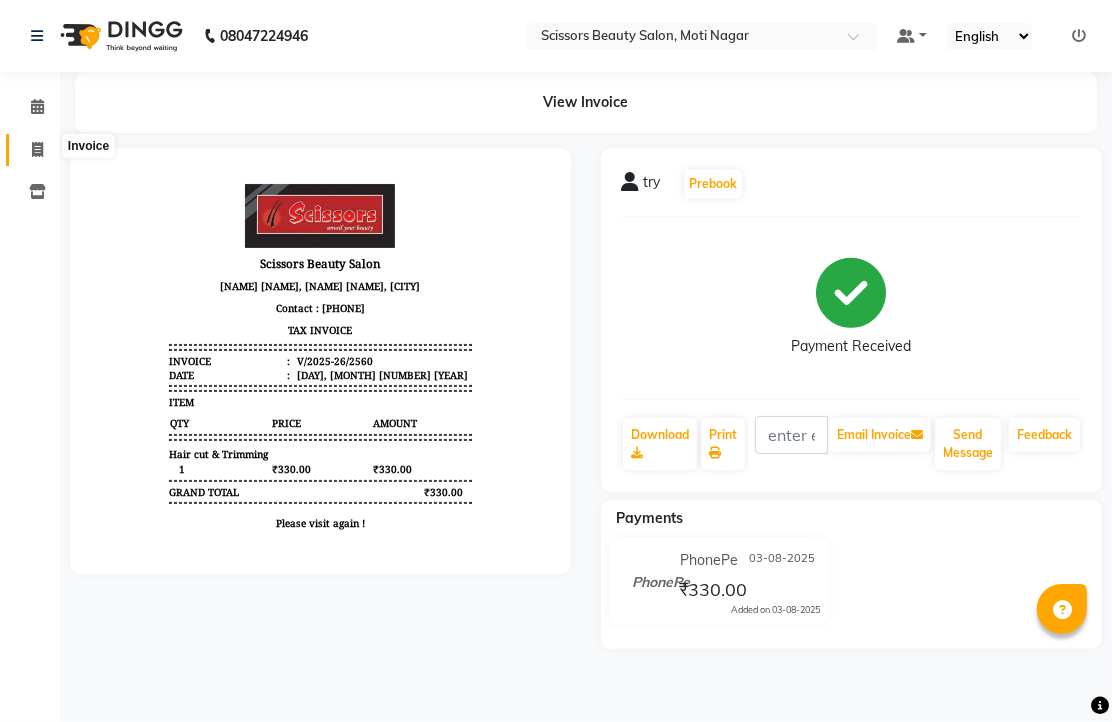 click 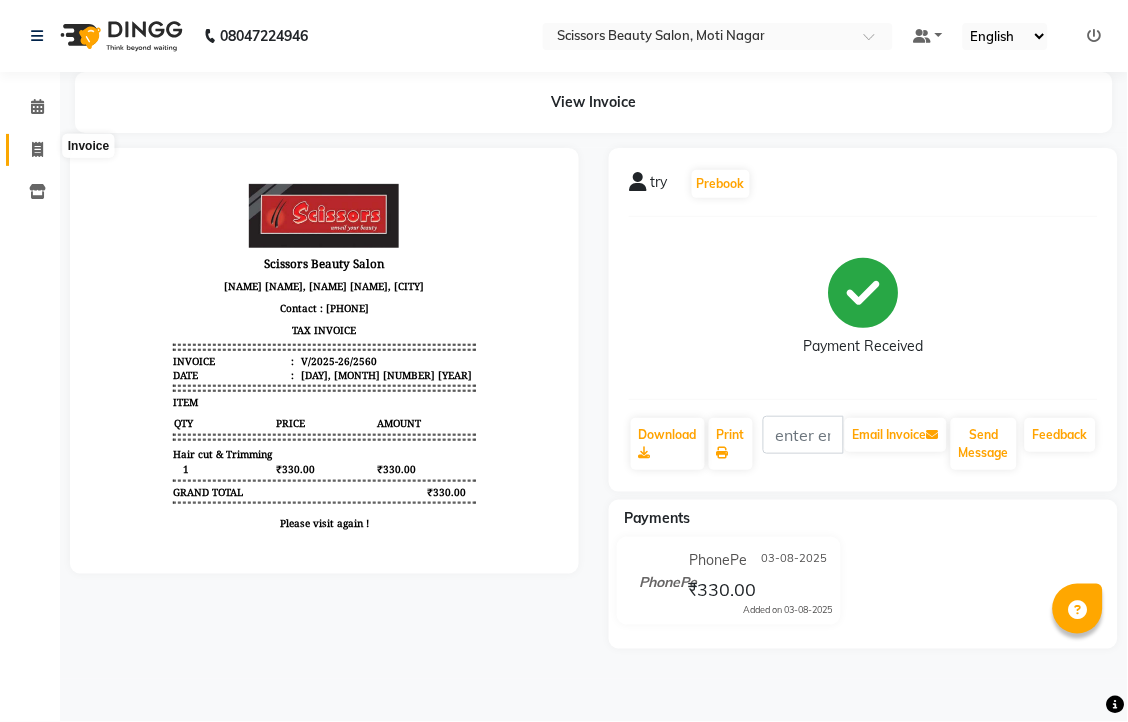 select on "service" 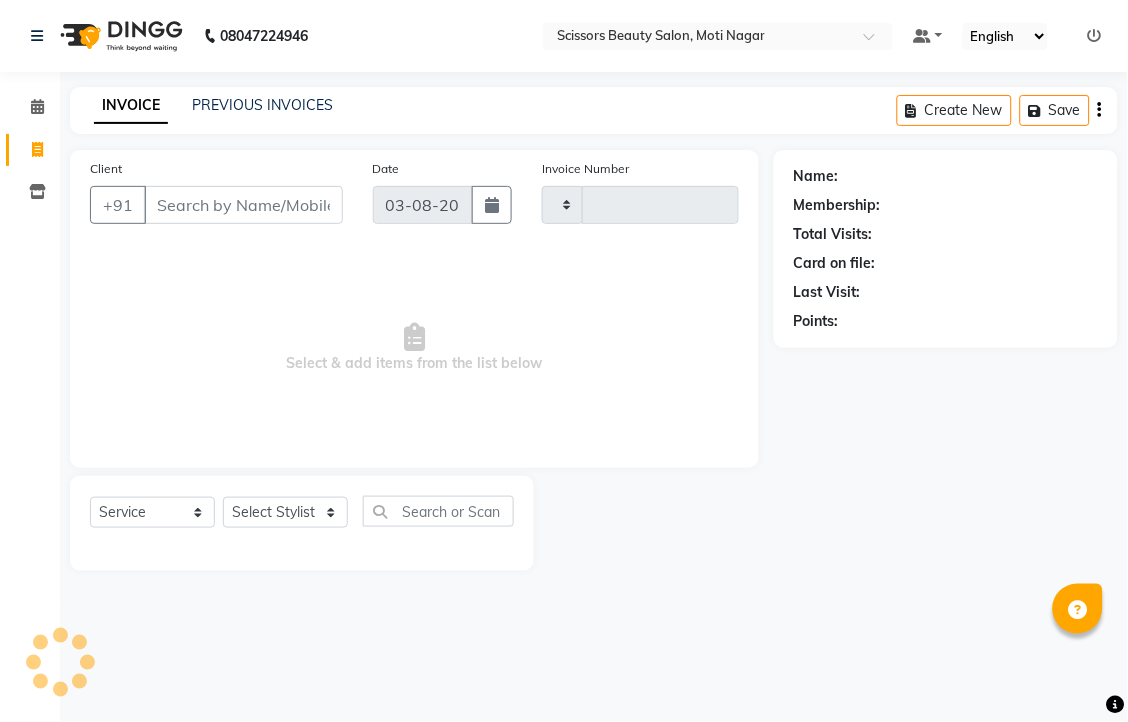 type on "2561" 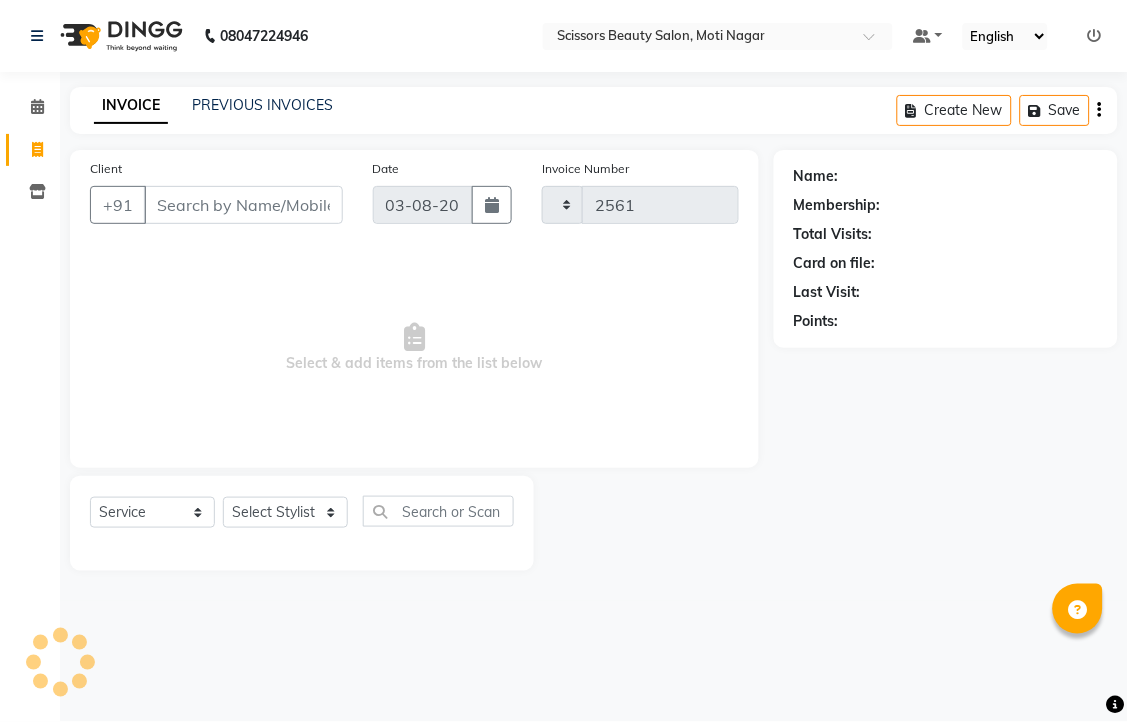 select on "7057" 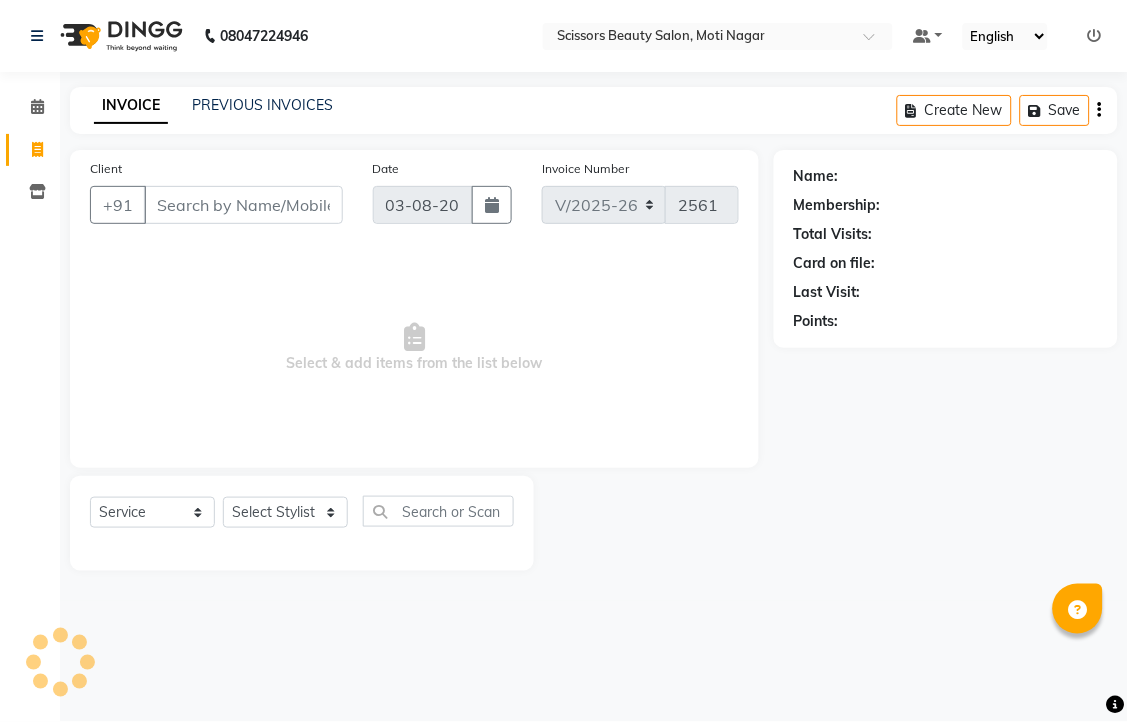 click on "Client" at bounding box center (243, 205) 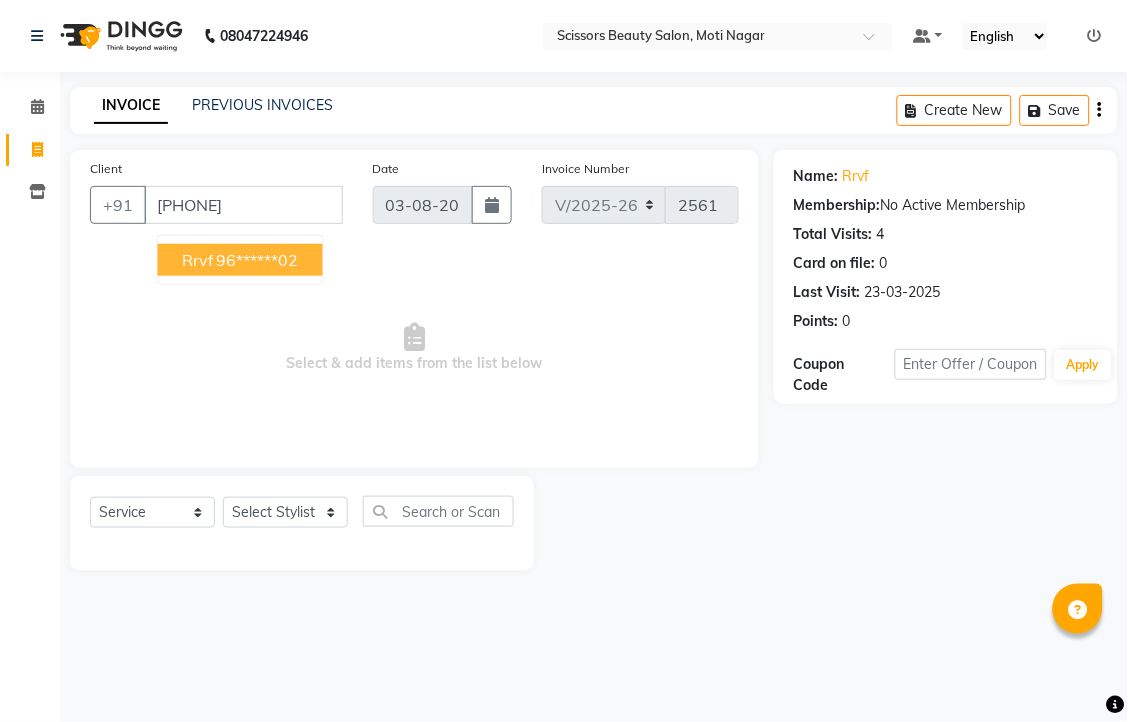 click on "96******02" at bounding box center [258, 260] 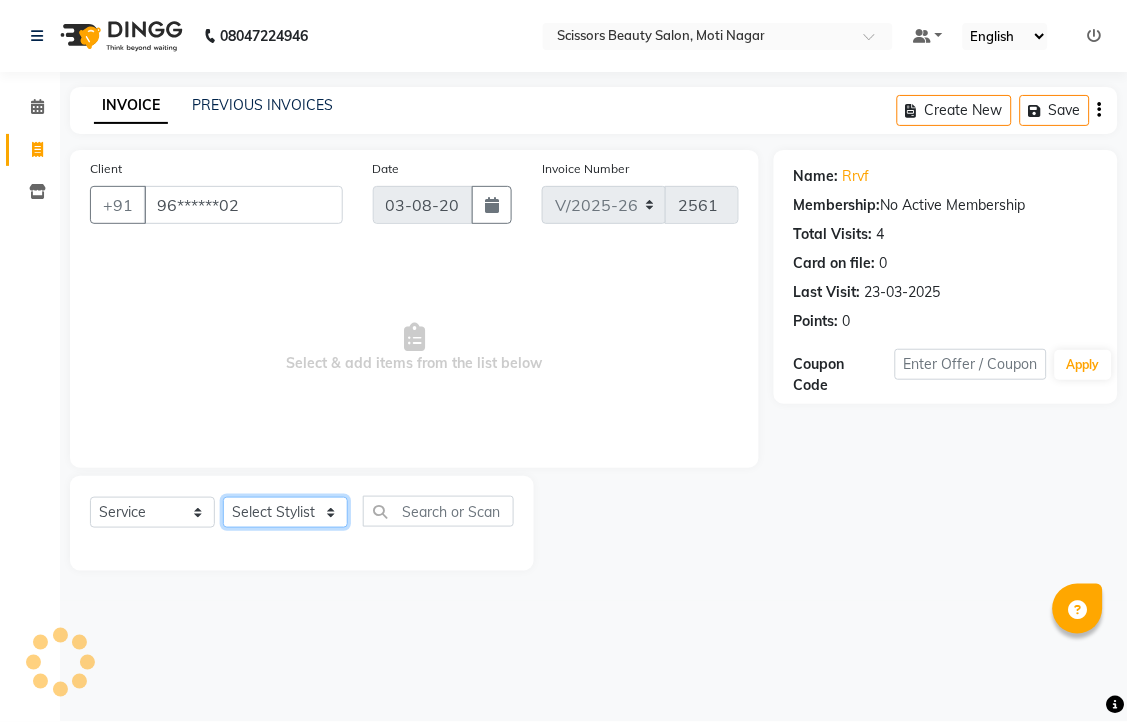 click on "Select Stylist [NAME] [NAME] [NAME] [NAME] [NAME]" 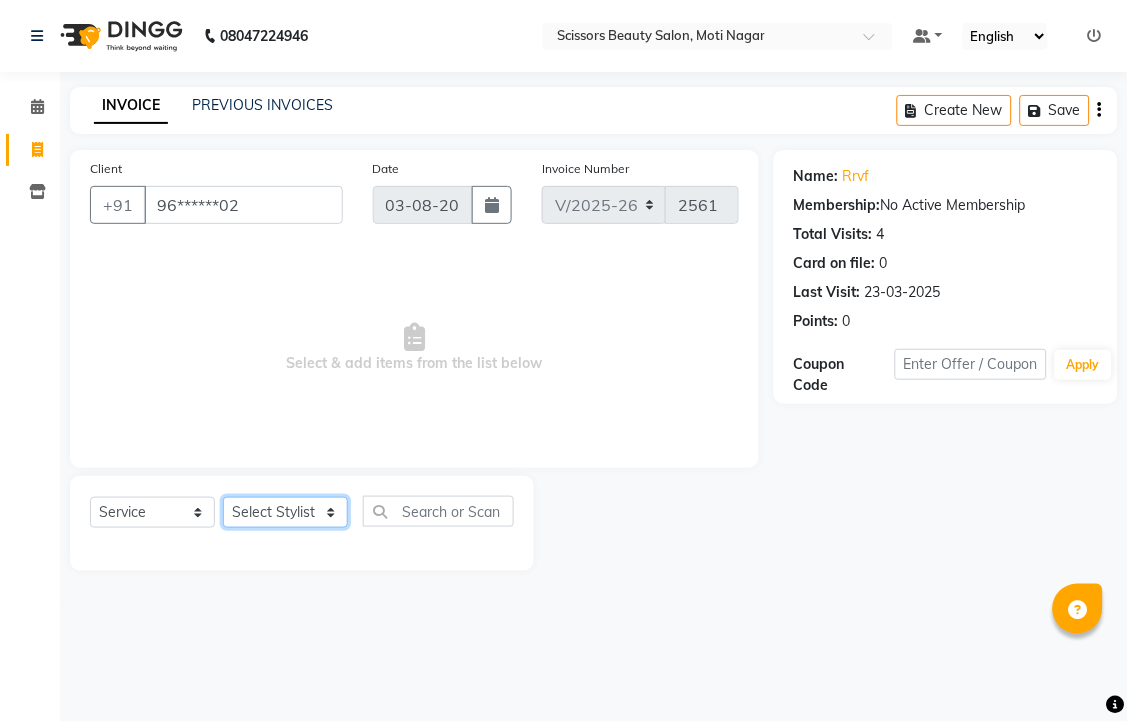 select on "58456" 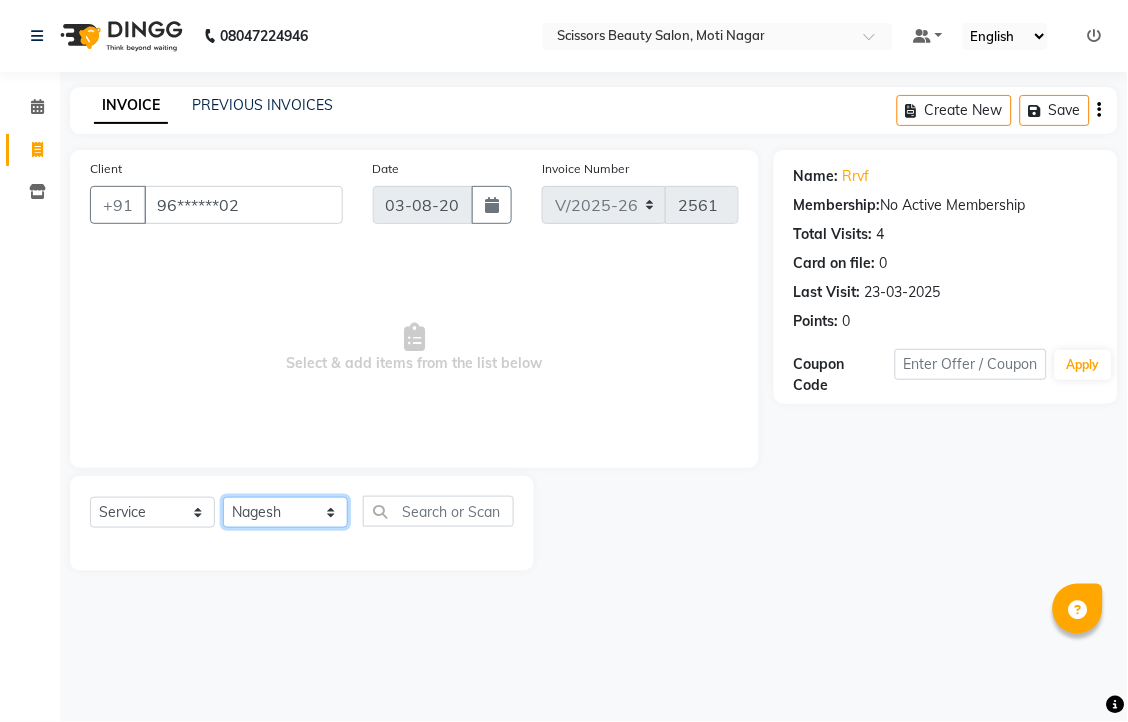 click on "Select Stylist [NAME] [NAME] [NAME] [NAME] [NAME]" 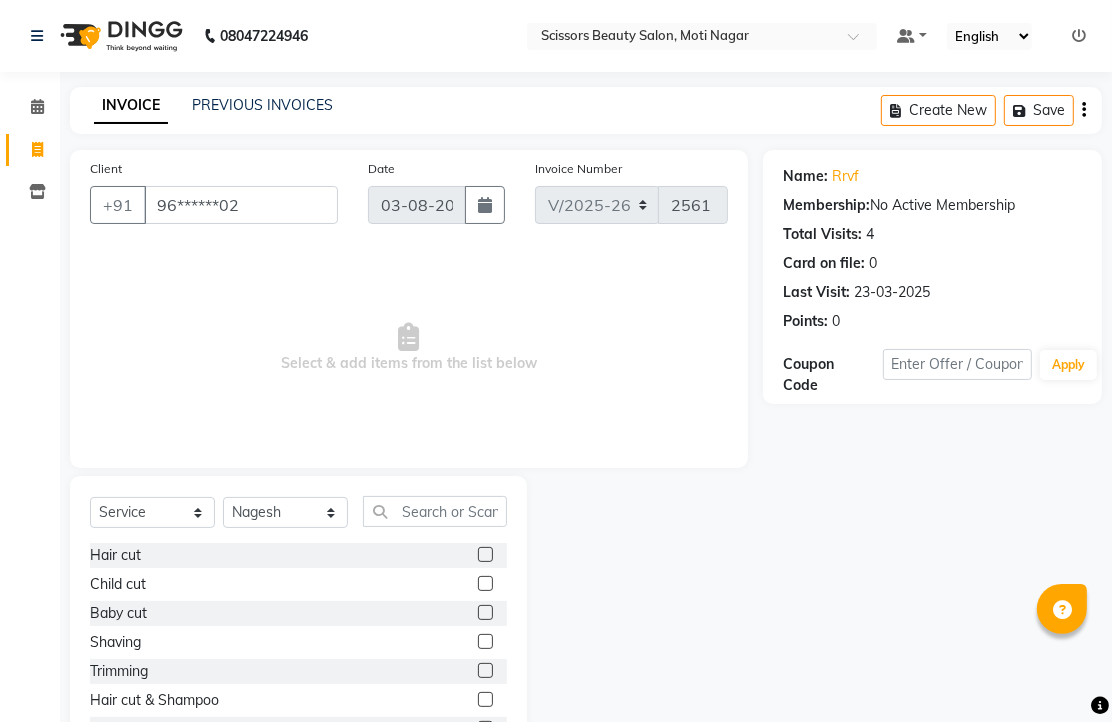 click 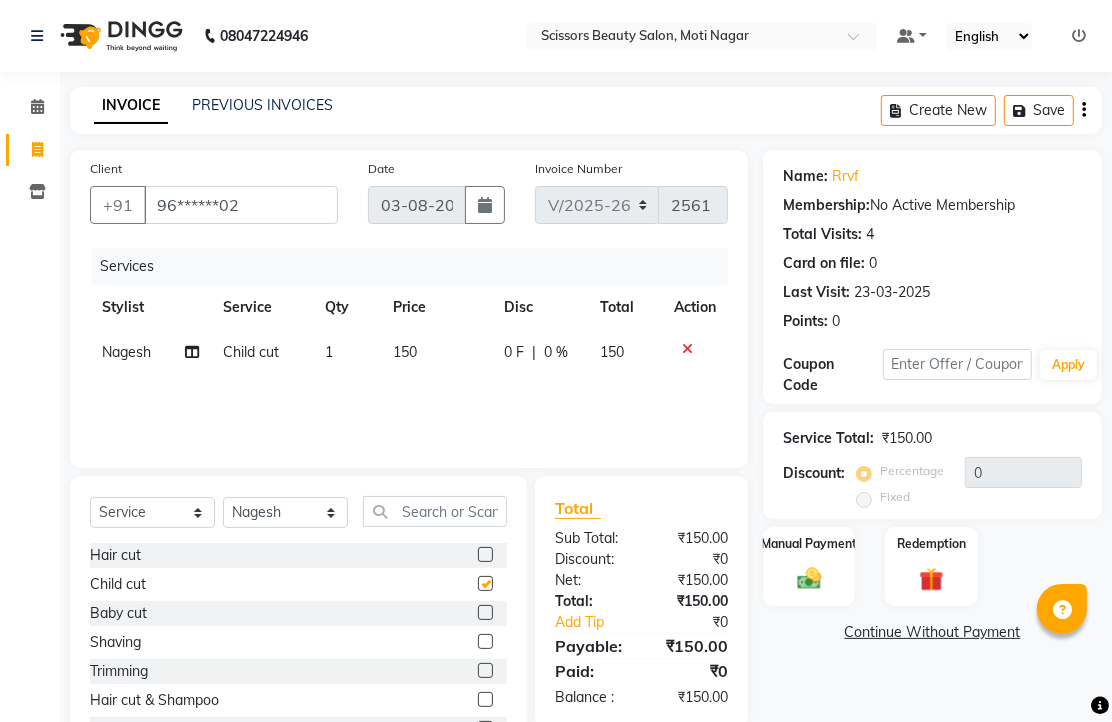 checkbox on "false" 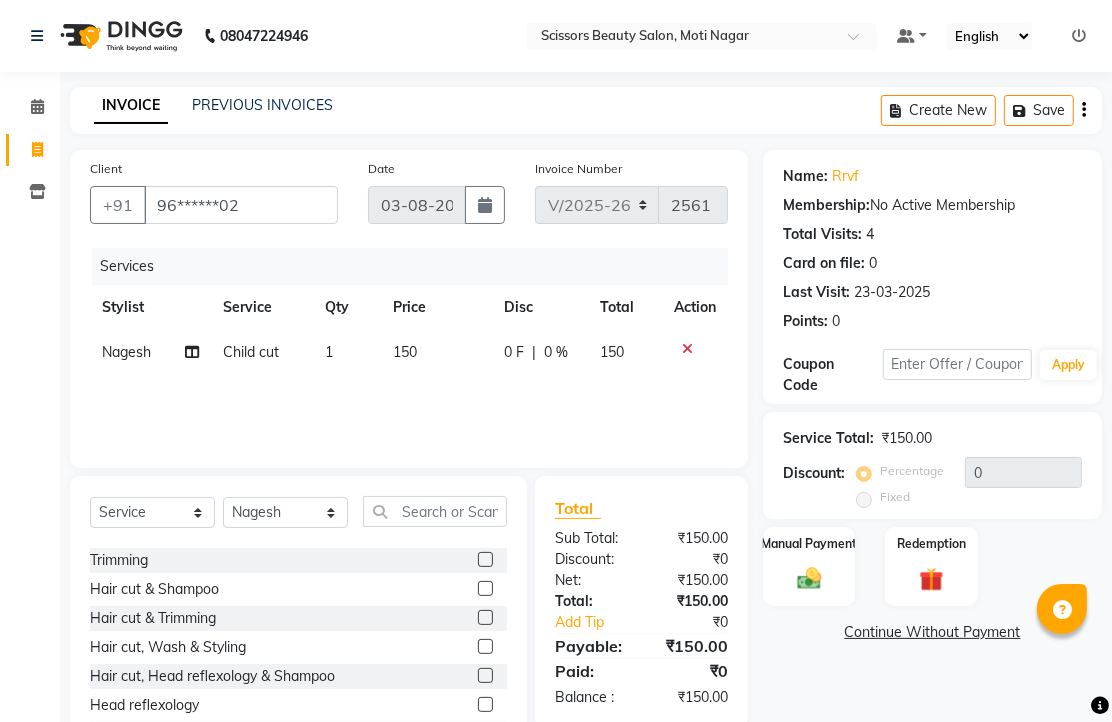 scroll, scrollTop: 0, scrollLeft: 0, axis: both 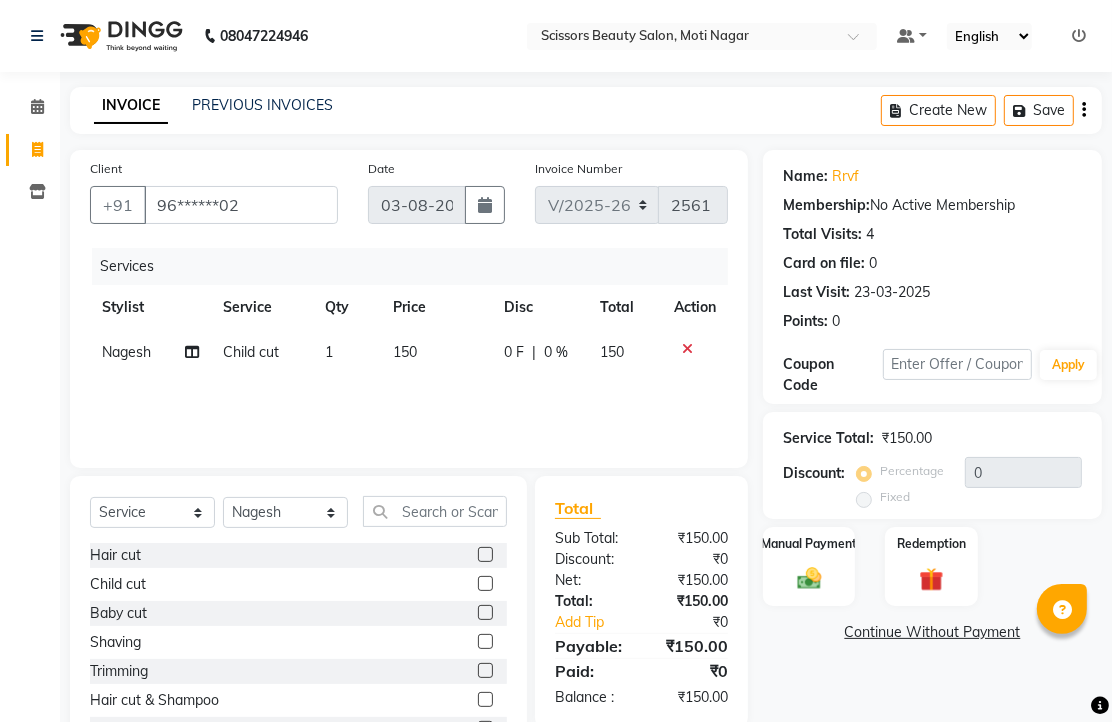 click 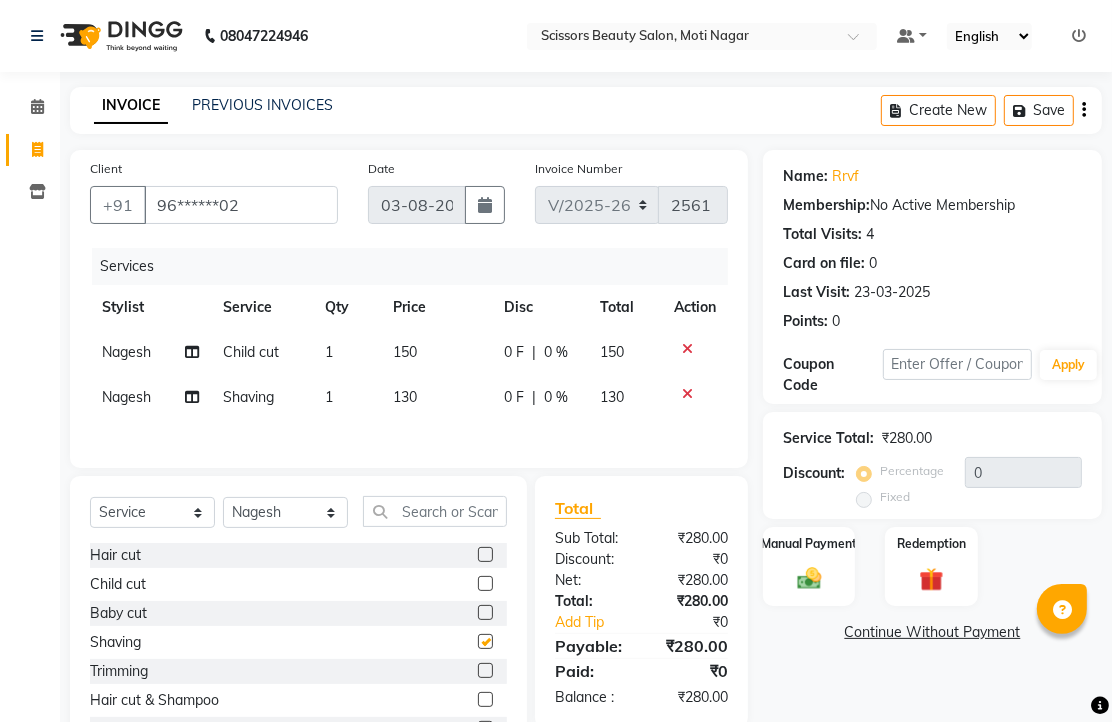 checkbox on "false" 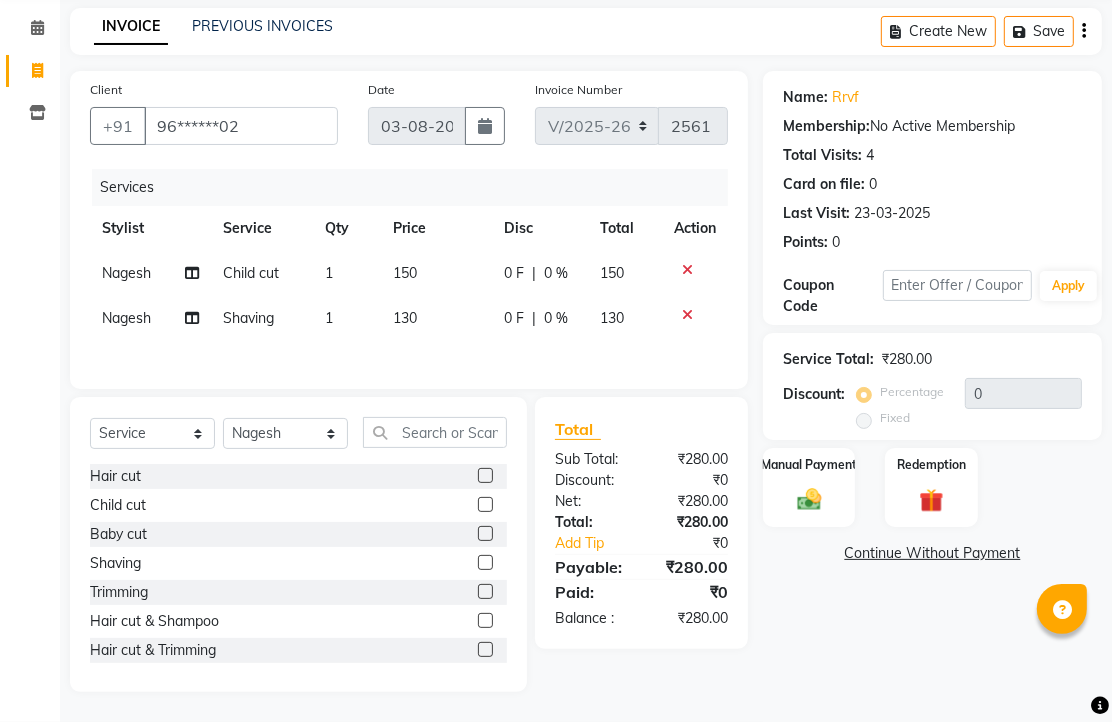 scroll, scrollTop: 222, scrollLeft: 0, axis: vertical 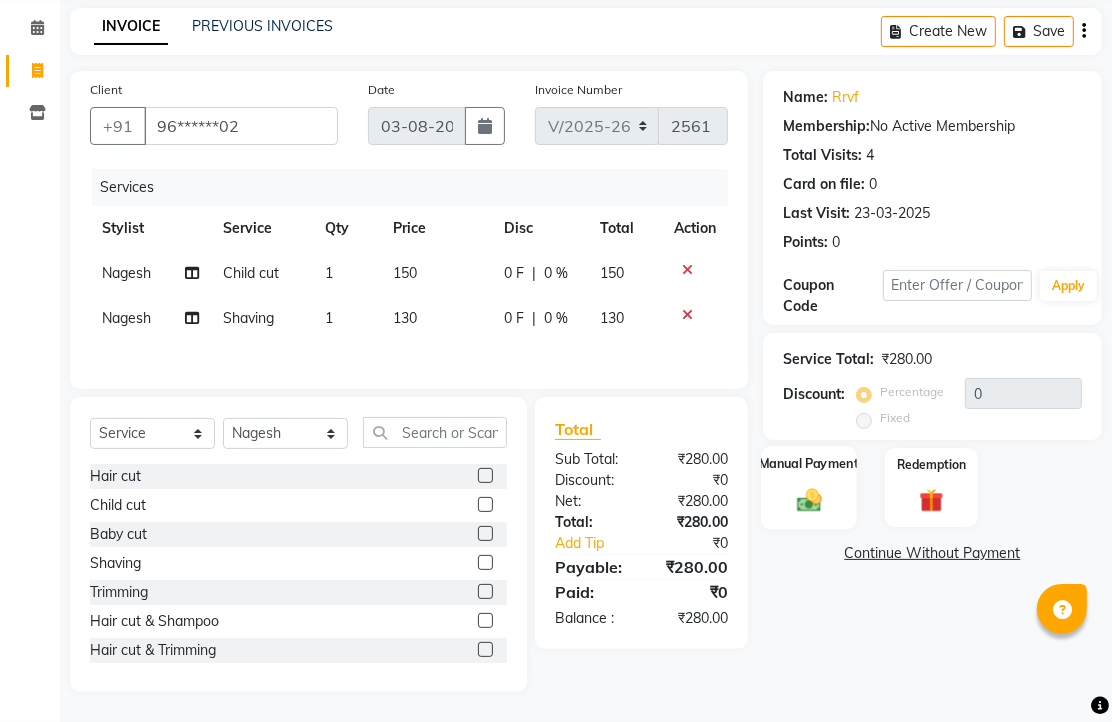 click 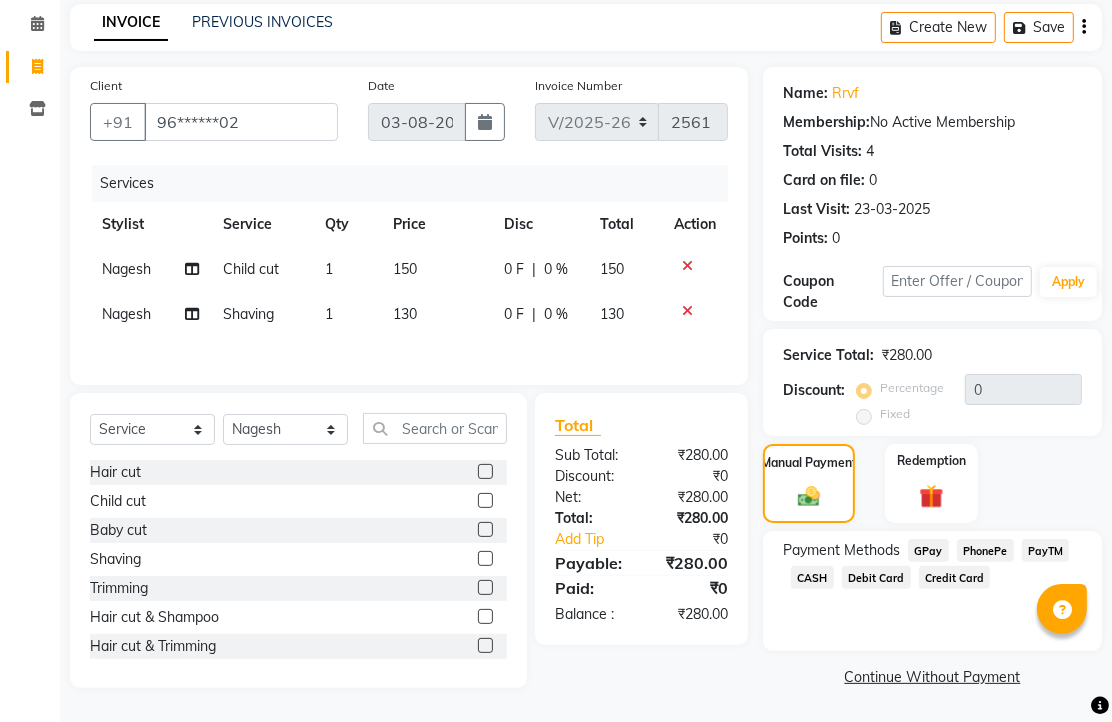 click on "PhonePe" 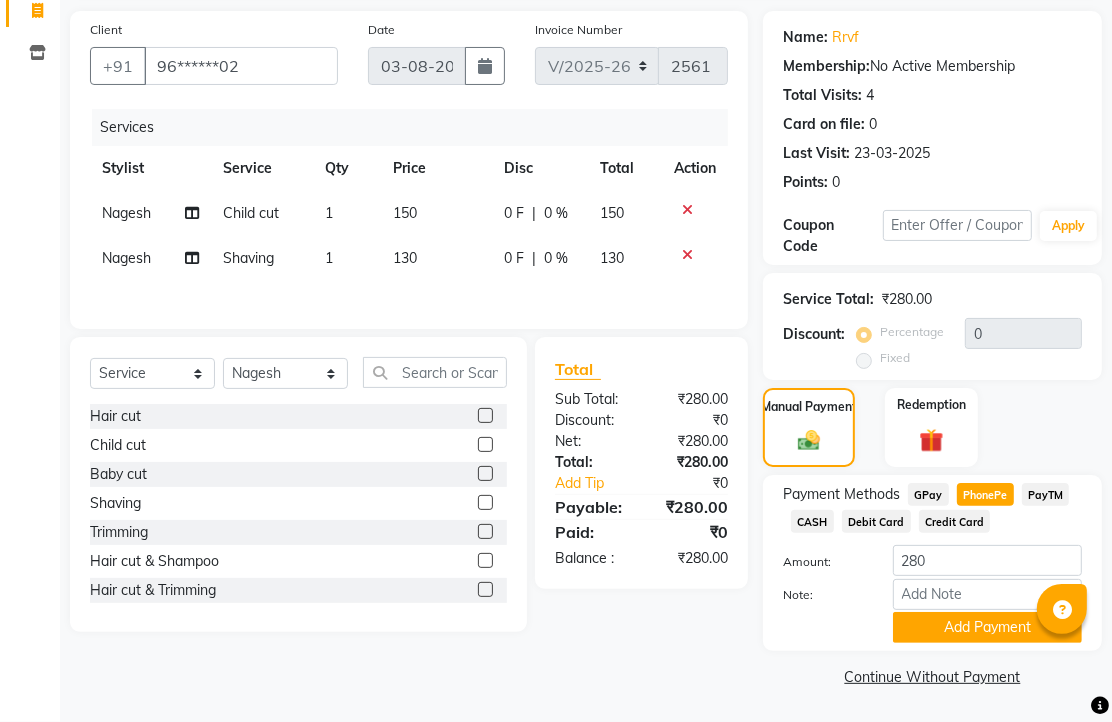 scroll, scrollTop: 248, scrollLeft: 0, axis: vertical 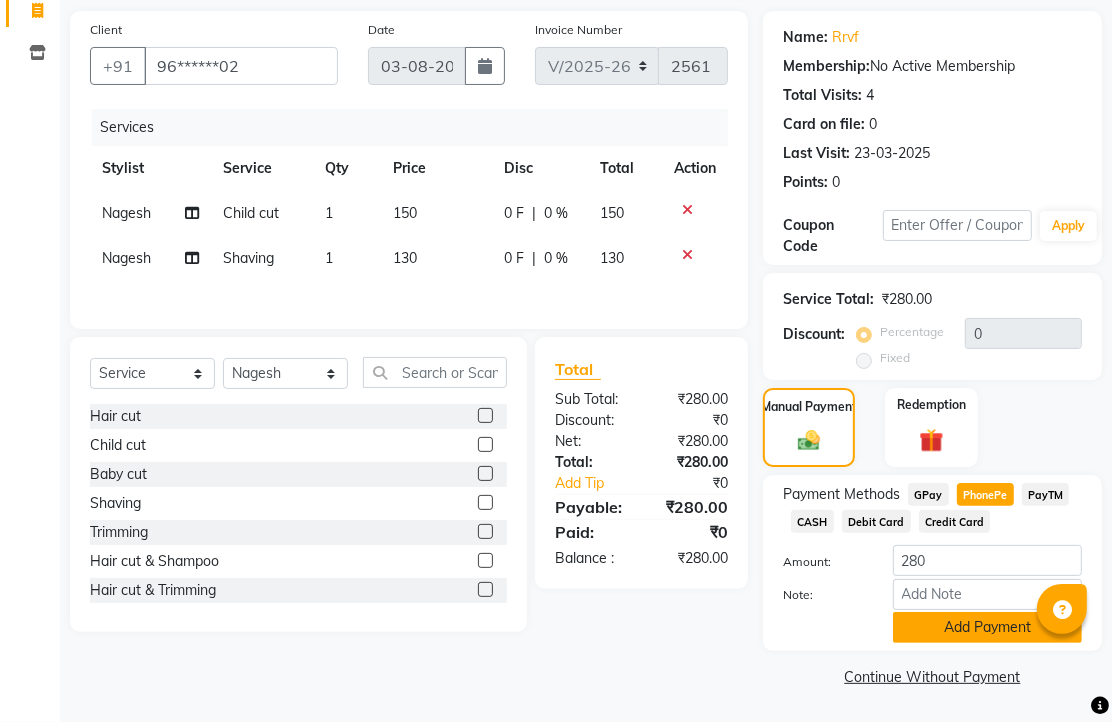 click on "Add Payment" 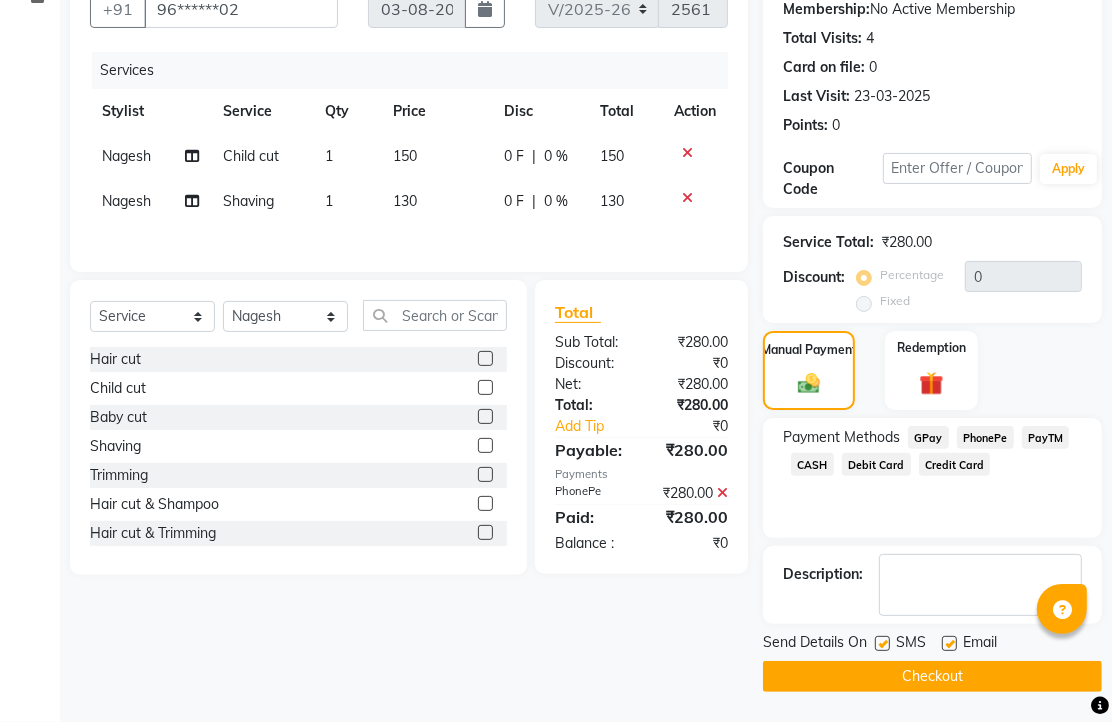 scroll, scrollTop: 304, scrollLeft: 0, axis: vertical 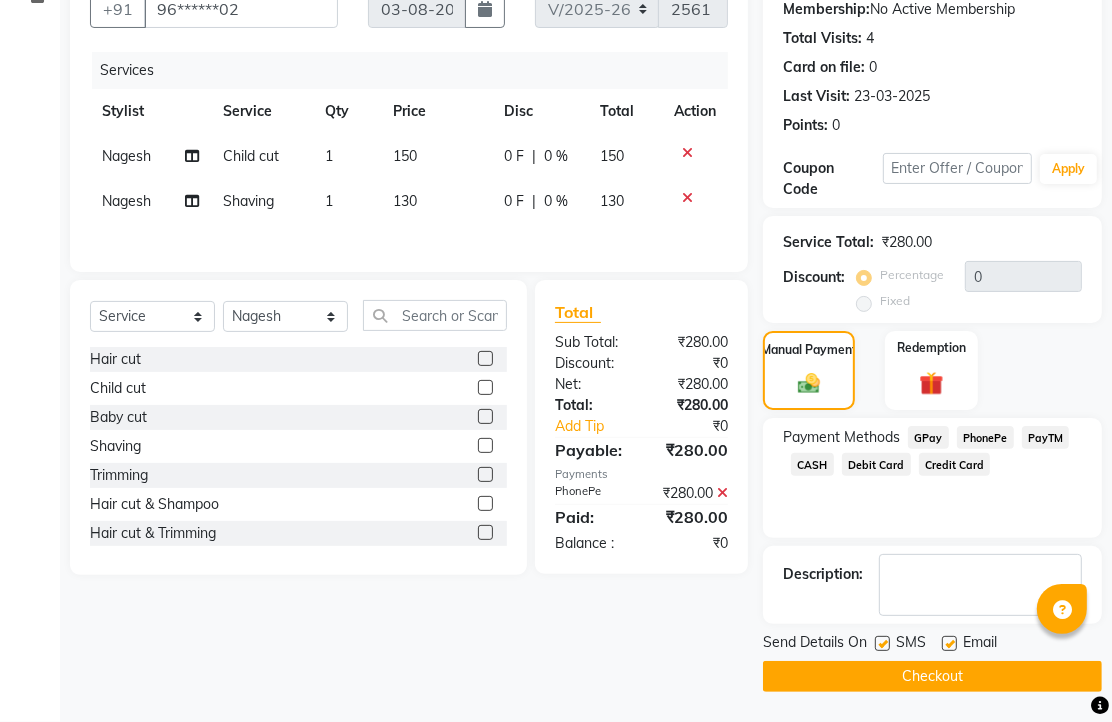 click 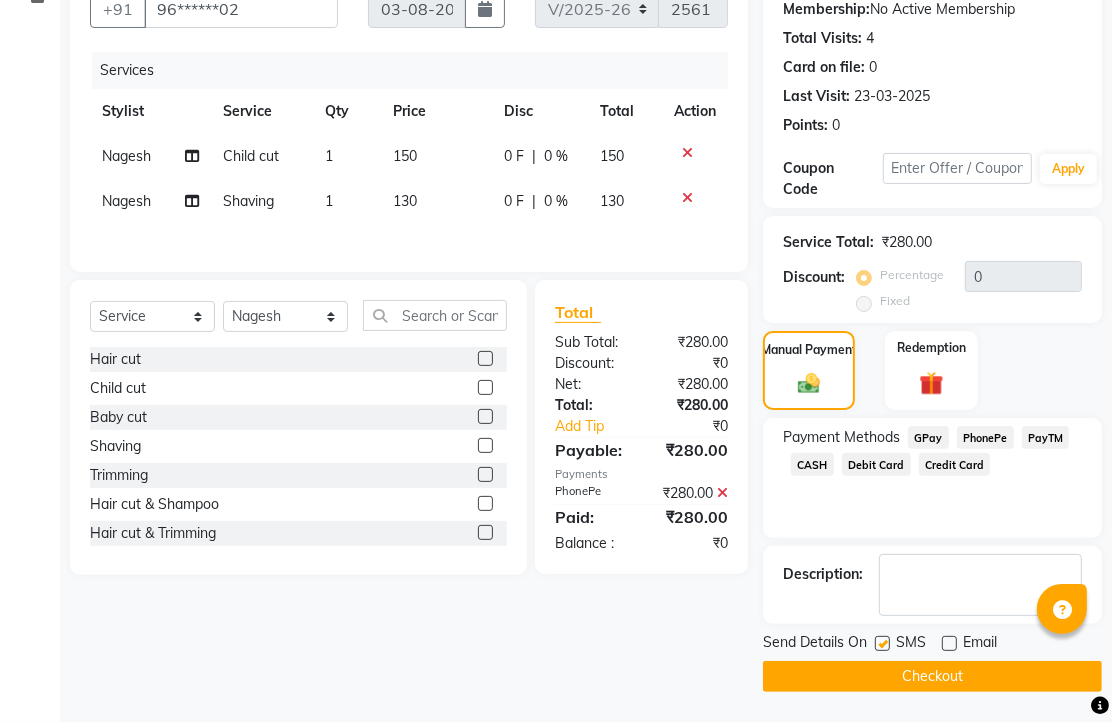 click on "Checkout" 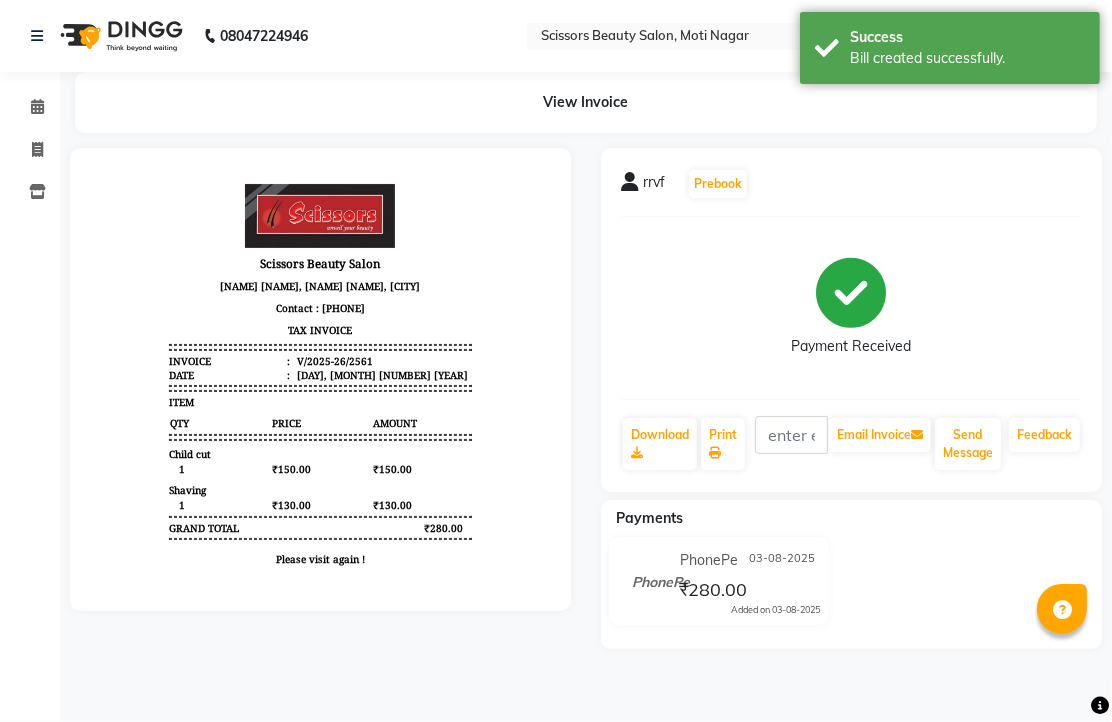 scroll, scrollTop: 0, scrollLeft: 0, axis: both 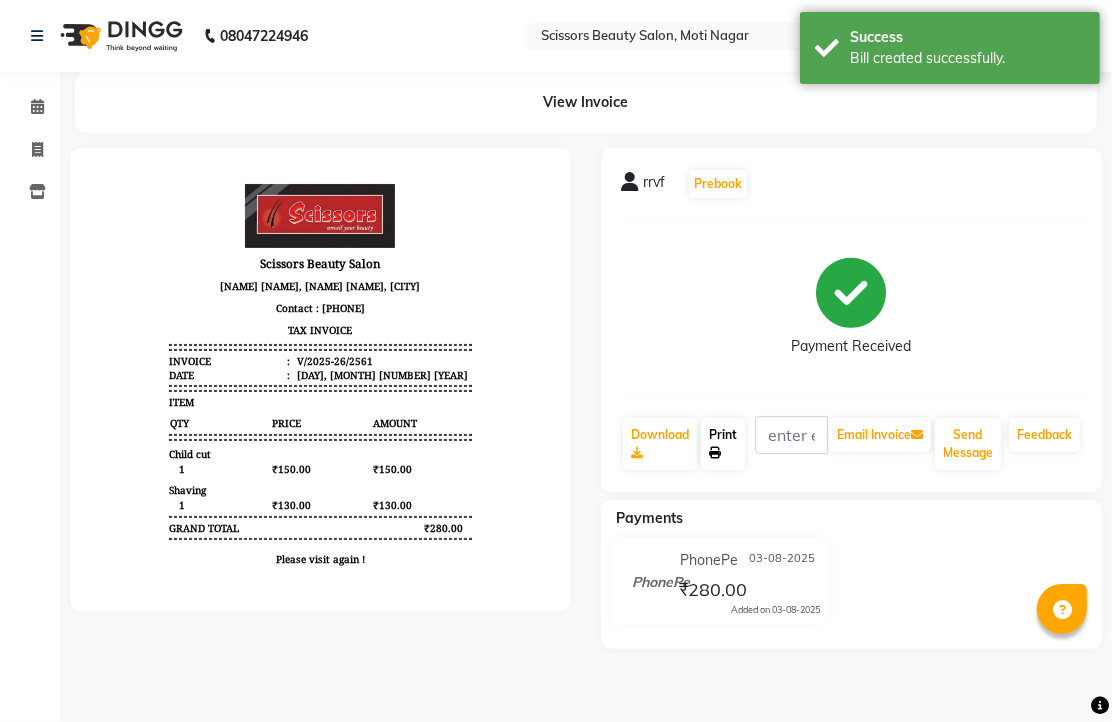 click on "Print" 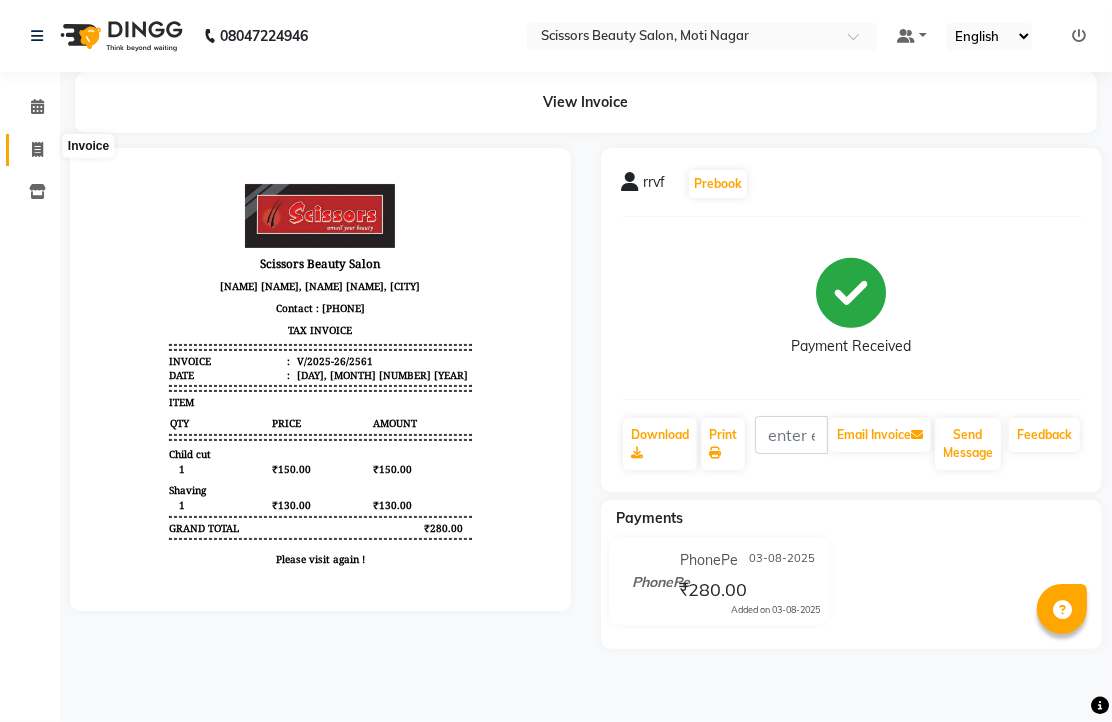 click 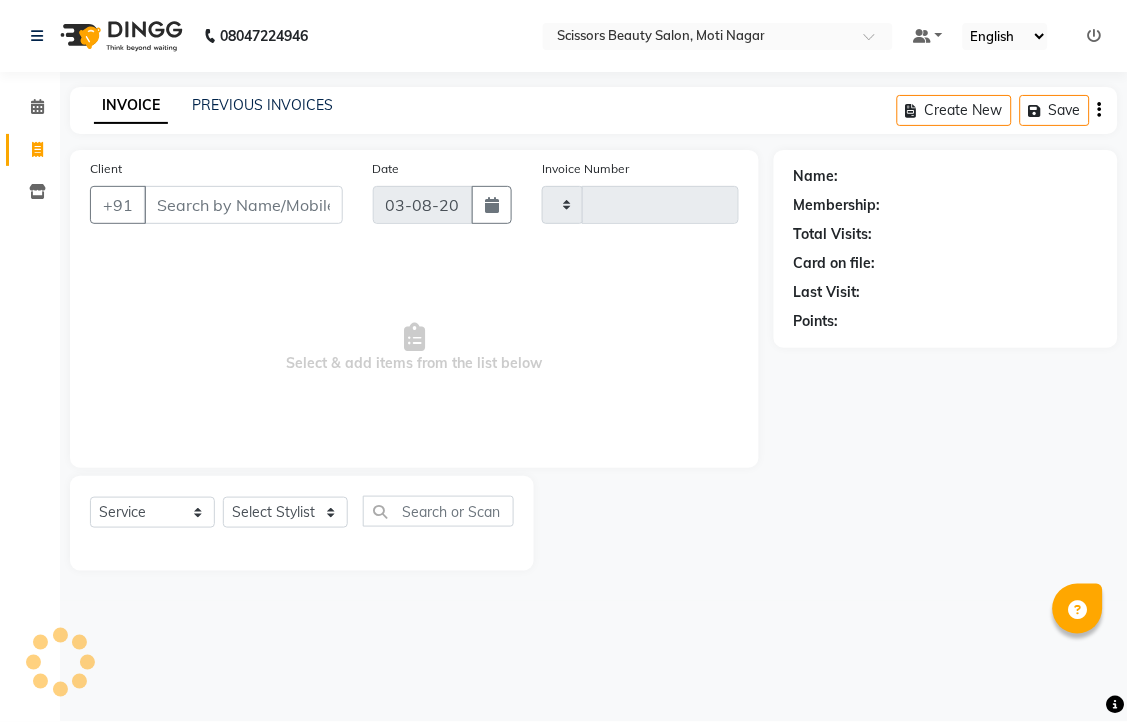 type on "2562" 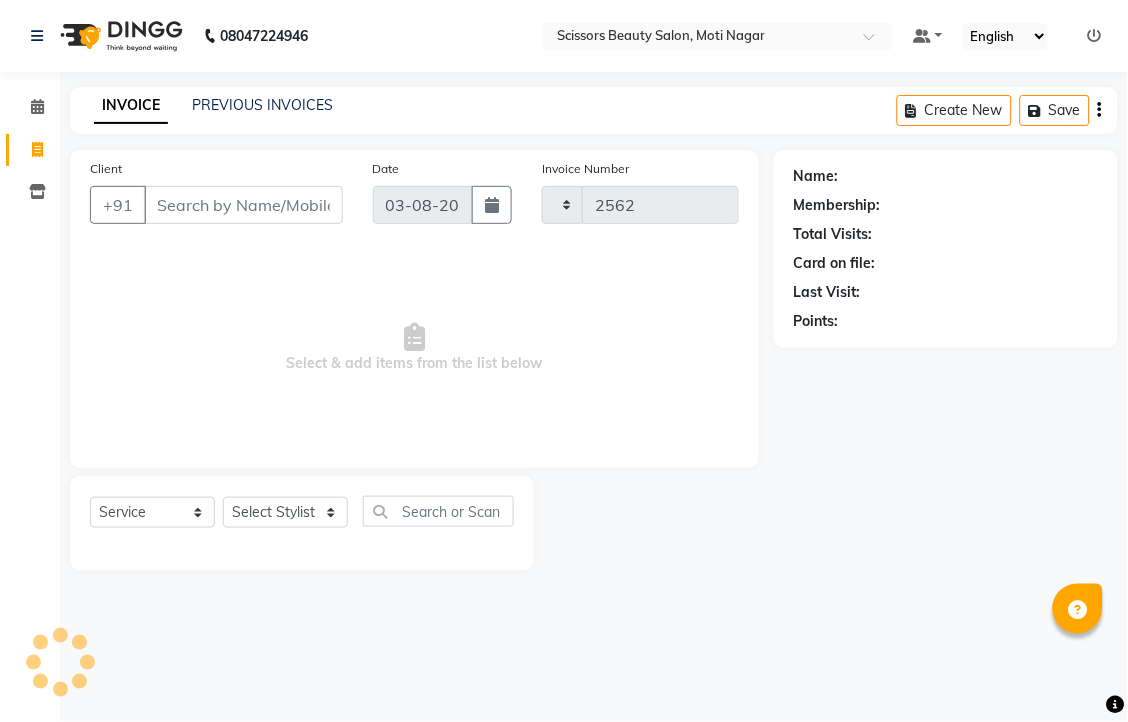 select on "7057" 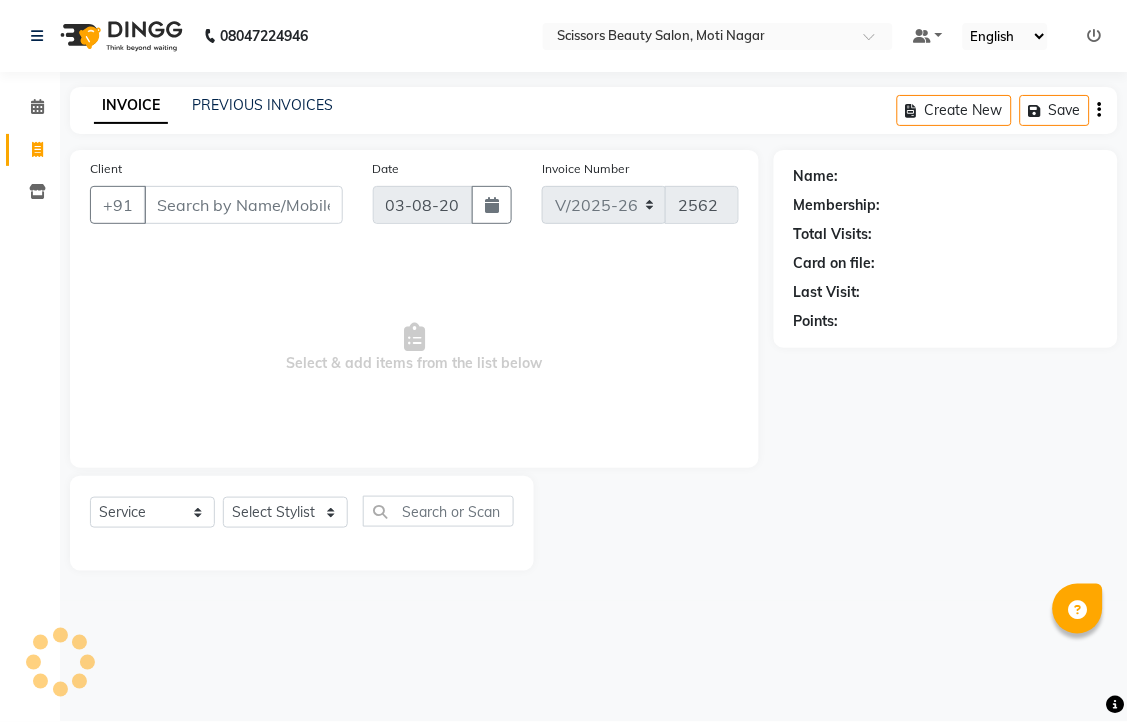 click on "Client" at bounding box center (243, 205) 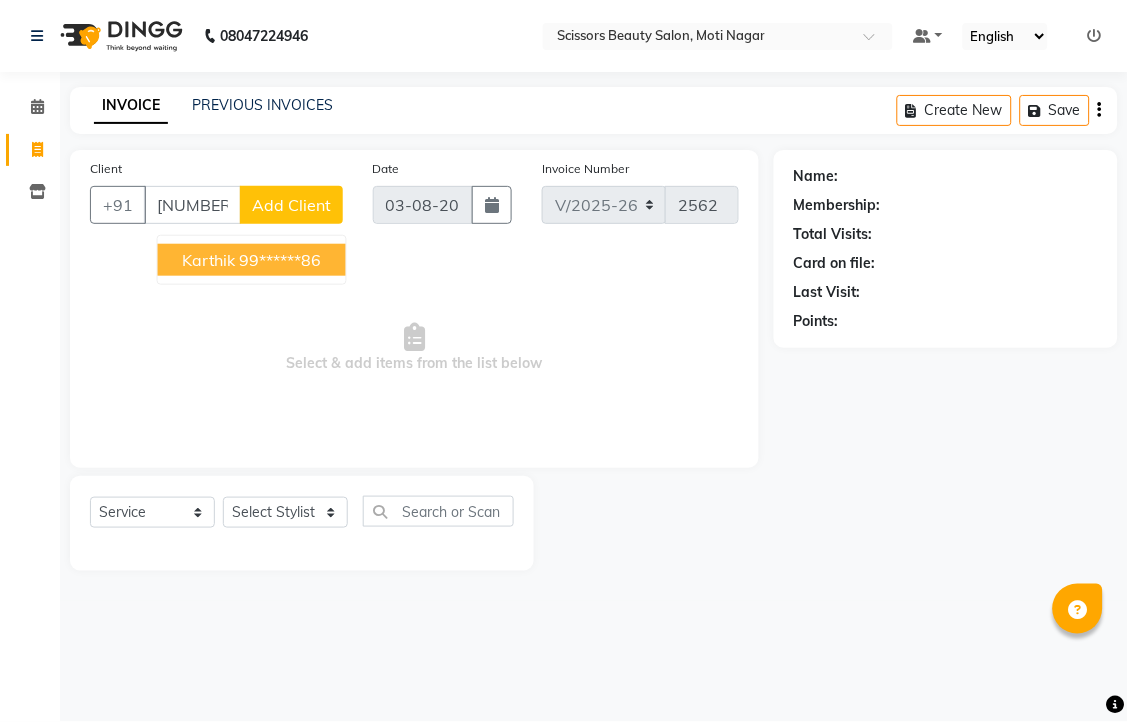 click on "[NAME] [PHONE]" at bounding box center (252, 260) 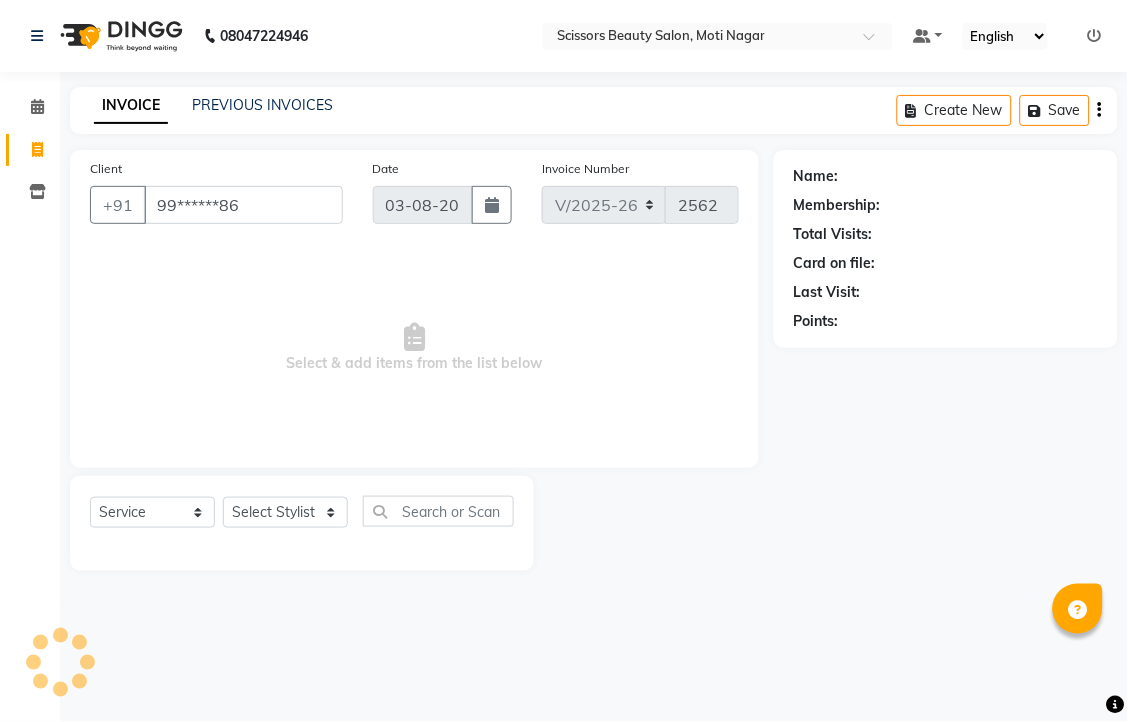 type on "99******86" 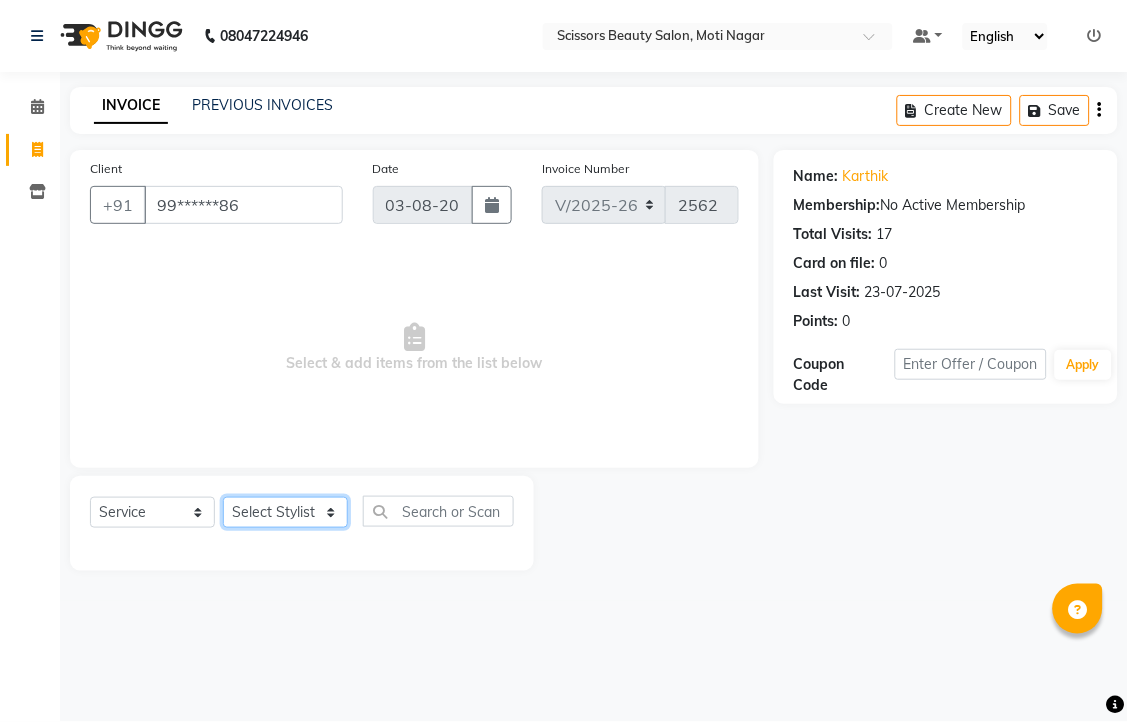 click on "Select Stylist [NAME] [NAME] [NAME] [NAME] [NAME]" 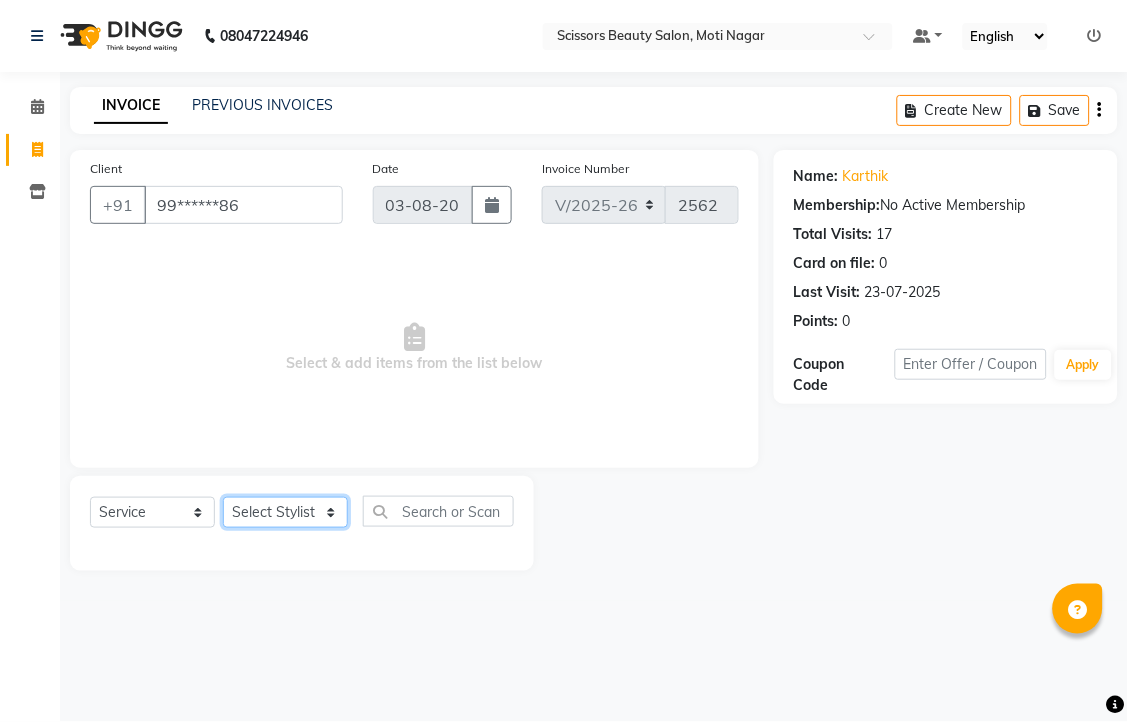select on "58456" 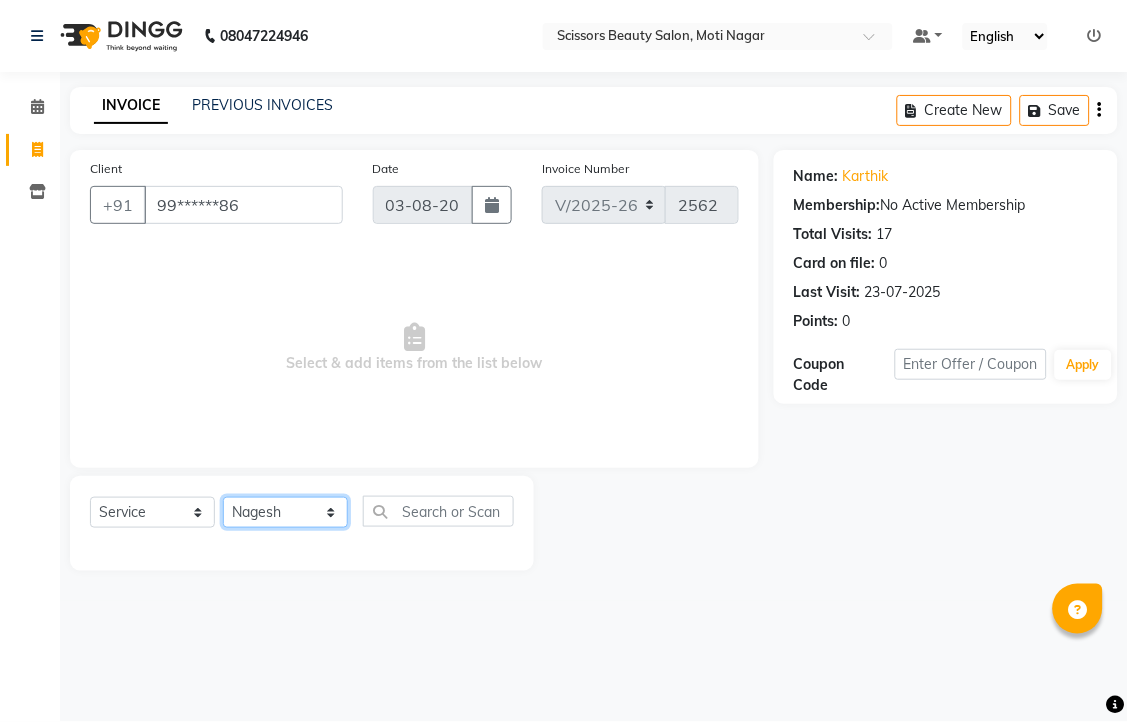 click on "Select Stylist [NAME] [NAME] [NAME] [NAME] [NAME]" 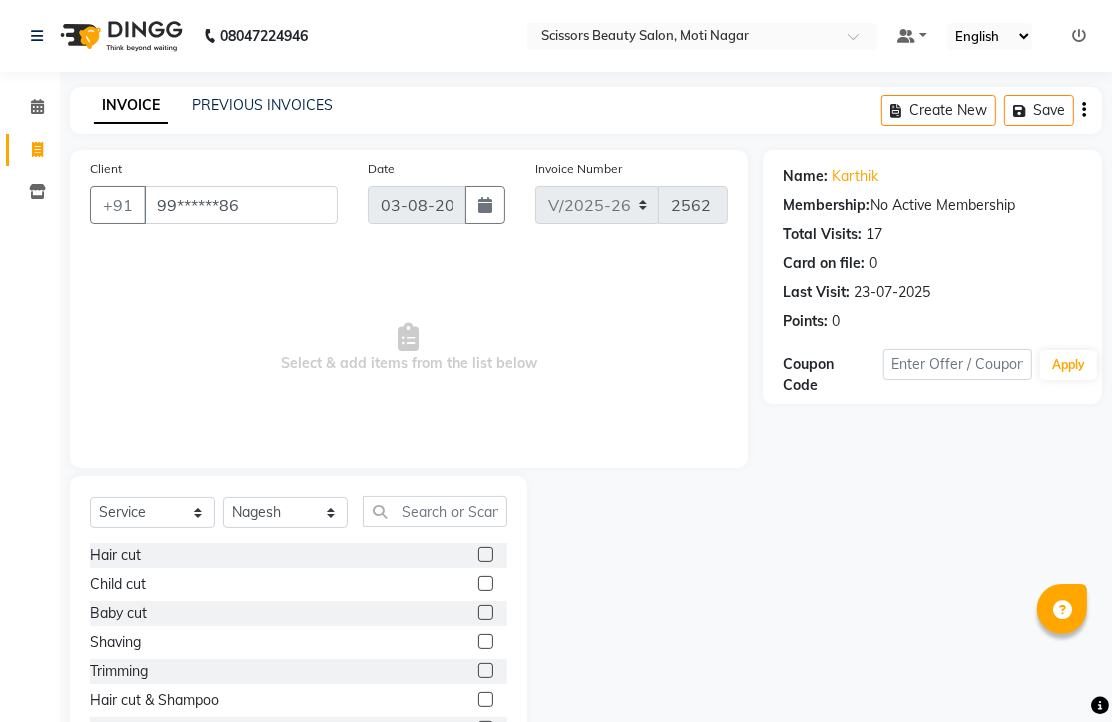 click on "Child cut" 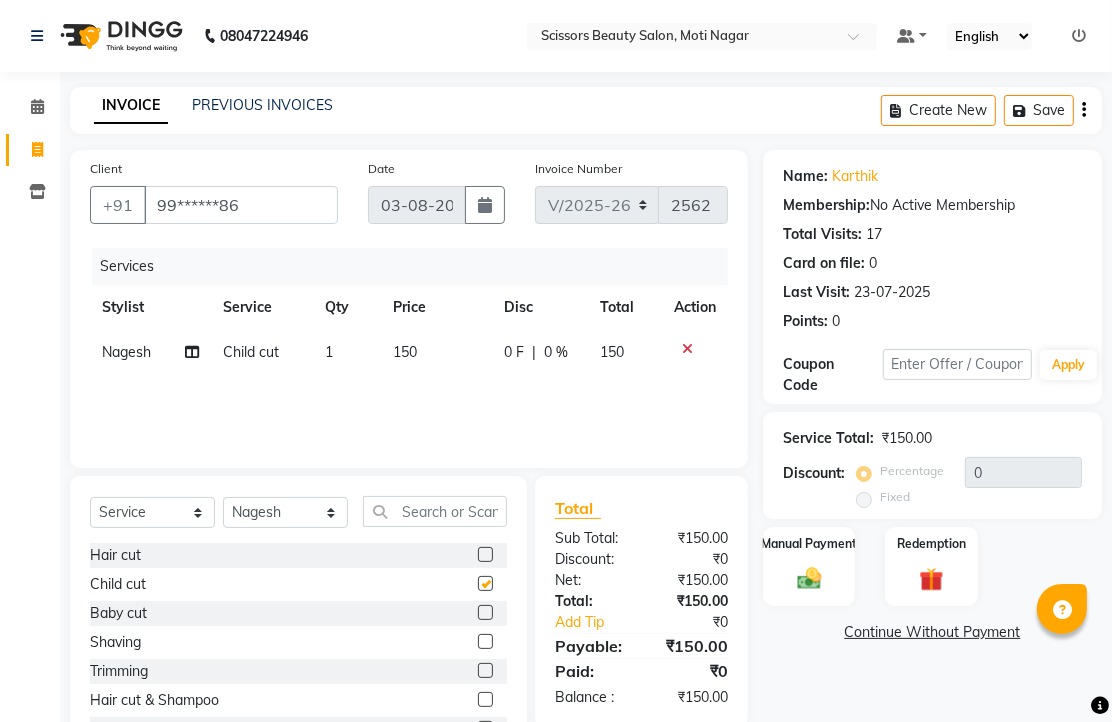 checkbox on "false" 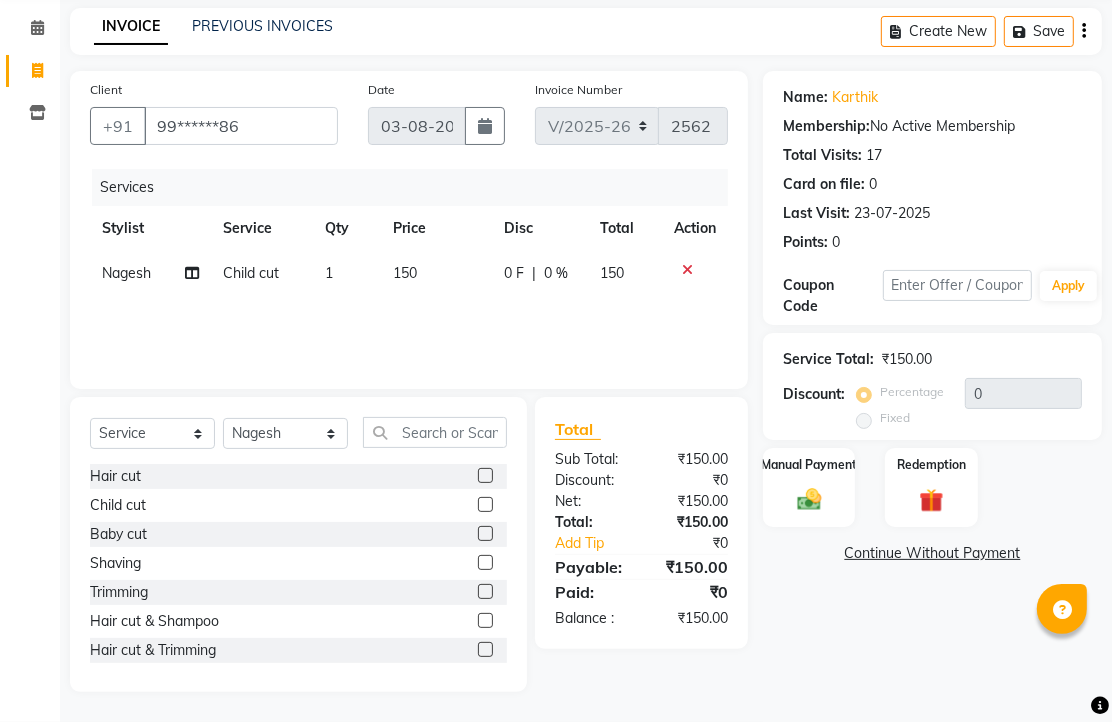 scroll, scrollTop: 157, scrollLeft: 0, axis: vertical 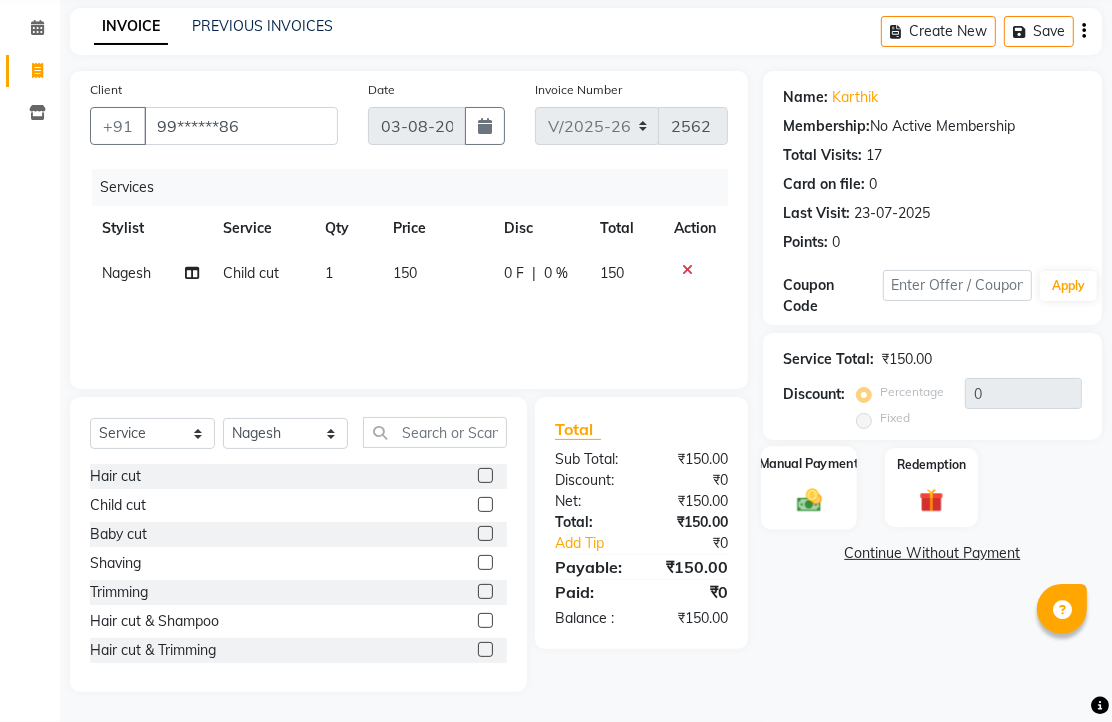 click 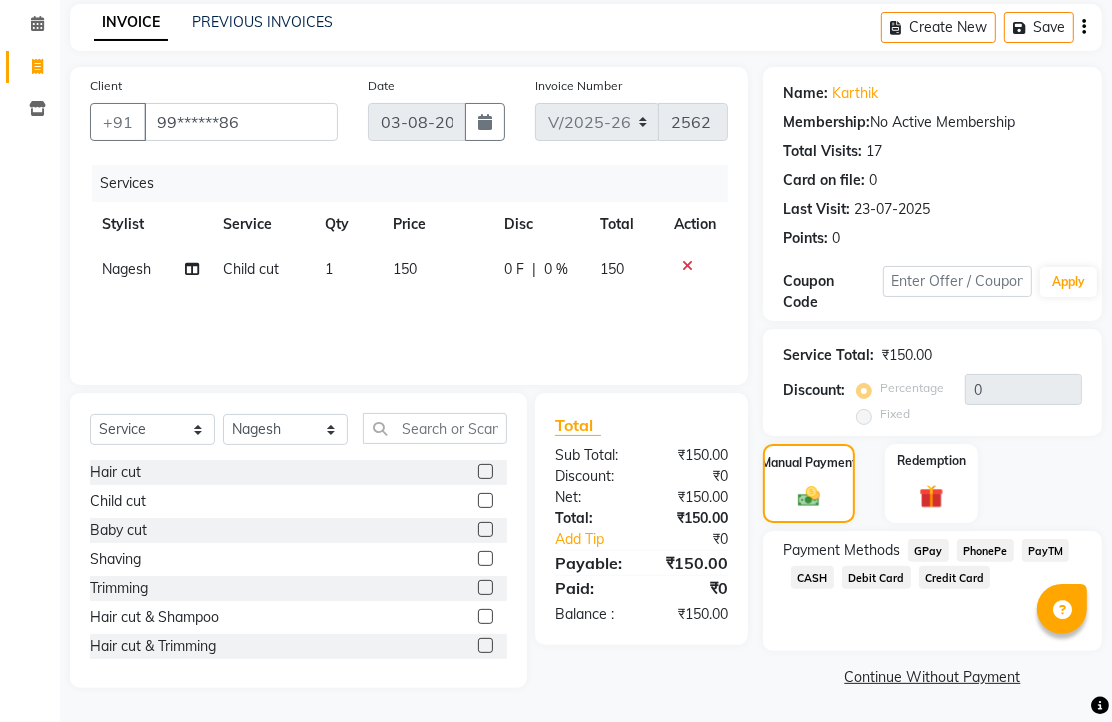 click on "CASH" 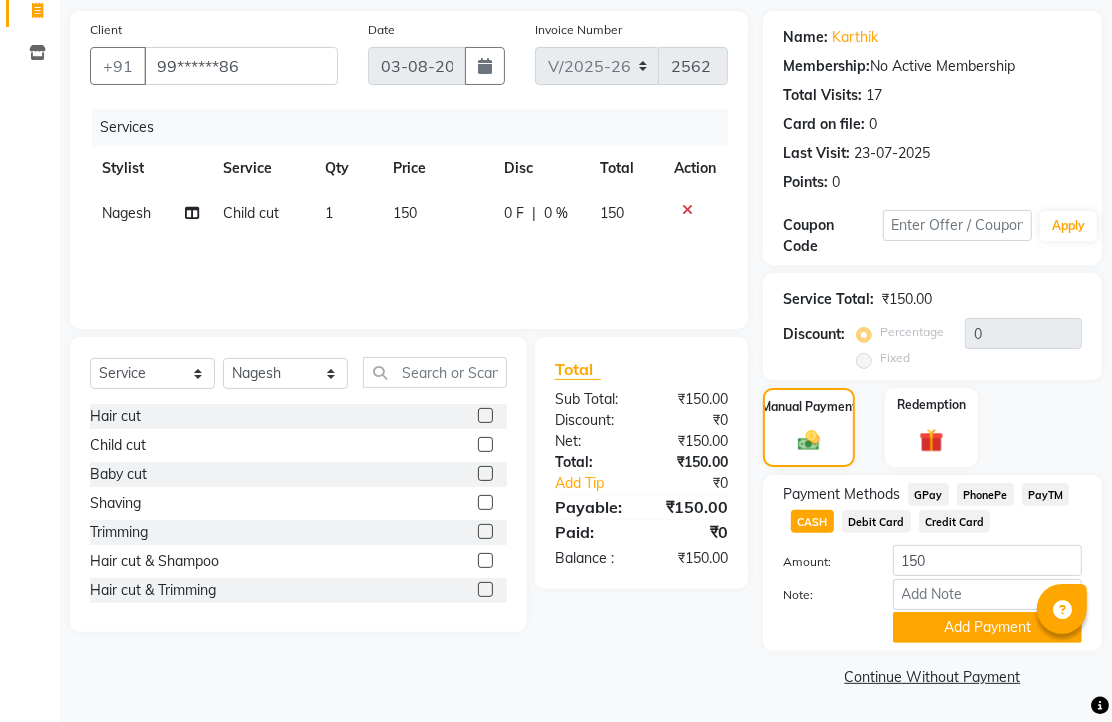 click on "Add Payment" 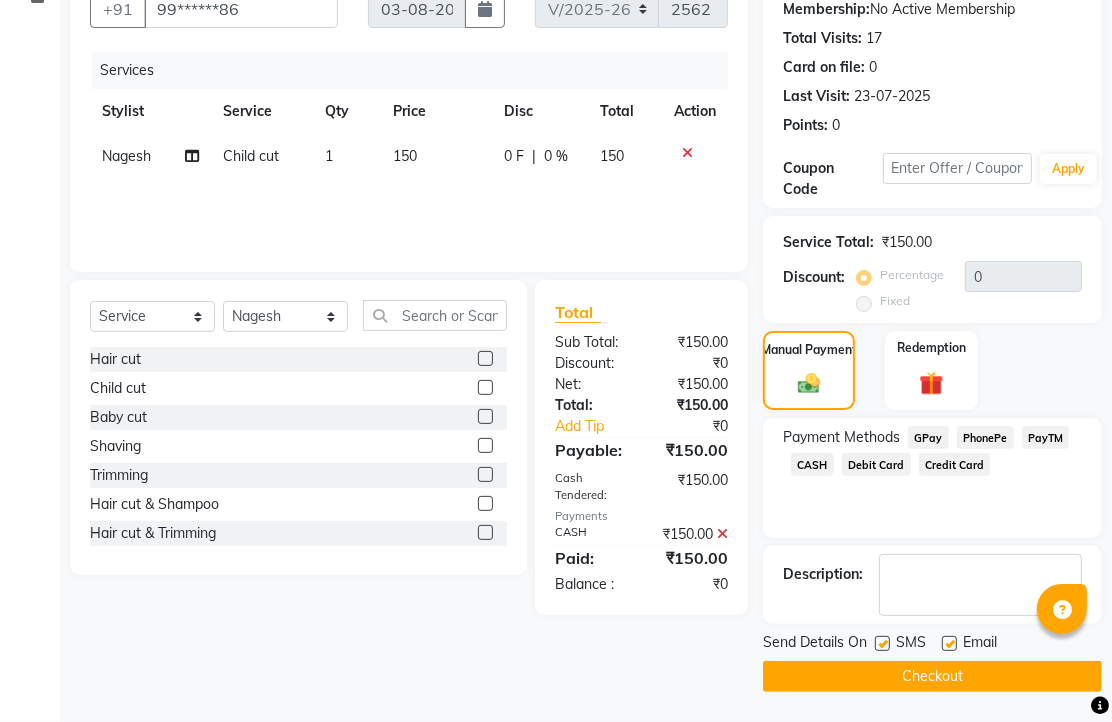scroll, scrollTop: 304, scrollLeft: 0, axis: vertical 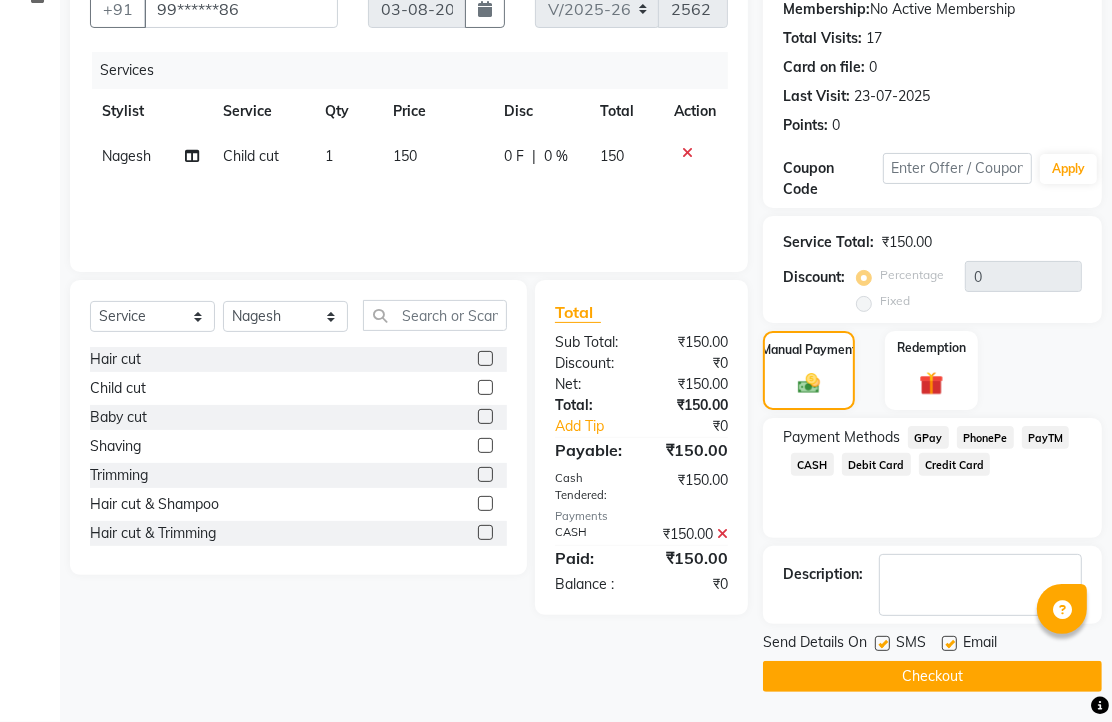 click 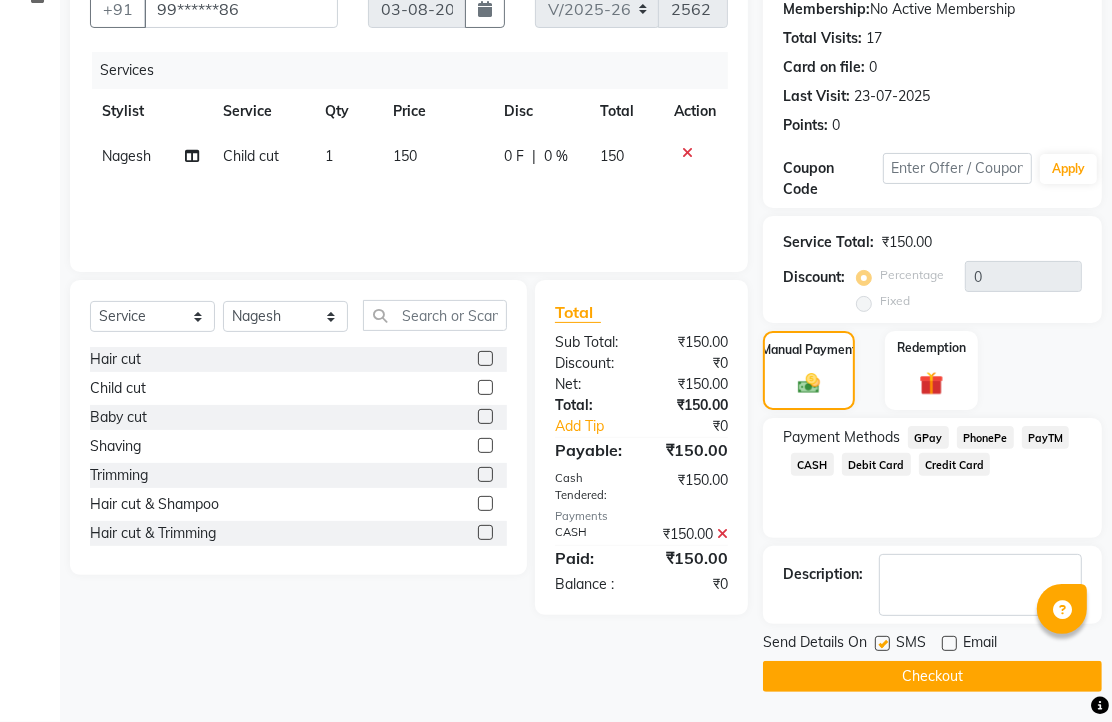 click on "Checkout" 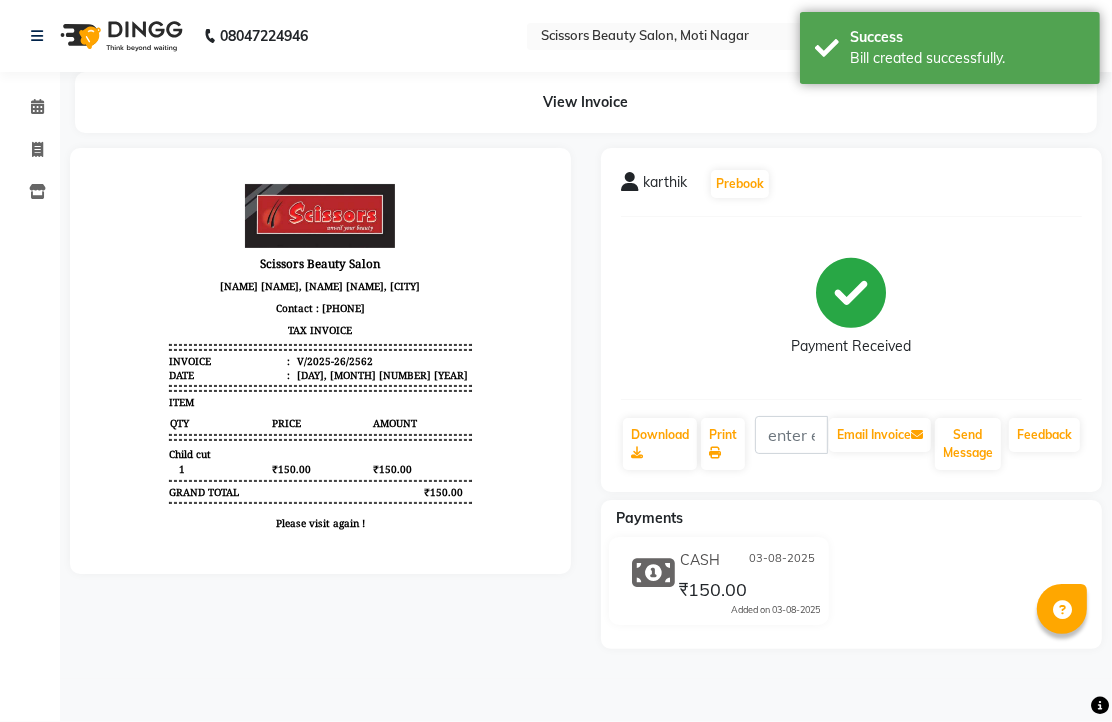 scroll, scrollTop: 0, scrollLeft: 0, axis: both 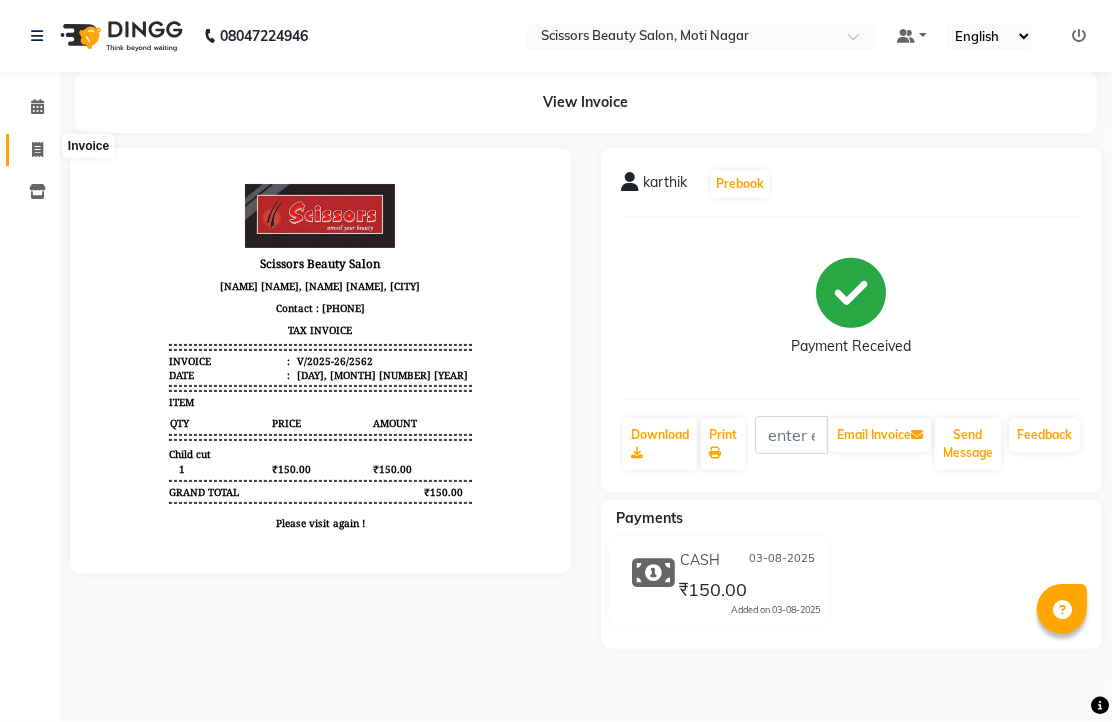 click 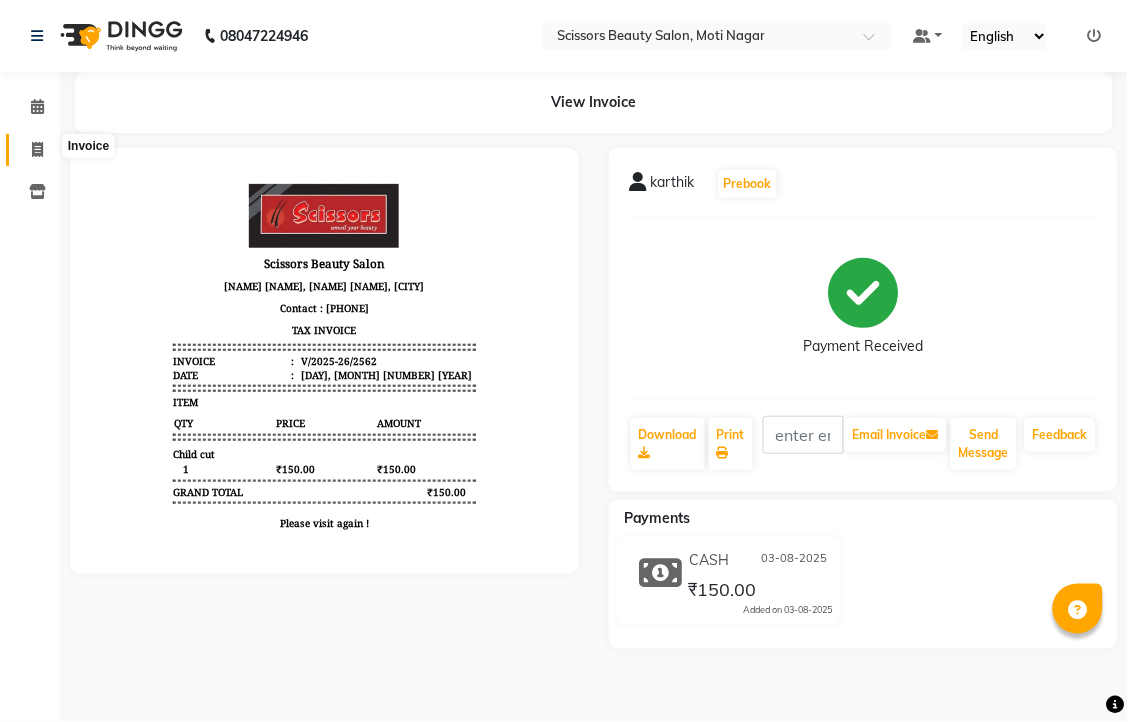 select on "service" 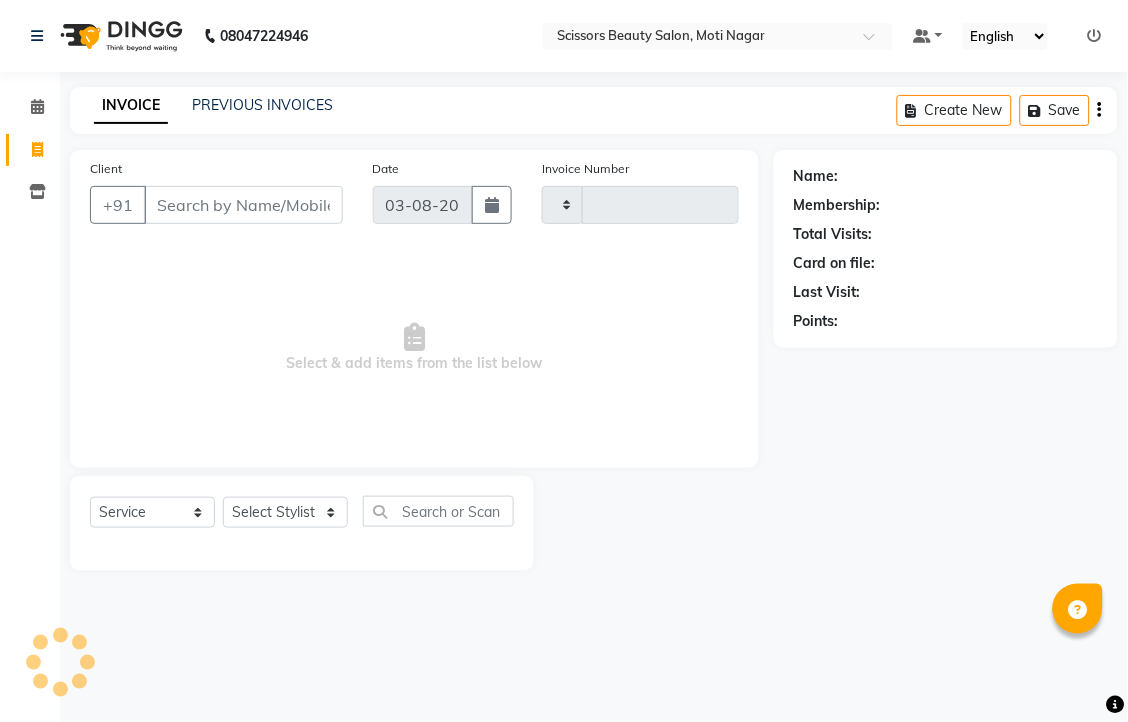 type on "2563" 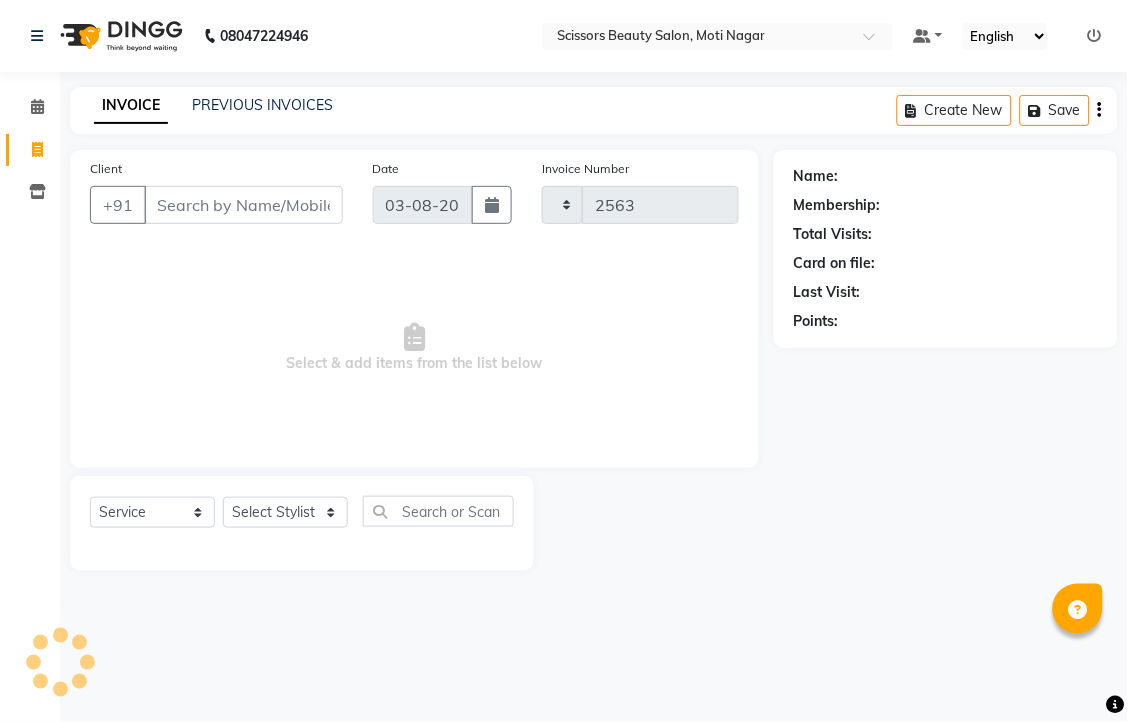 select on "7057" 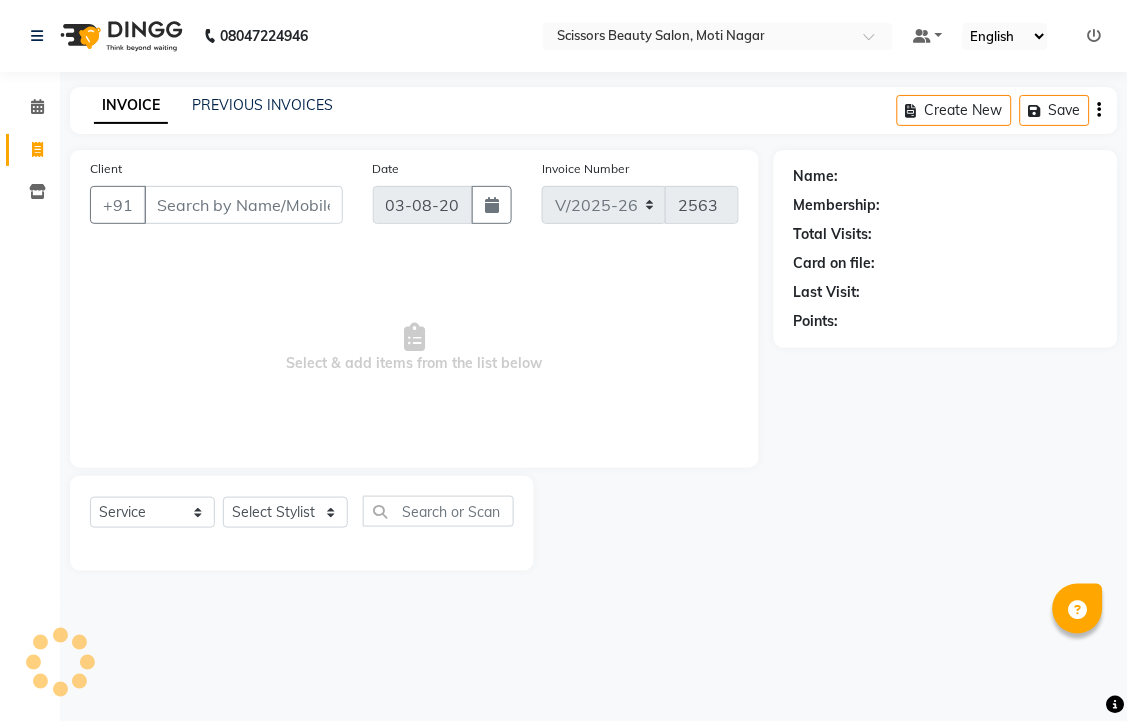 click on "Client" at bounding box center (243, 205) 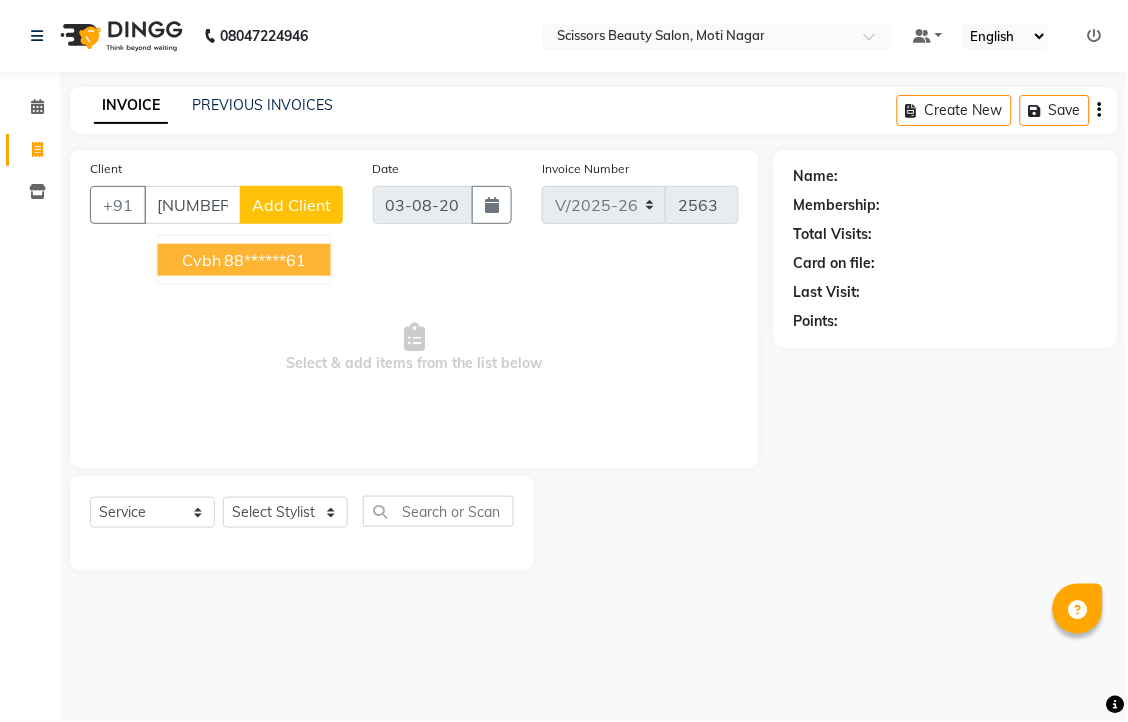 click on "88******61" at bounding box center (266, 260) 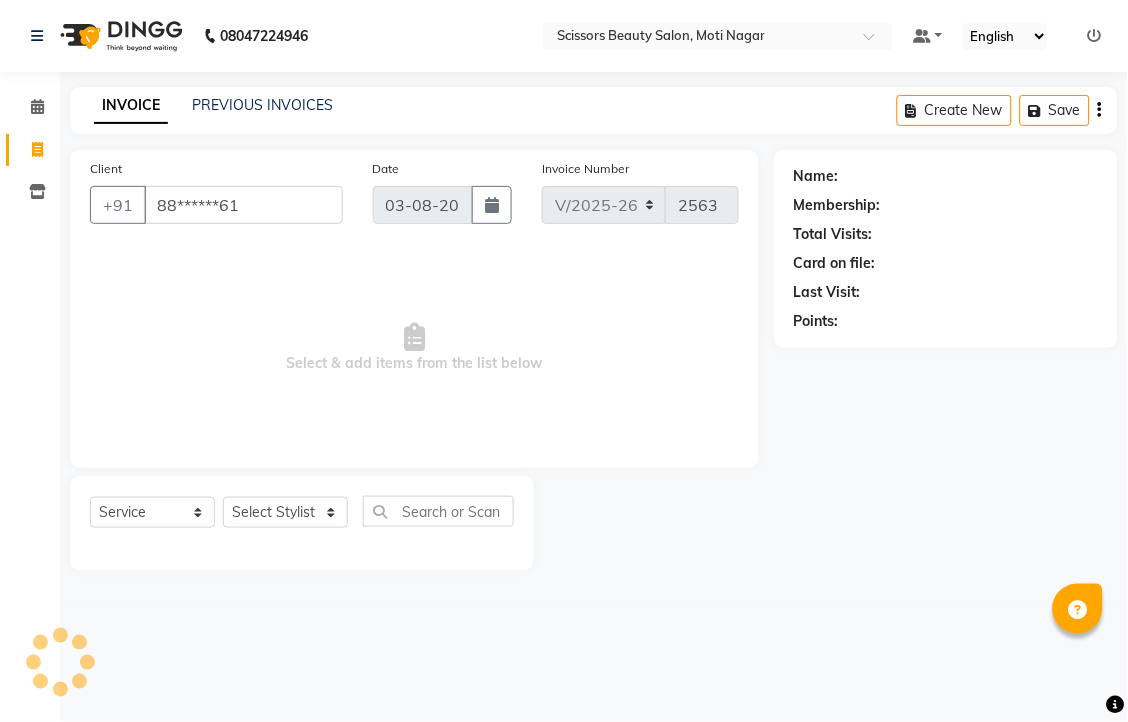 type on "88******61" 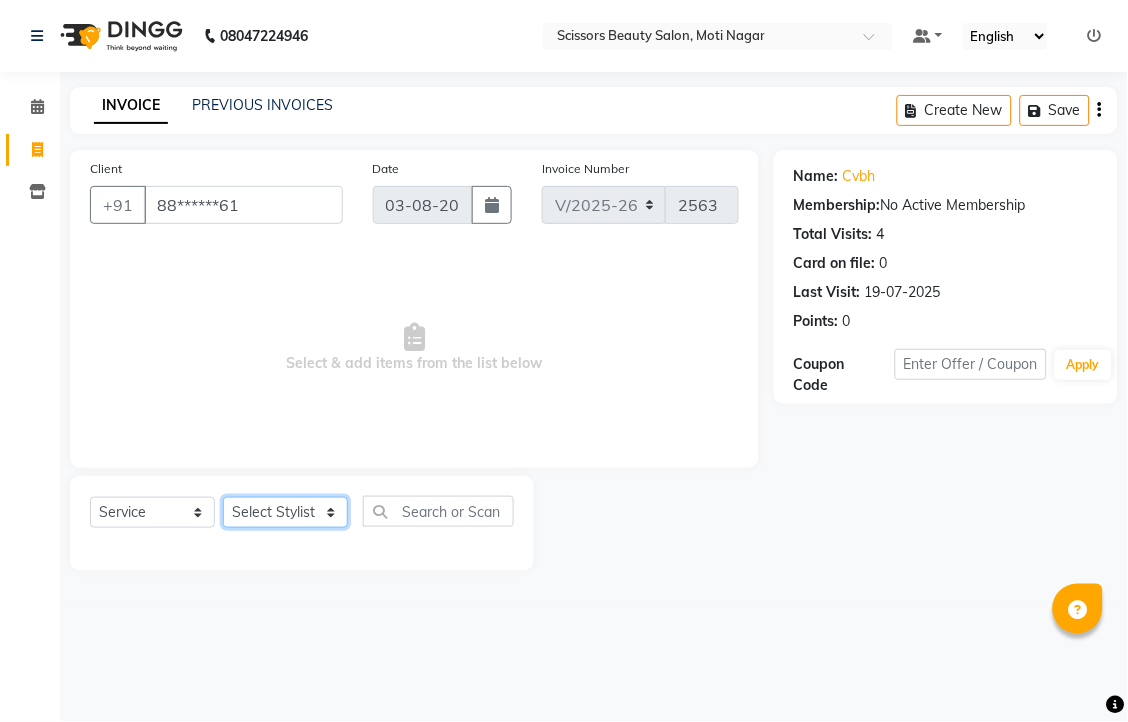 click on "Select Stylist [NAME] [NAME] [NAME] [NAME] [NAME]" 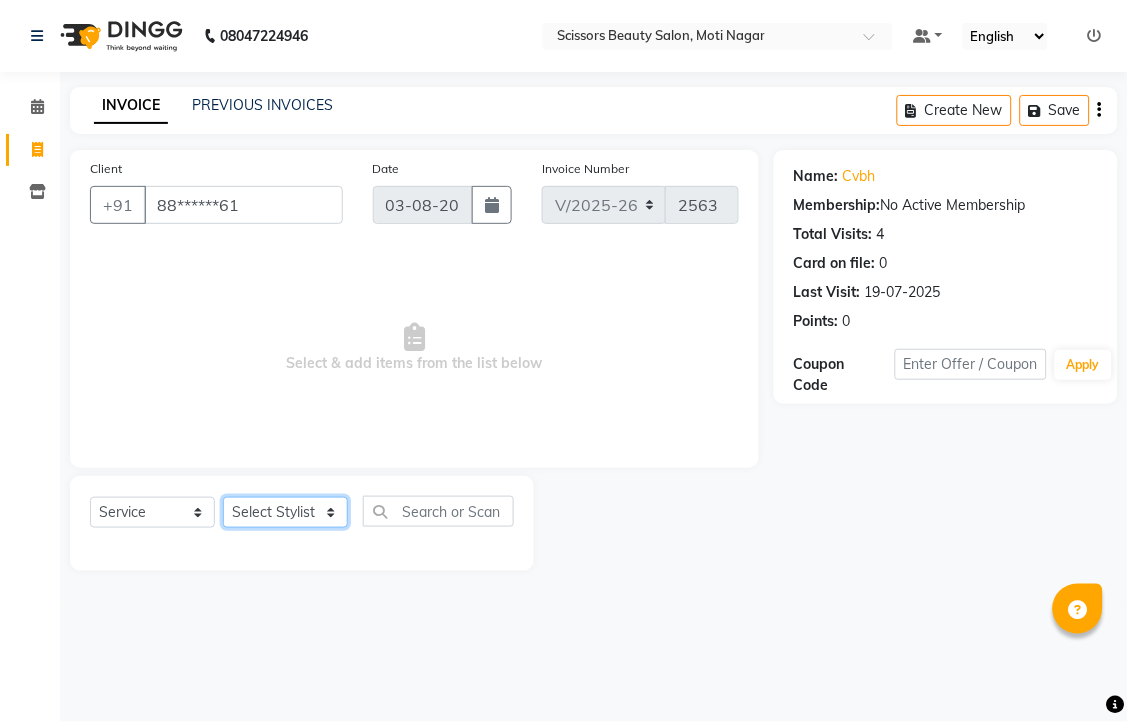 select on "81450" 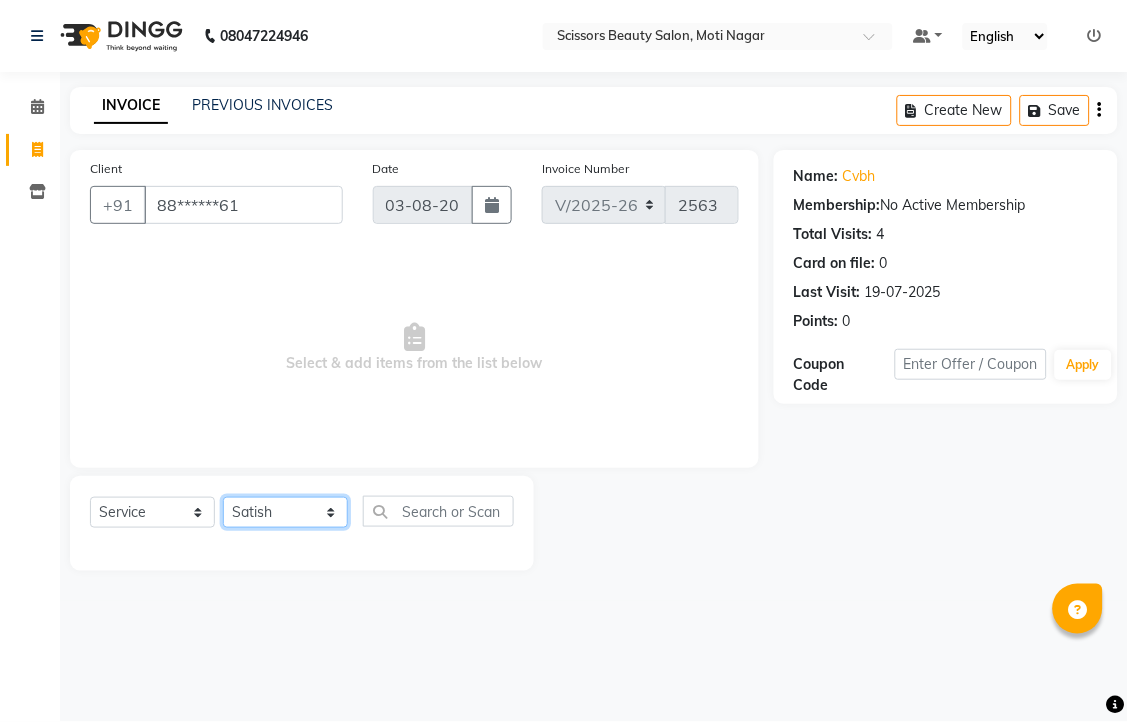 click on "Select Stylist [NAME] [NAME] [NAME] [NAME] [NAME]" 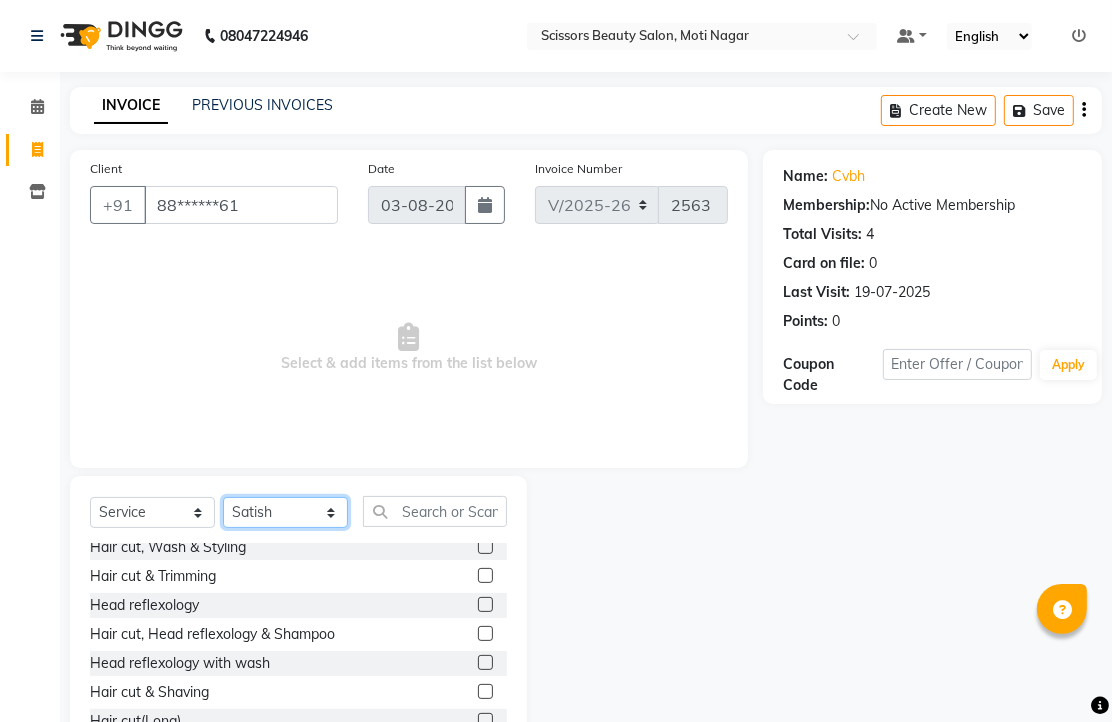 scroll, scrollTop: 222, scrollLeft: 0, axis: vertical 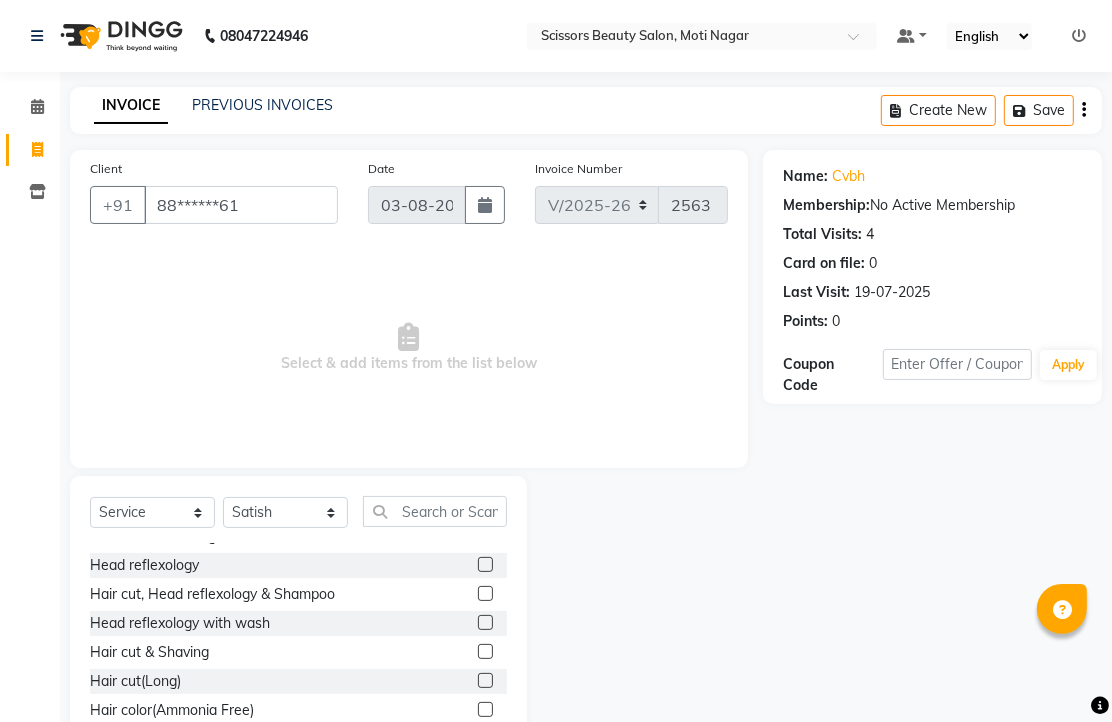 click 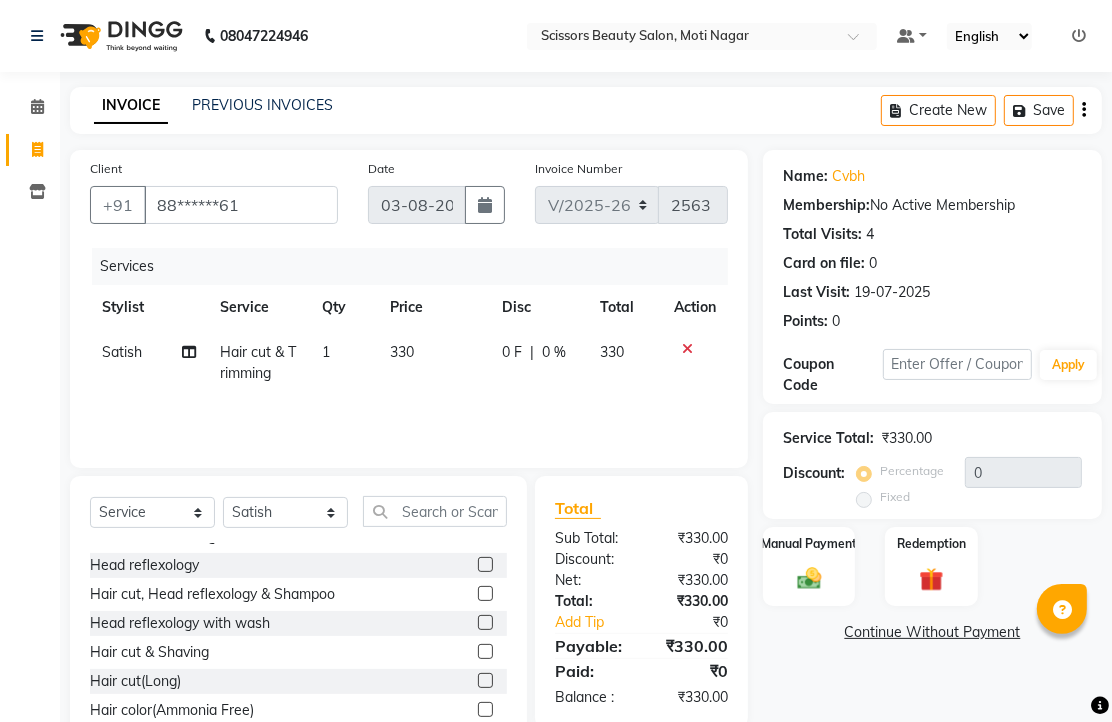 checkbox on "false" 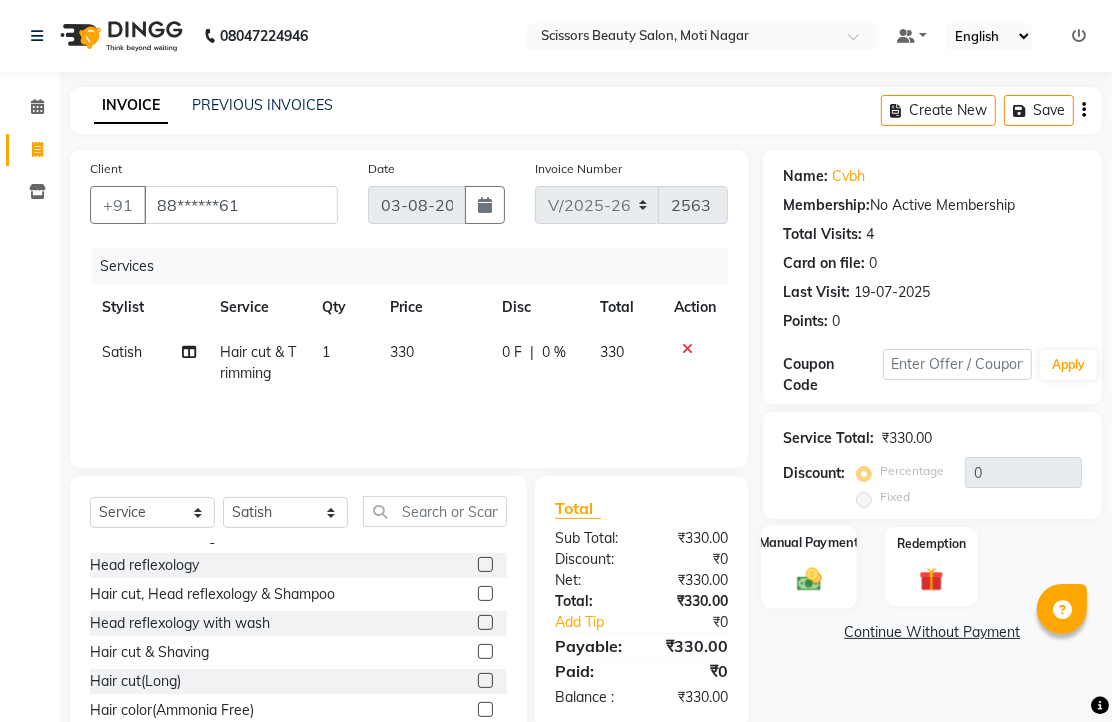 click 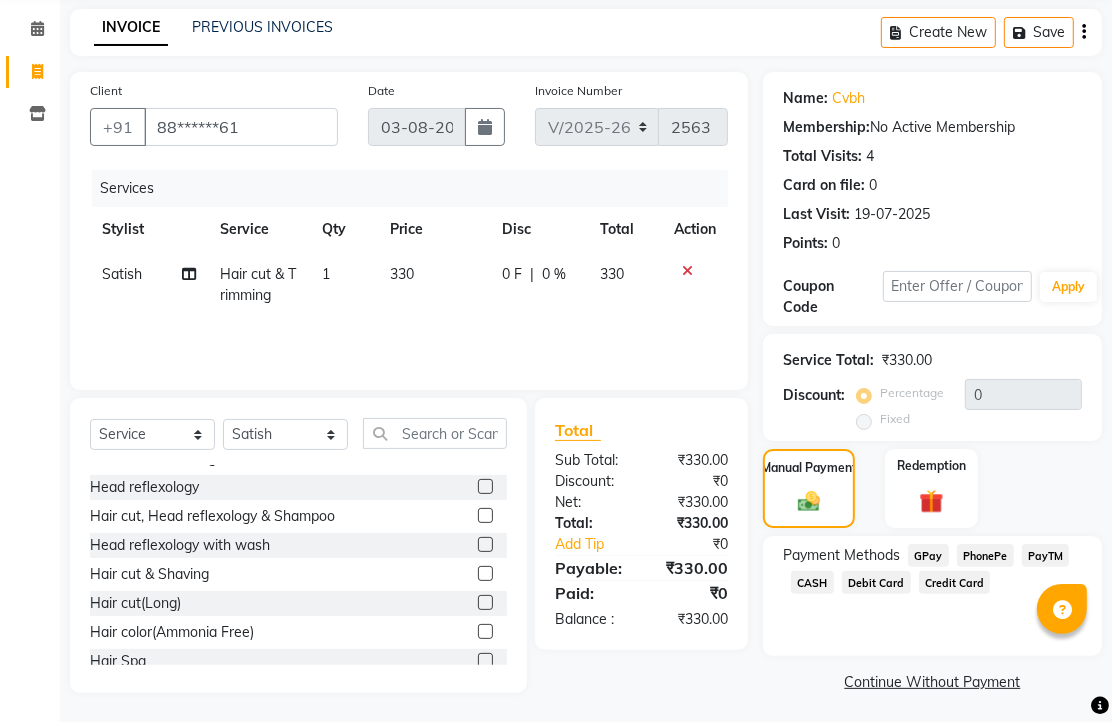 scroll, scrollTop: 163, scrollLeft: 0, axis: vertical 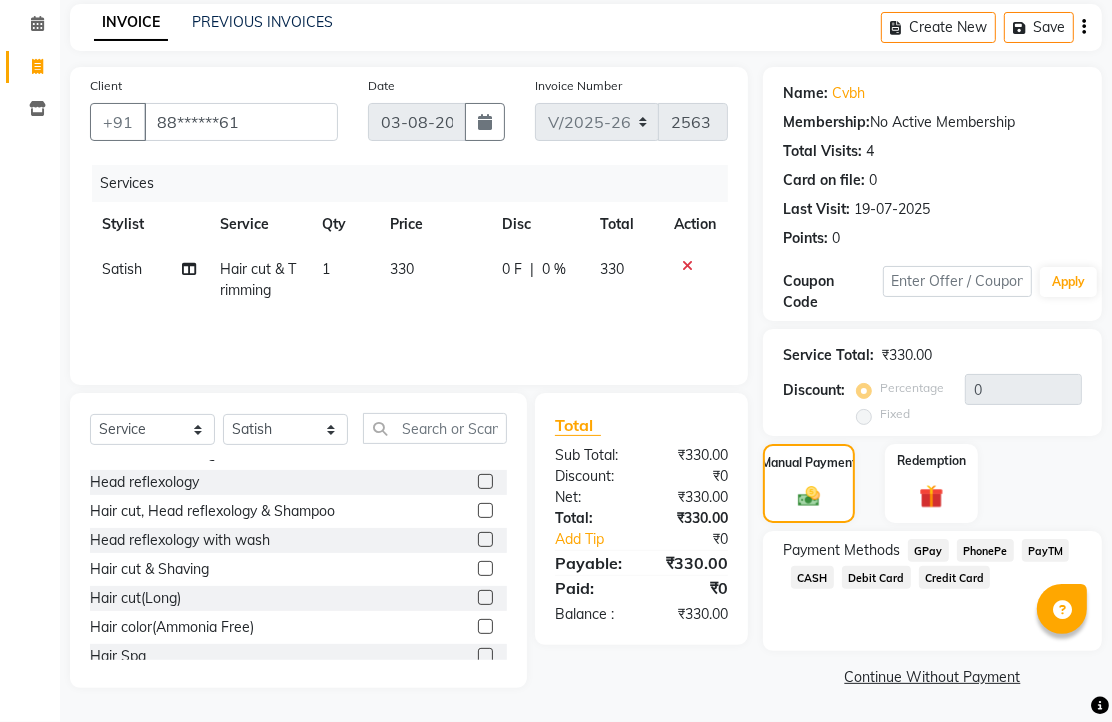 click on "PhonePe" 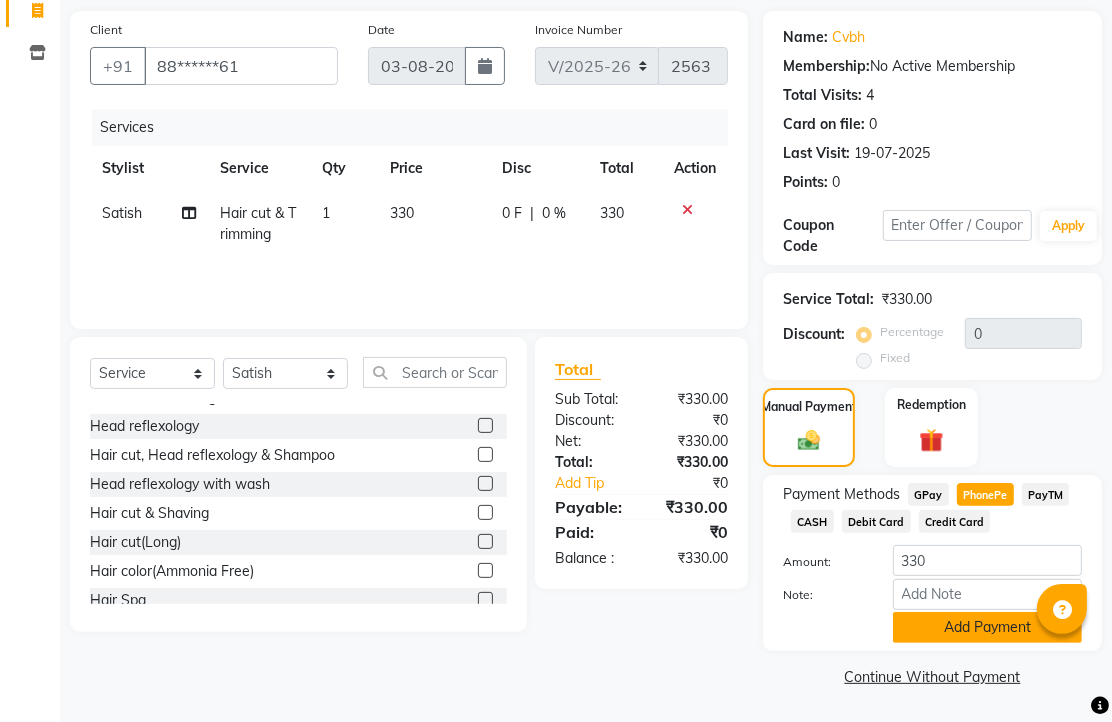 scroll, scrollTop: 248, scrollLeft: 0, axis: vertical 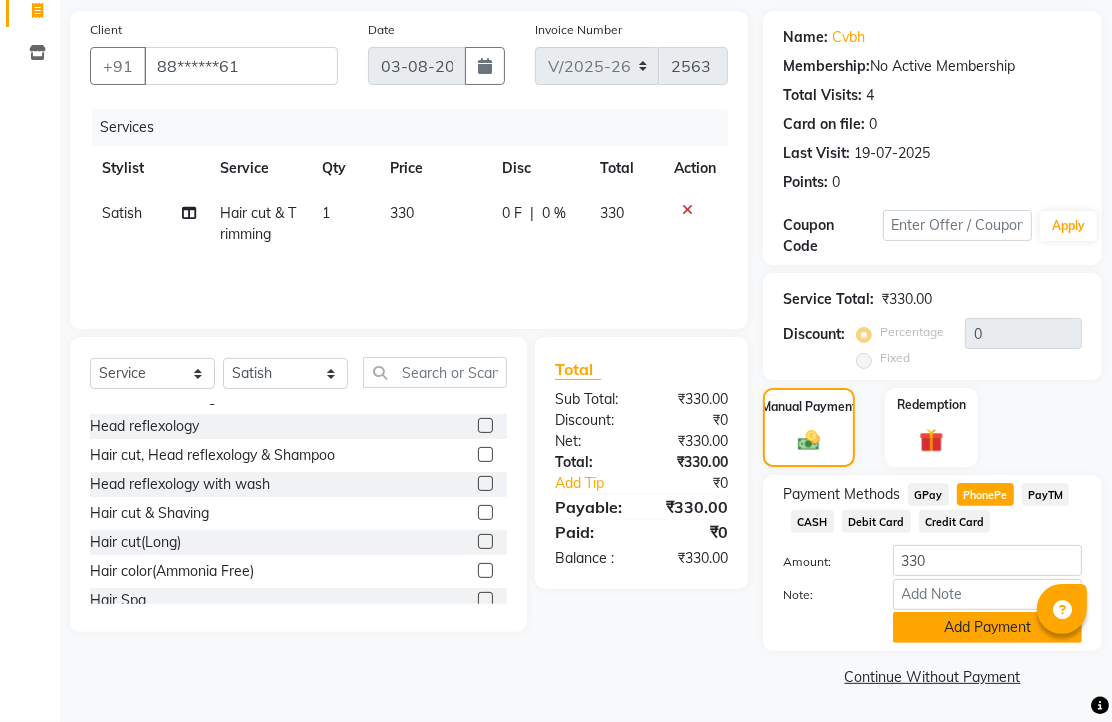 click on "Add Payment" 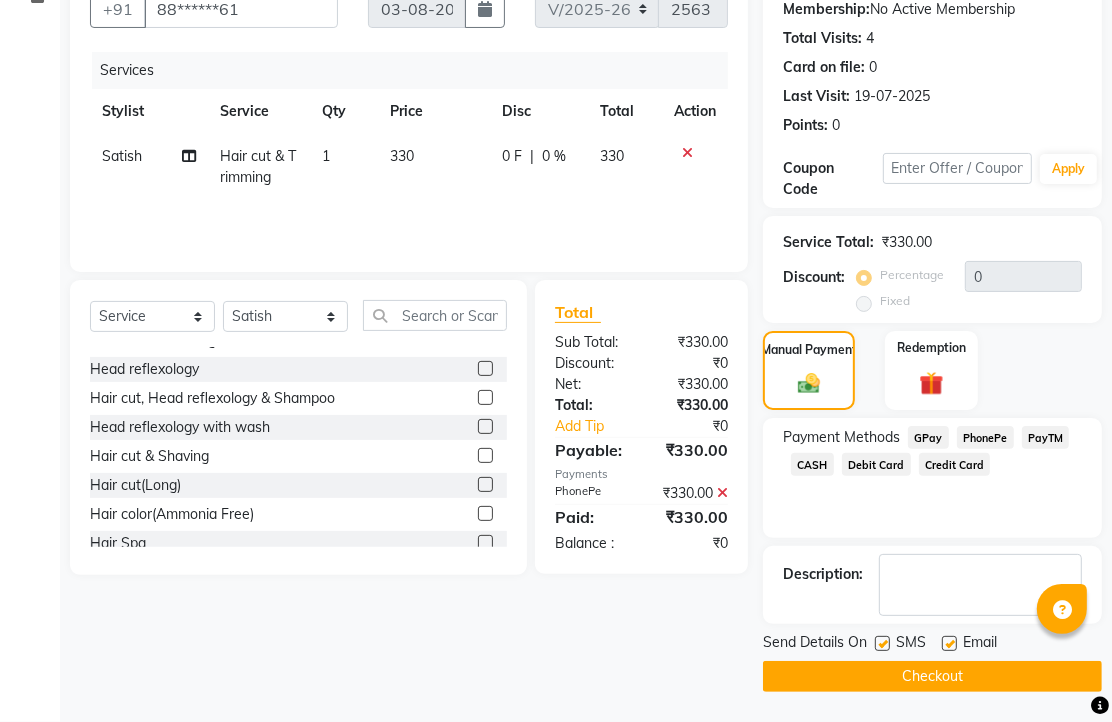 scroll, scrollTop: 304, scrollLeft: 0, axis: vertical 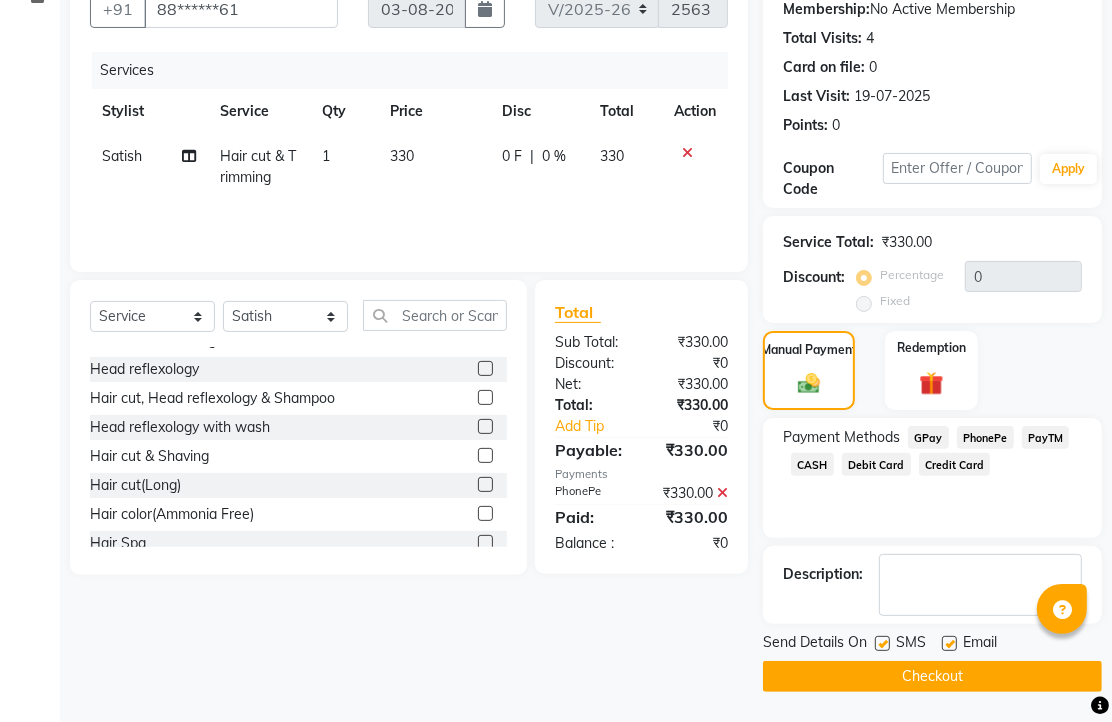 click 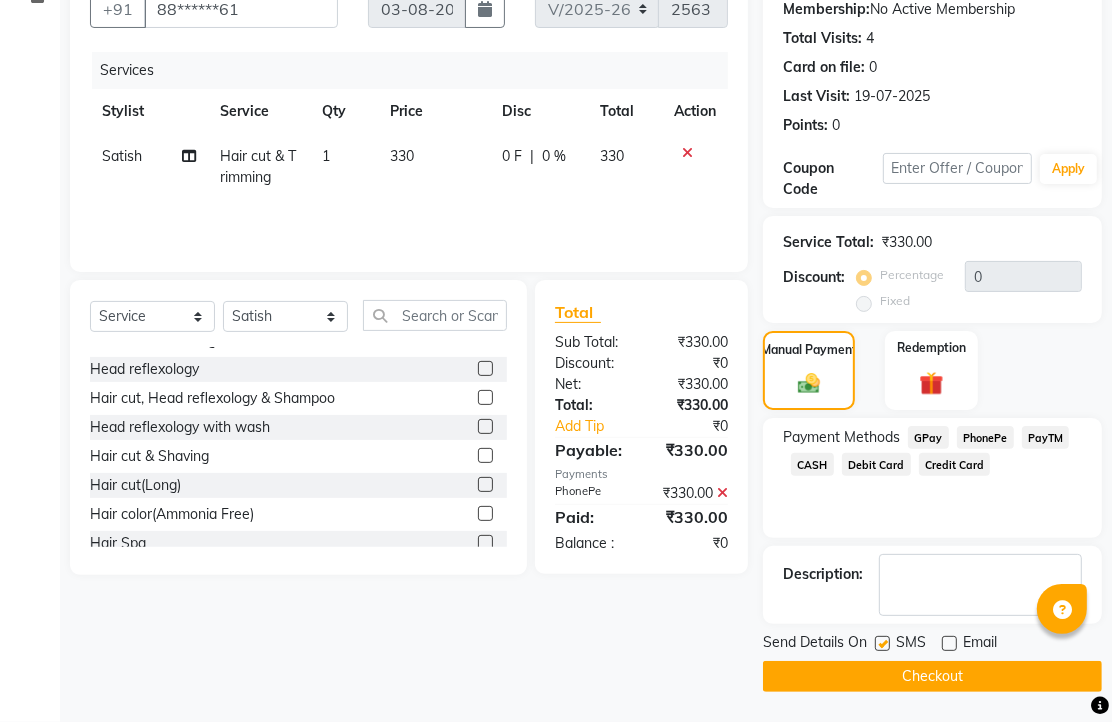 click on "Checkout" 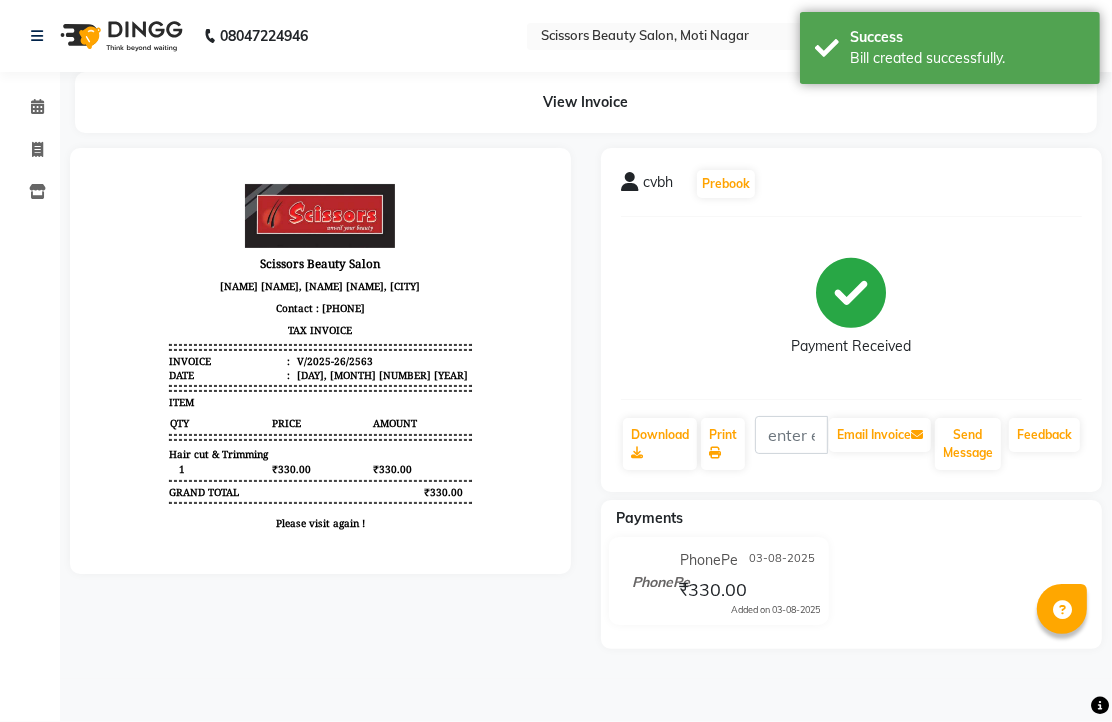 scroll, scrollTop: 0, scrollLeft: 0, axis: both 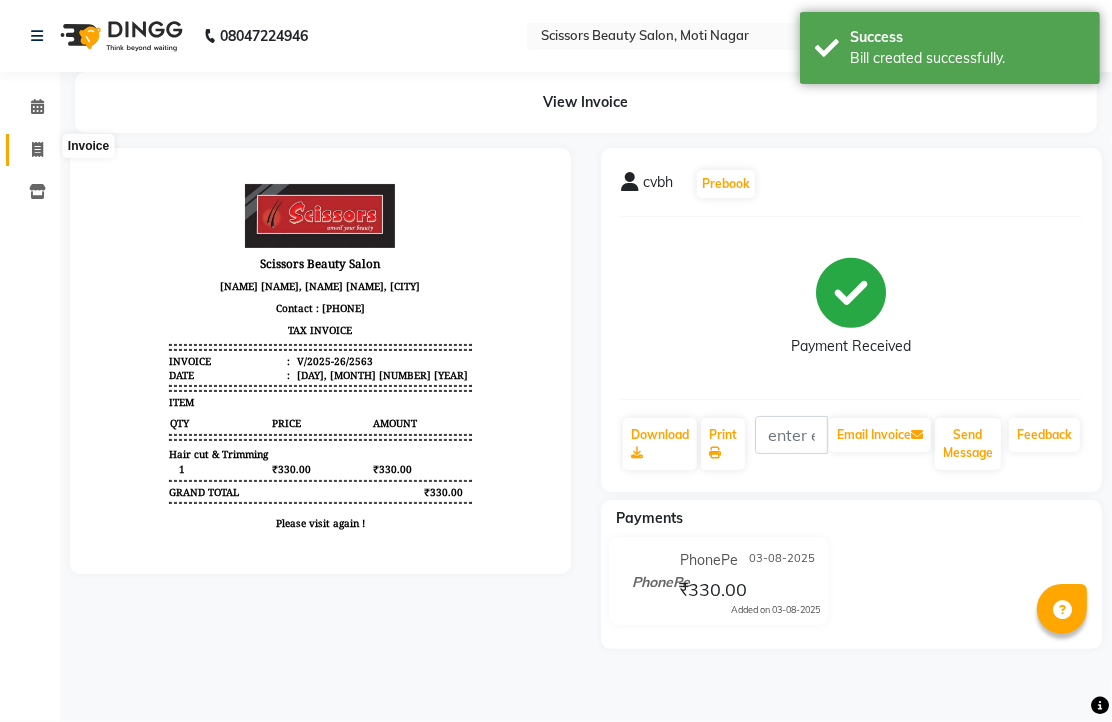 click 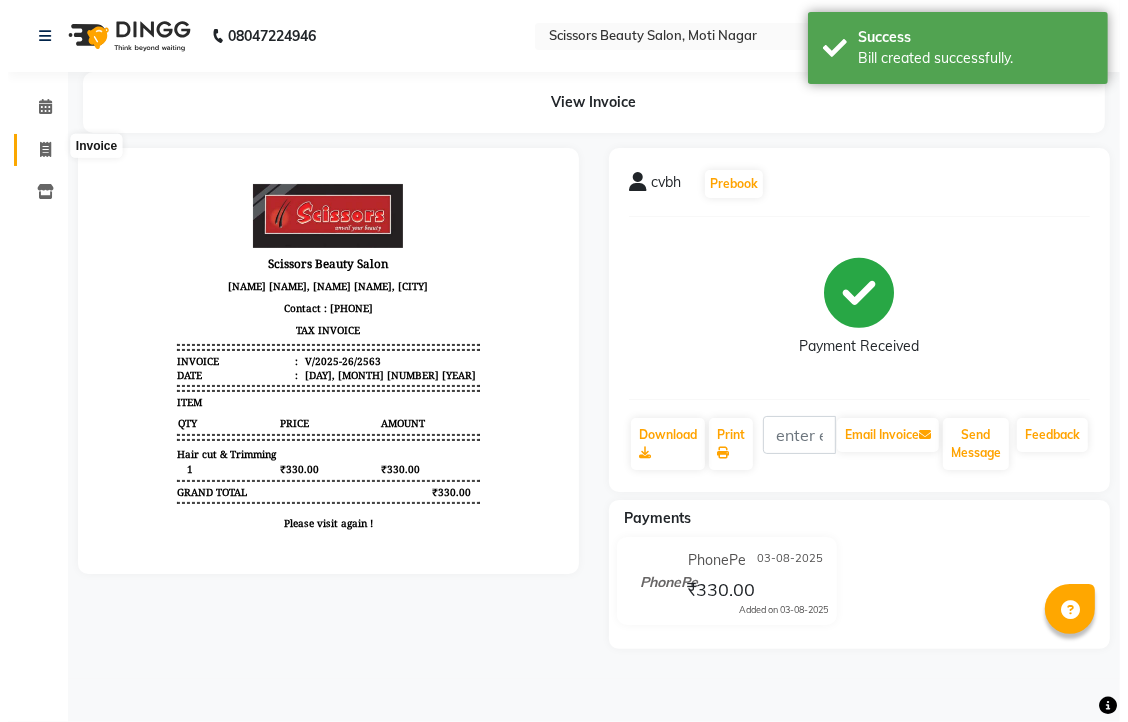 select on "service" 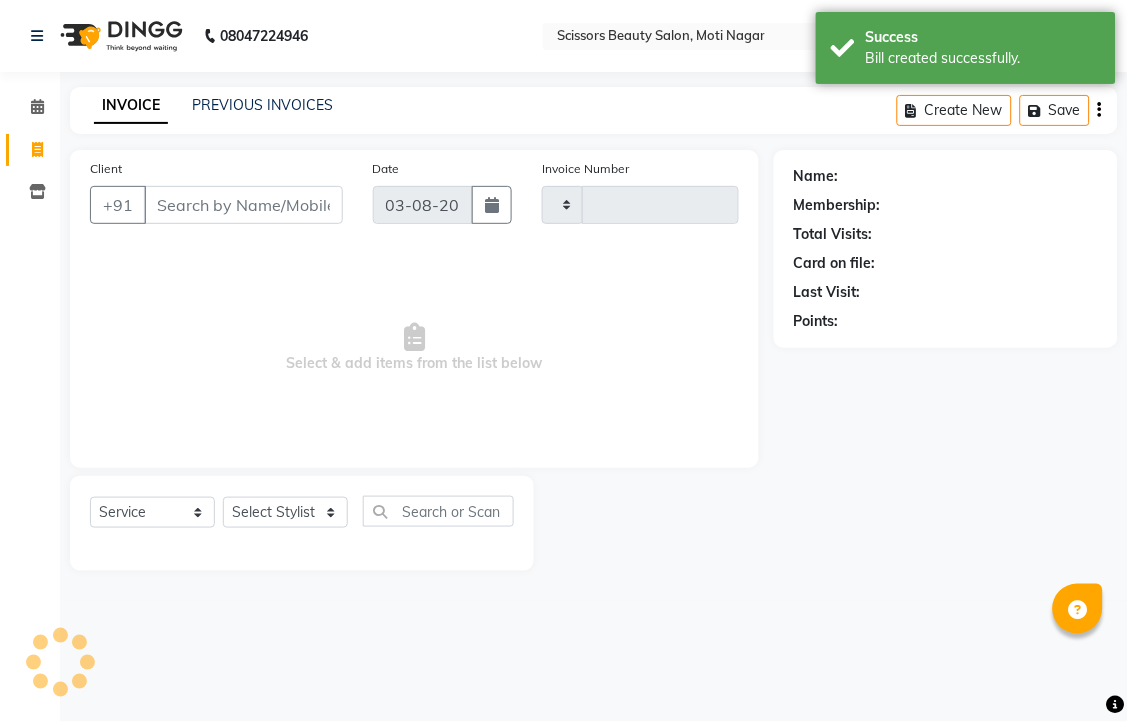 type on "2564" 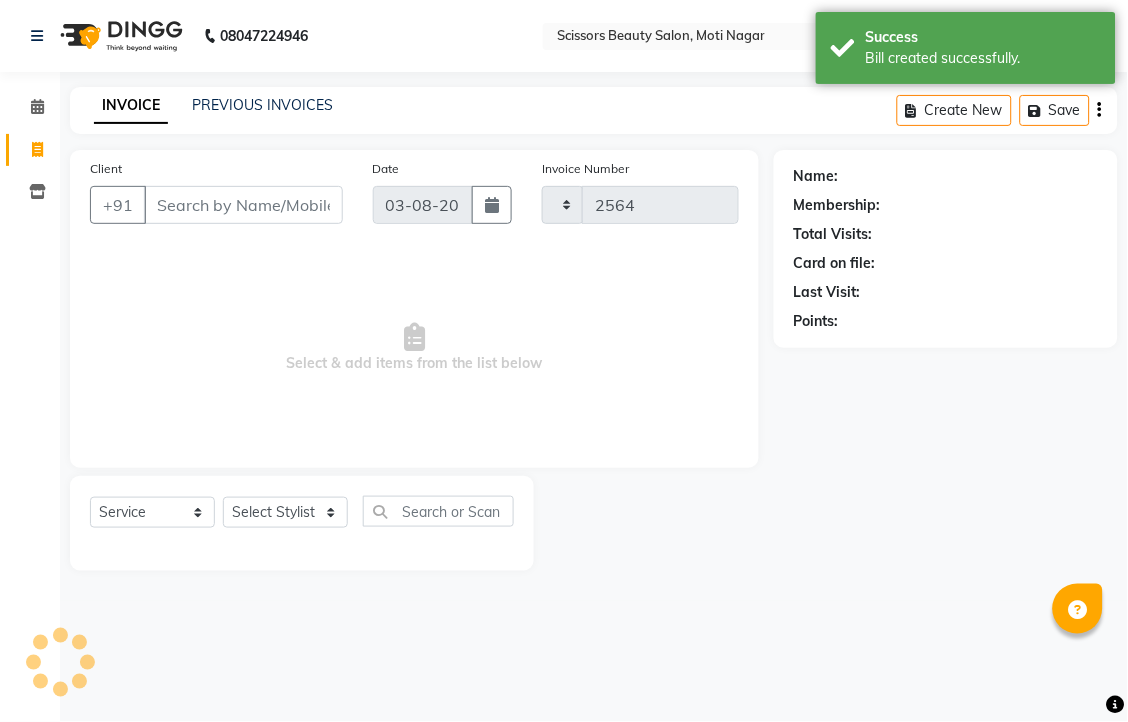 select on "7057" 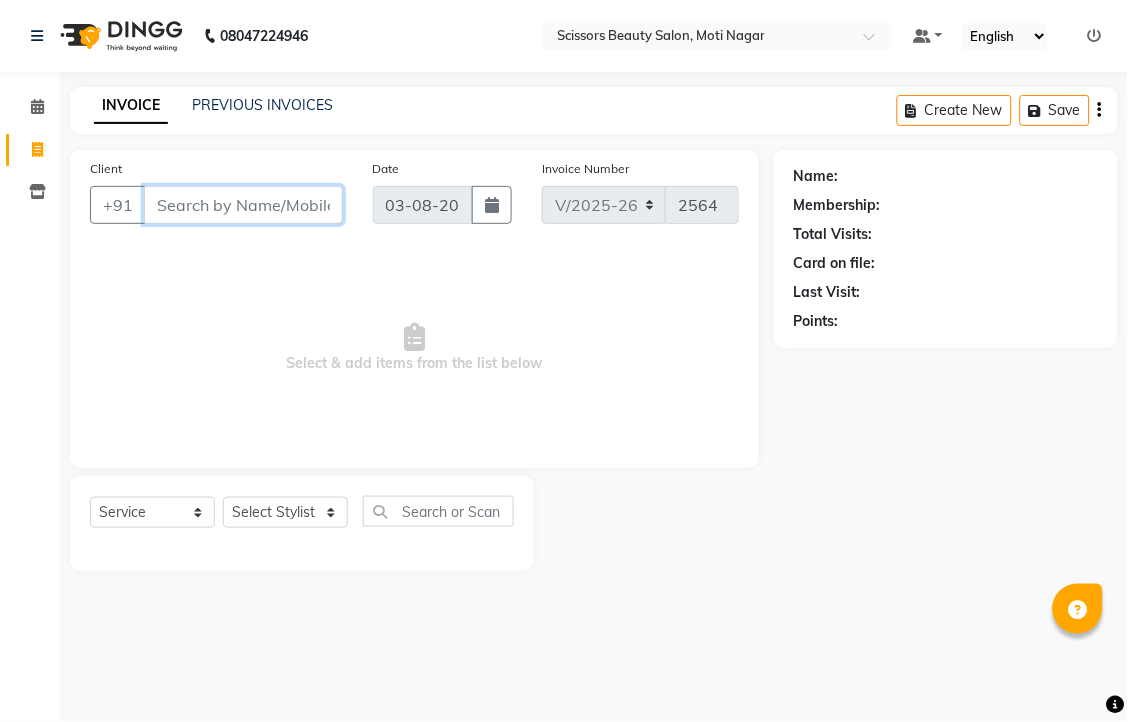 click on "Client" at bounding box center [243, 205] 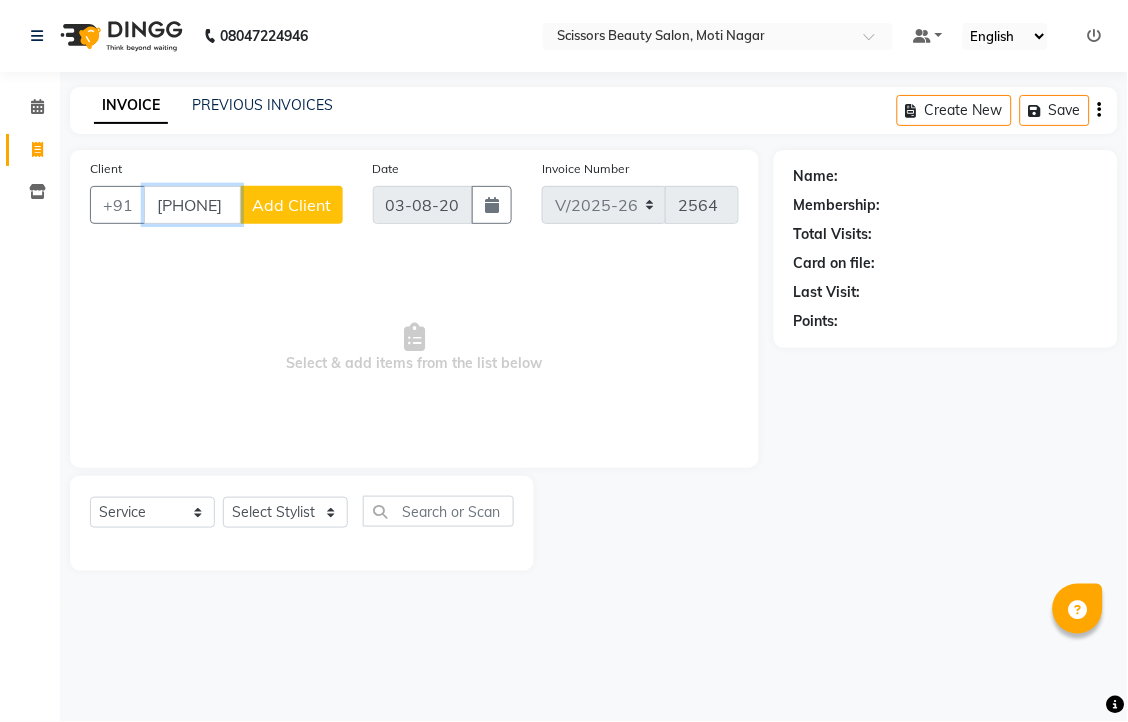 type on "[PHONE]" 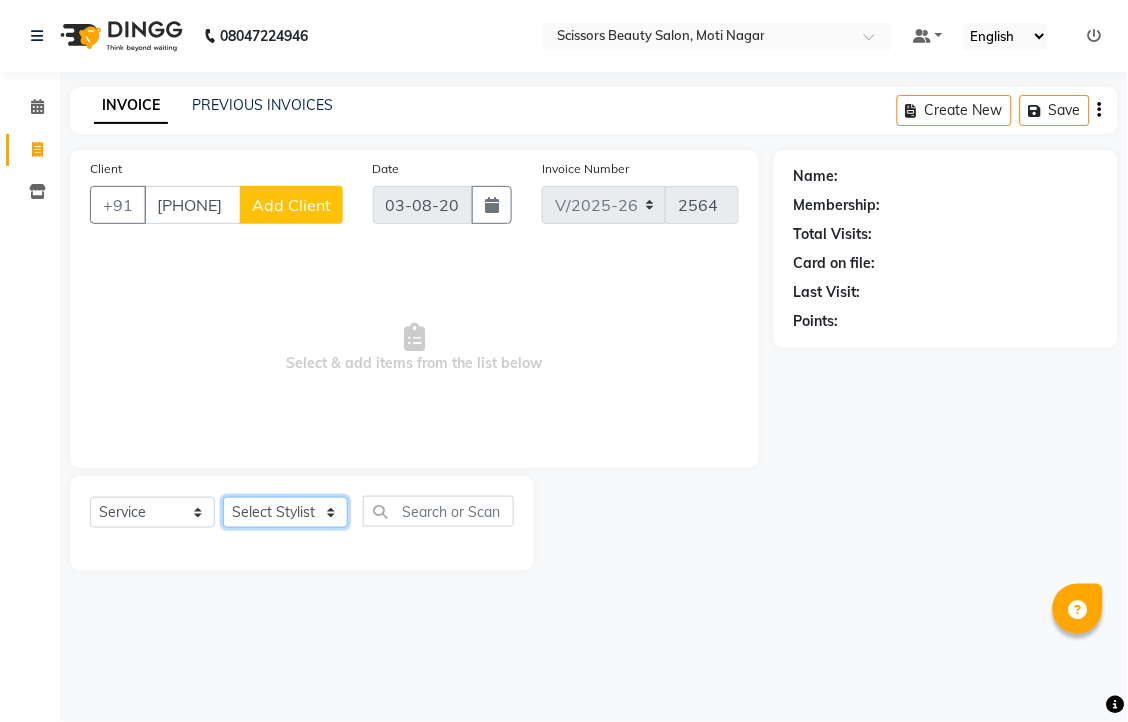 drag, startPoint x: 300, startPoint y: 572, endPoint x: 298, endPoint y: 546, distance: 26.076809 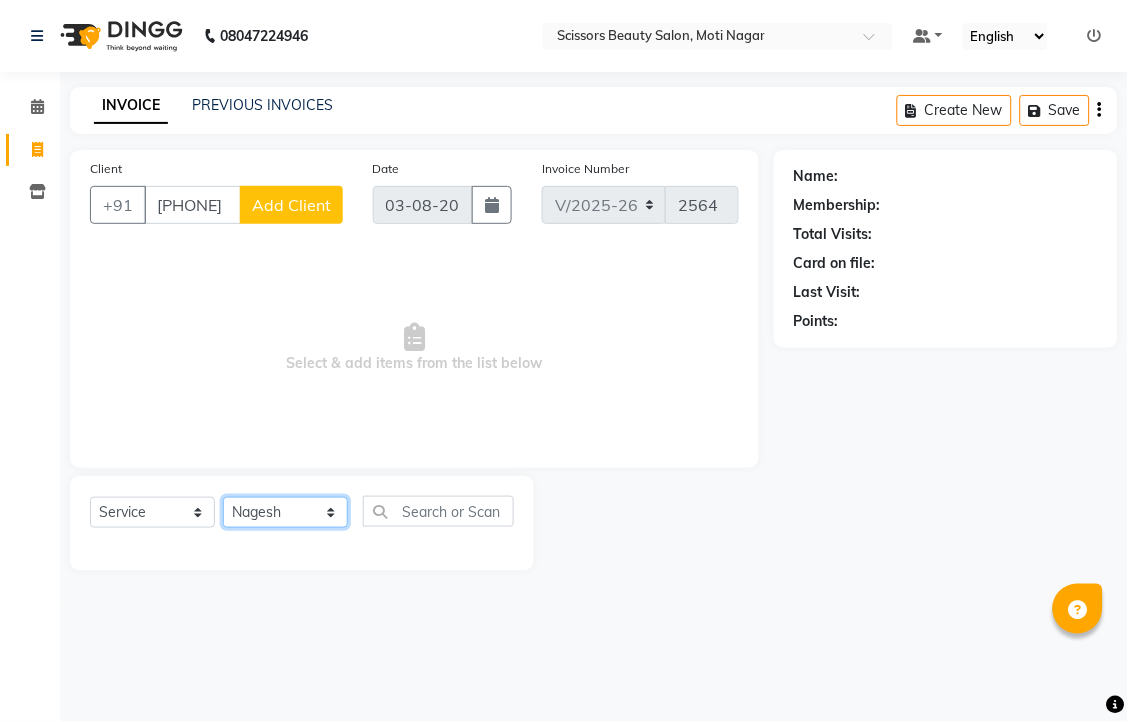 click on "Select Stylist [NAME] [NAME] [NAME] [NAME] [NAME]" 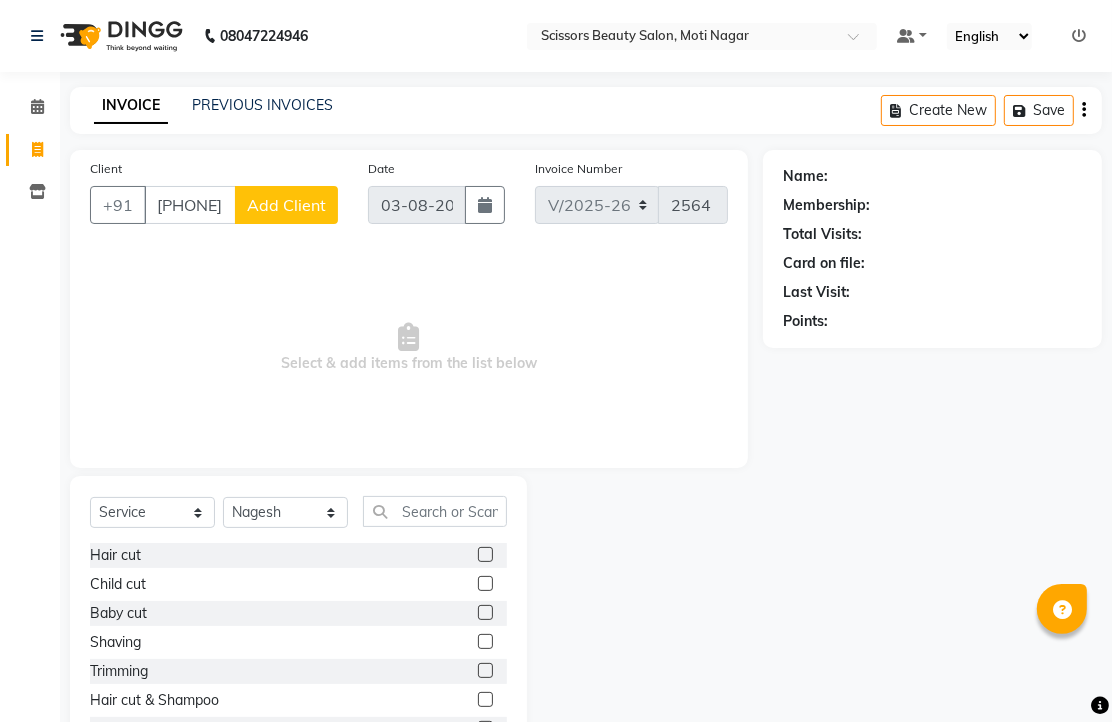 click 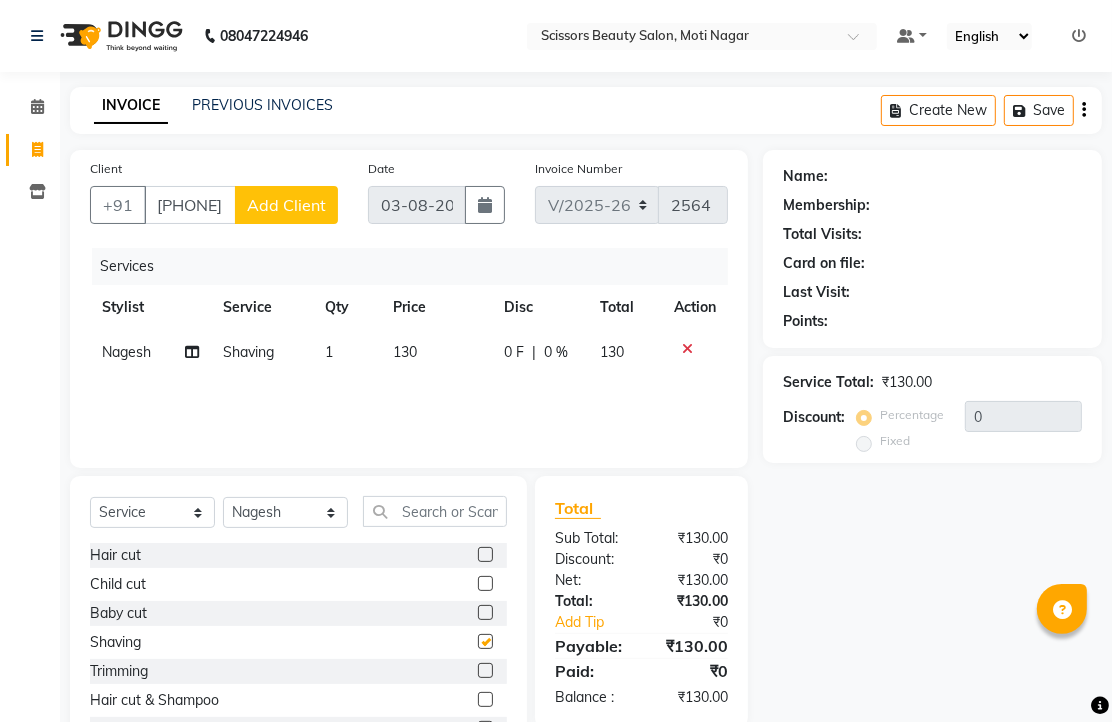 checkbox on "false" 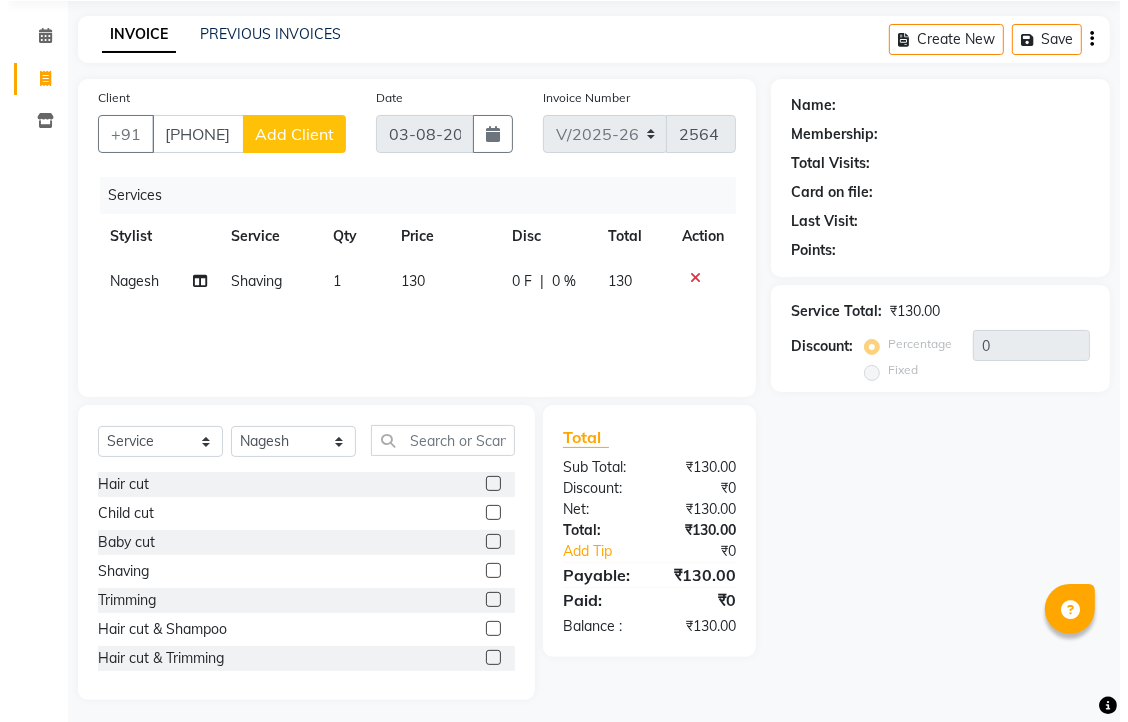 scroll, scrollTop: 111, scrollLeft: 0, axis: vertical 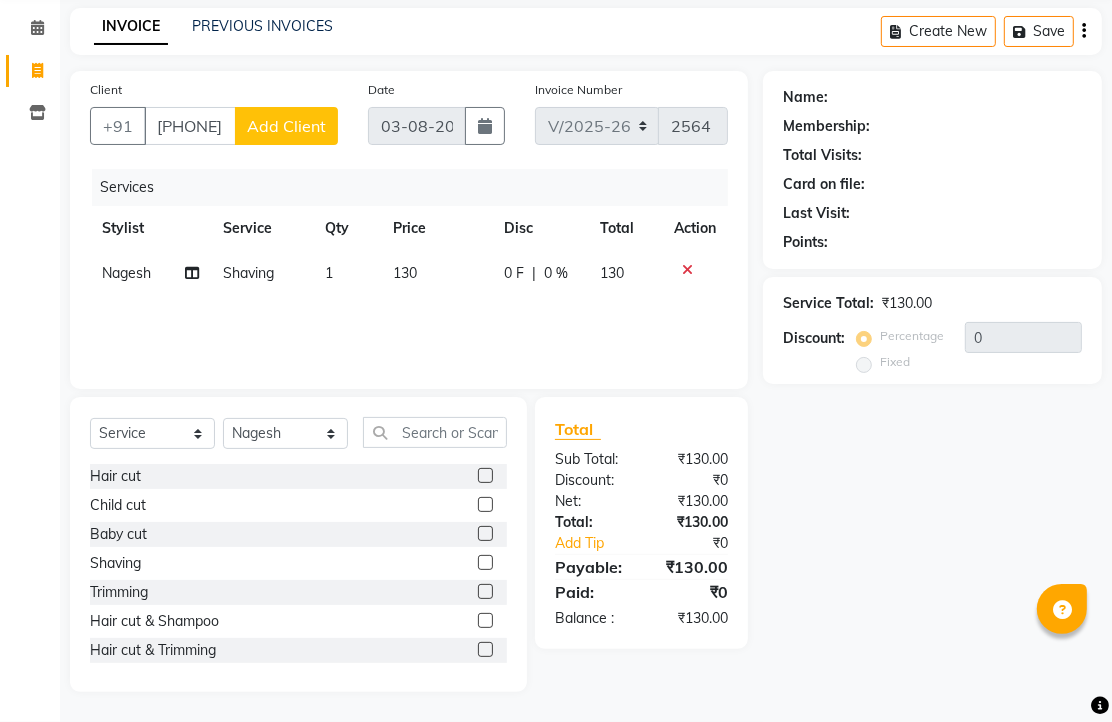click on "Add Client" 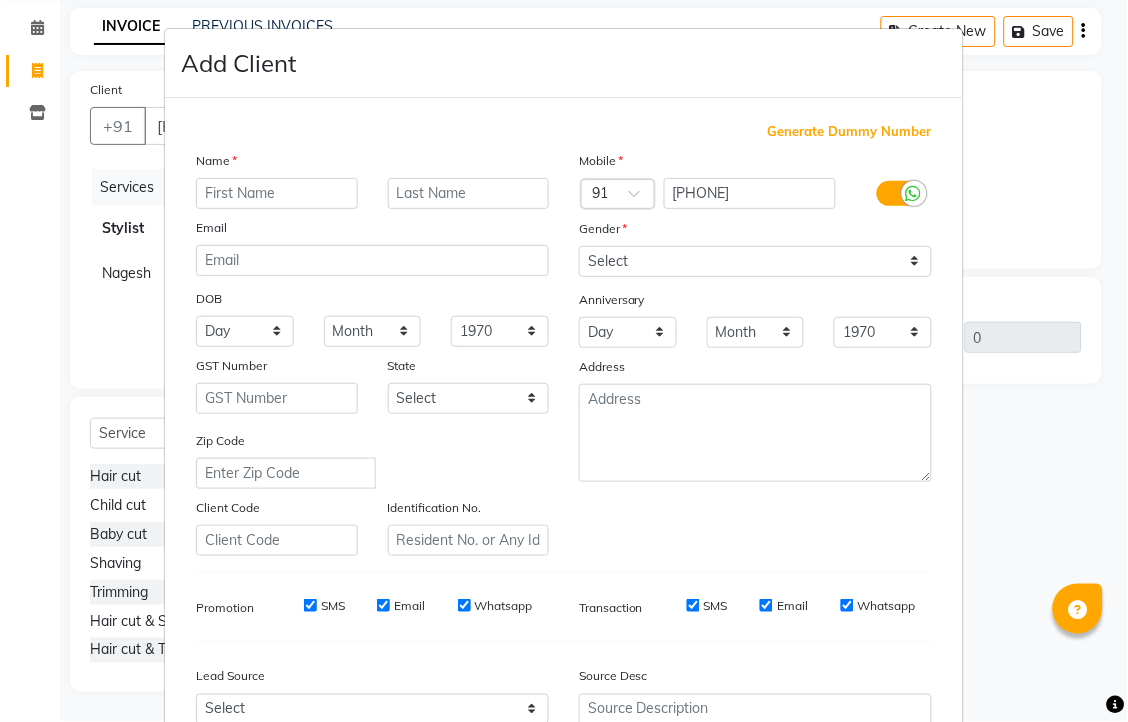 click at bounding box center (277, 193) 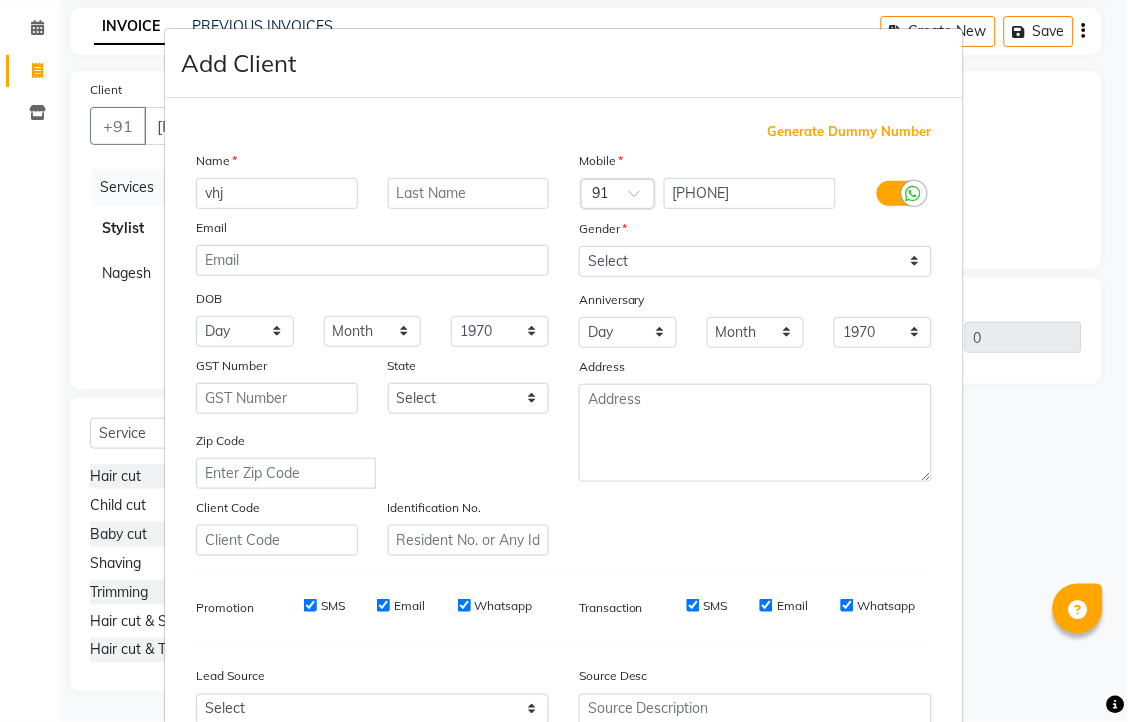 type on "vhj" 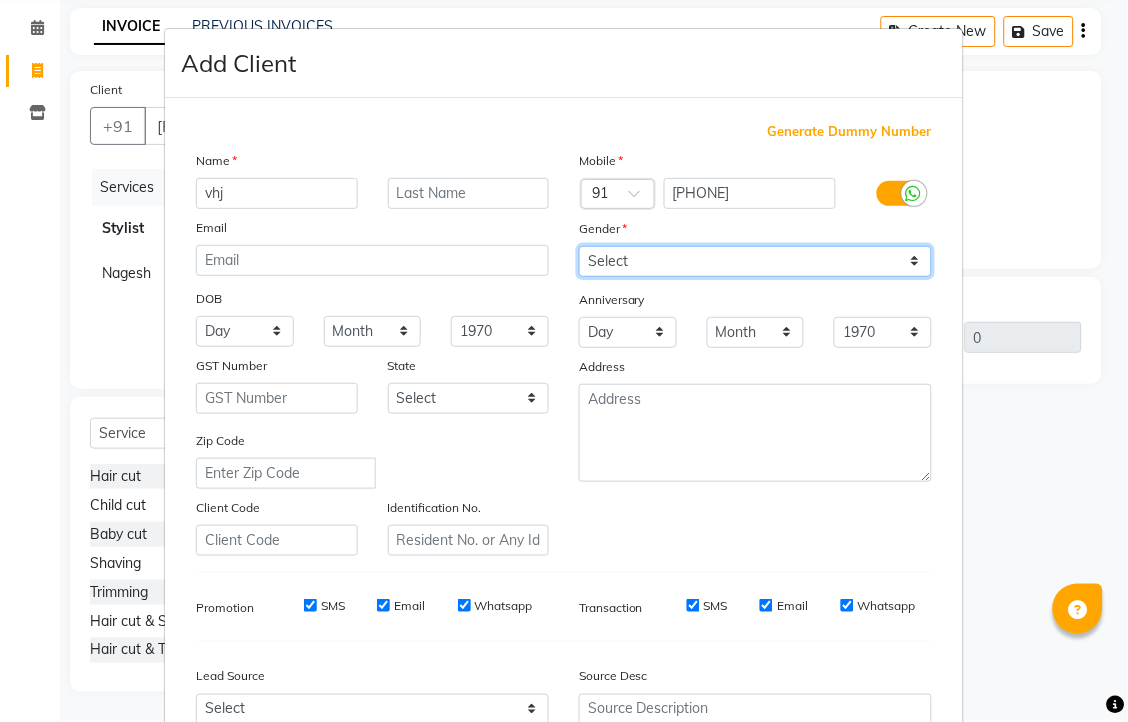 click on "Select Male Female Other Prefer Not To Say" at bounding box center (755, 261) 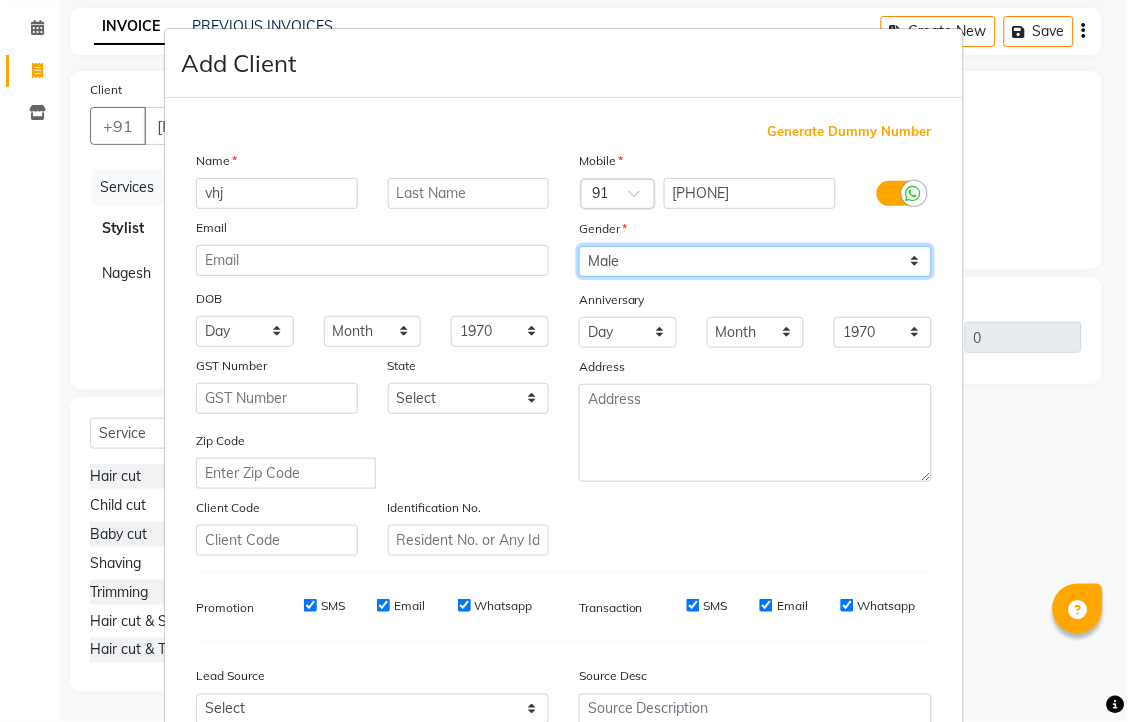 click on "Select Male Female Other Prefer Not To Say" at bounding box center (755, 261) 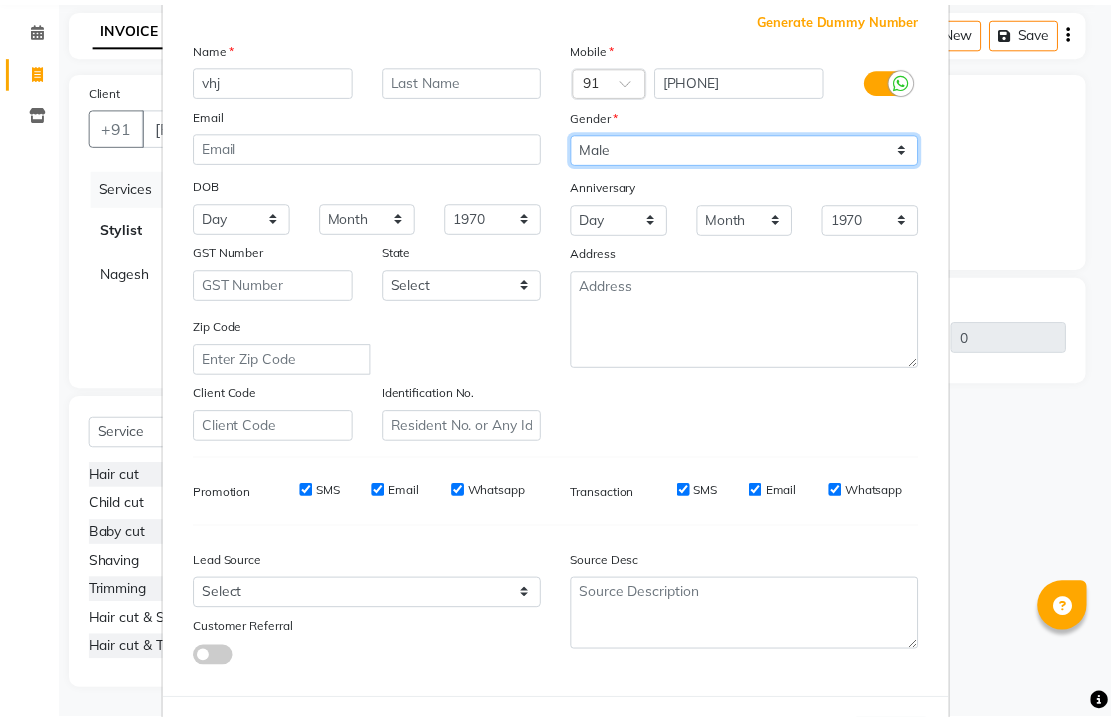 scroll, scrollTop: 333, scrollLeft: 0, axis: vertical 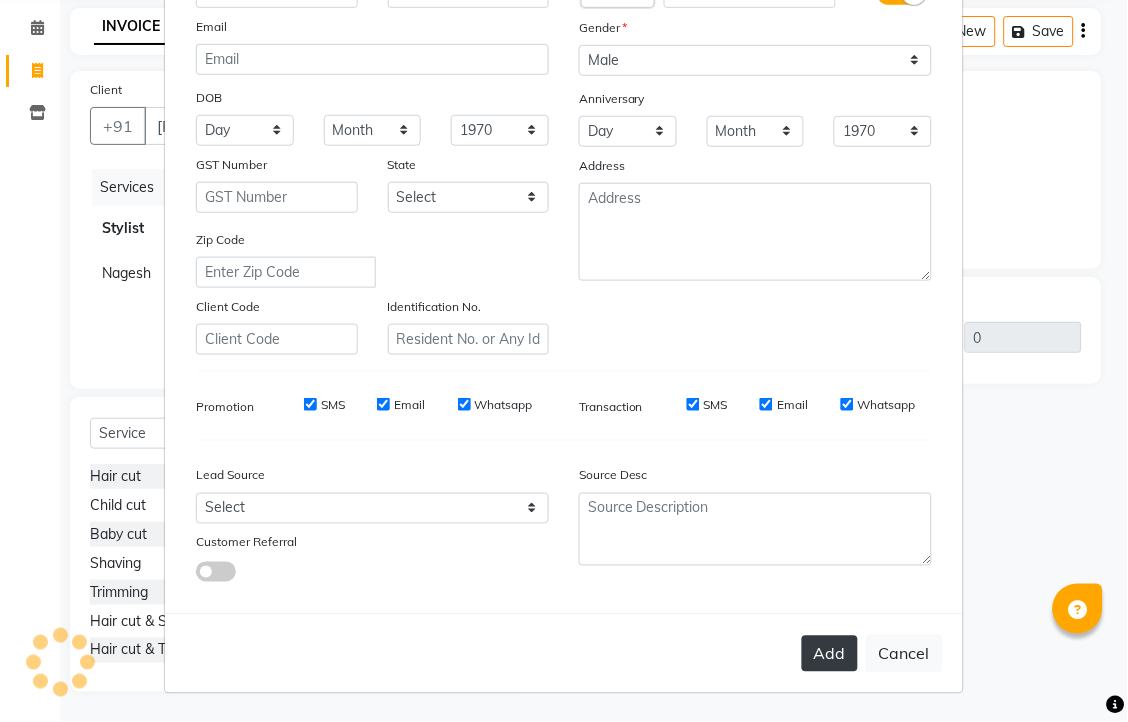 click on "Add" at bounding box center [830, 654] 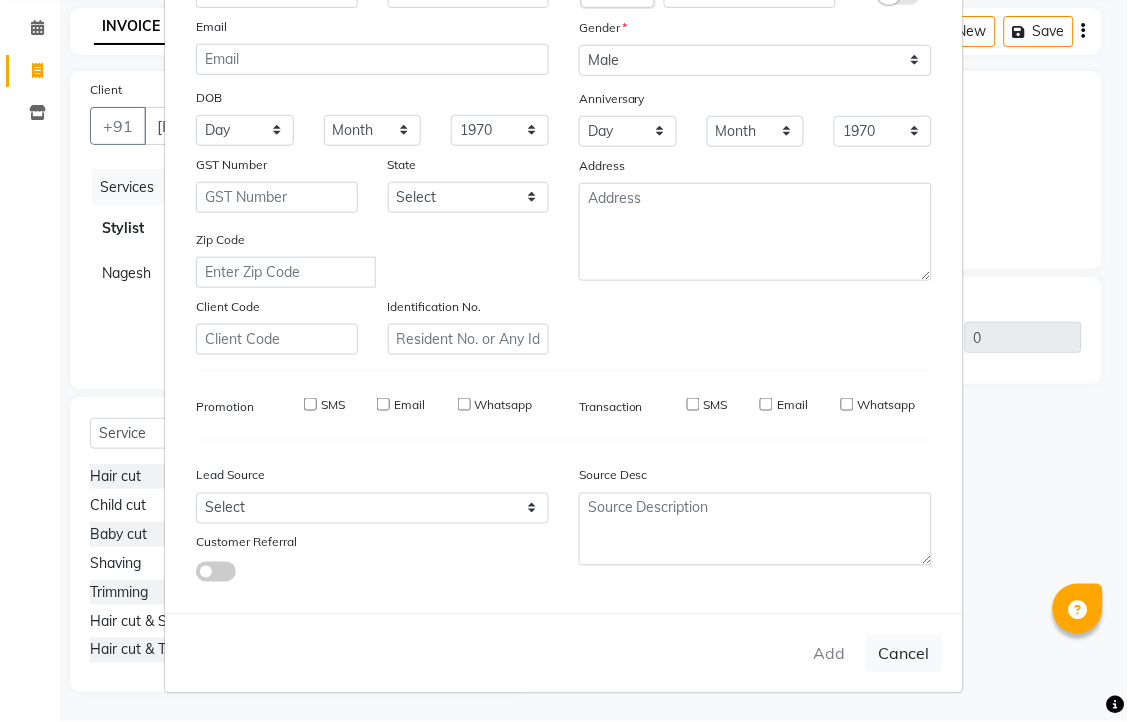 type on "97******66" 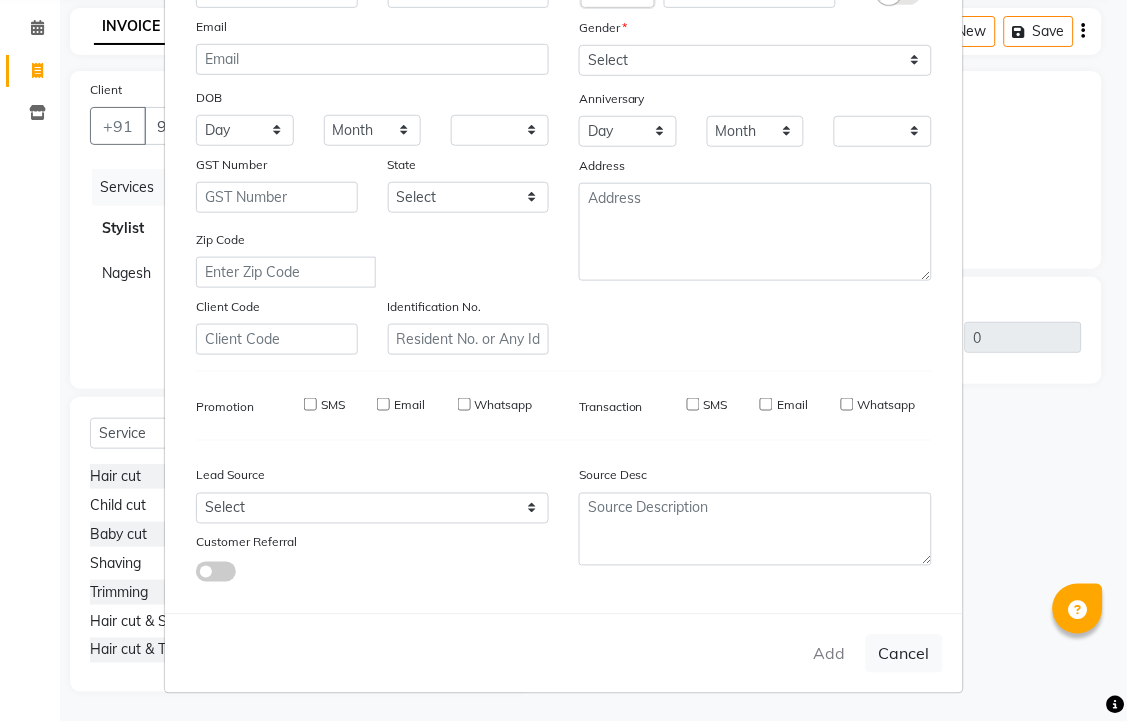 checkbox on "false" 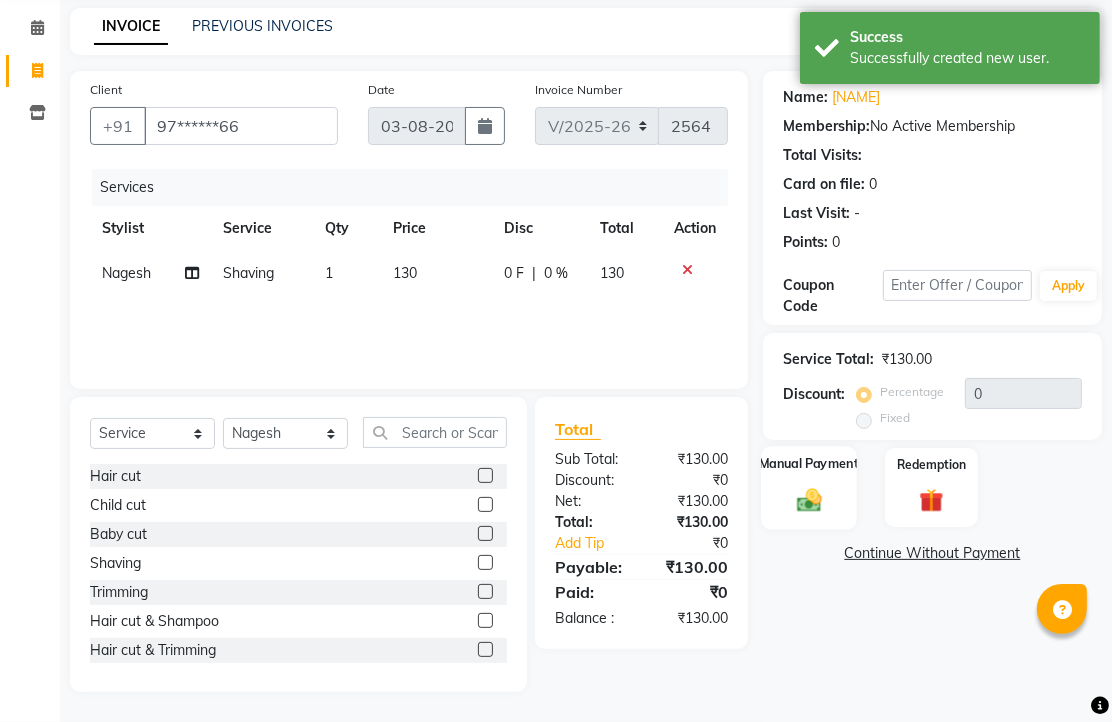 click 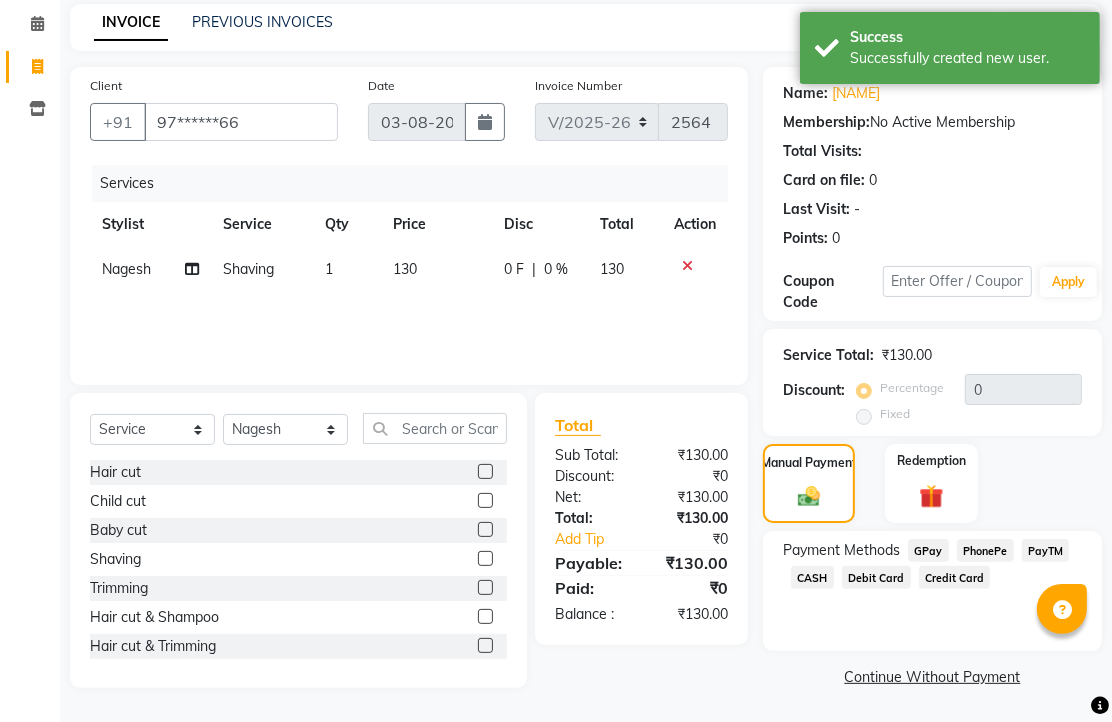 click on "CASH" 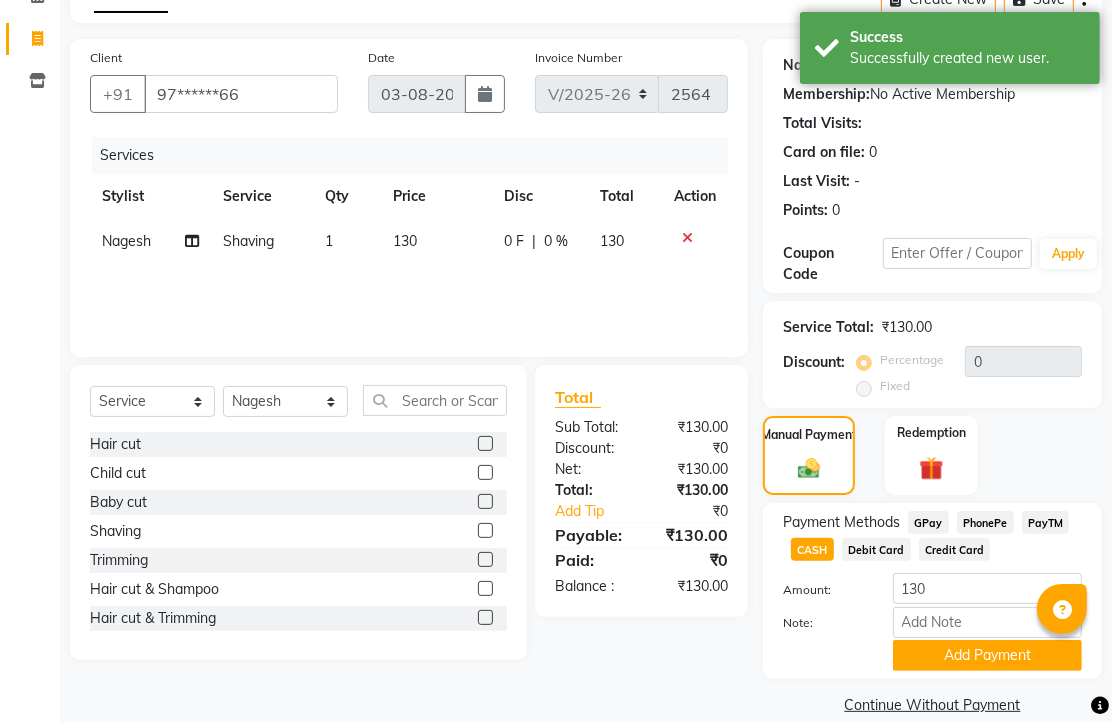 click on "PhonePe" 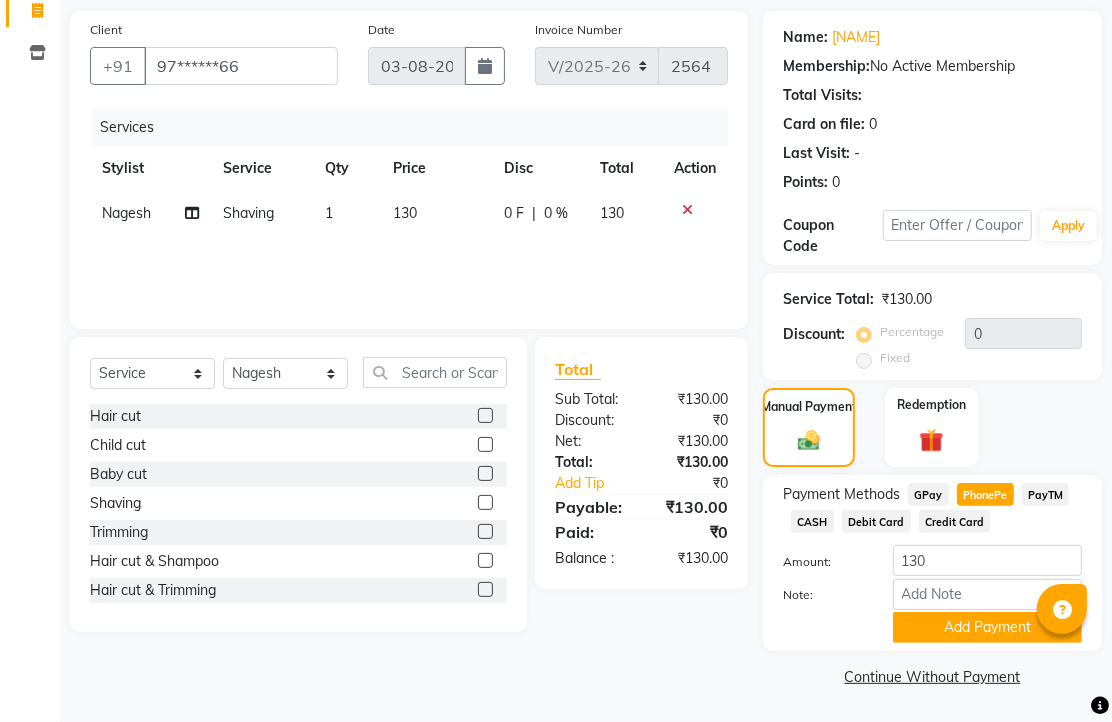 click on "Add Payment" 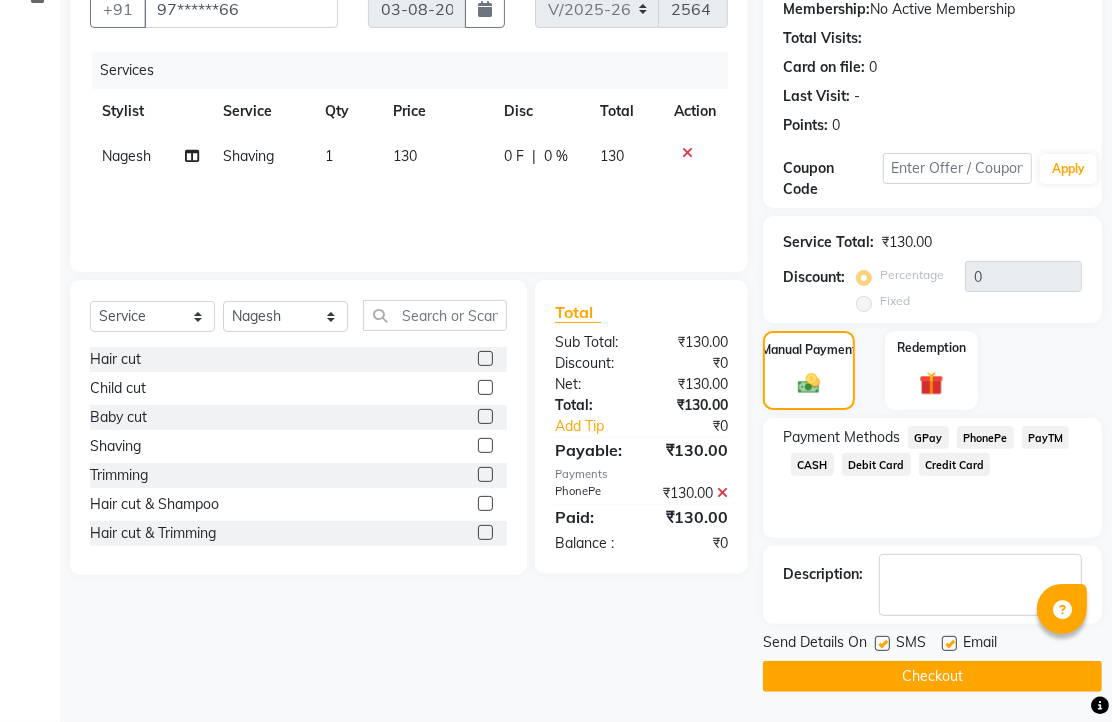 scroll, scrollTop: 304, scrollLeft: 0, axis: vertical 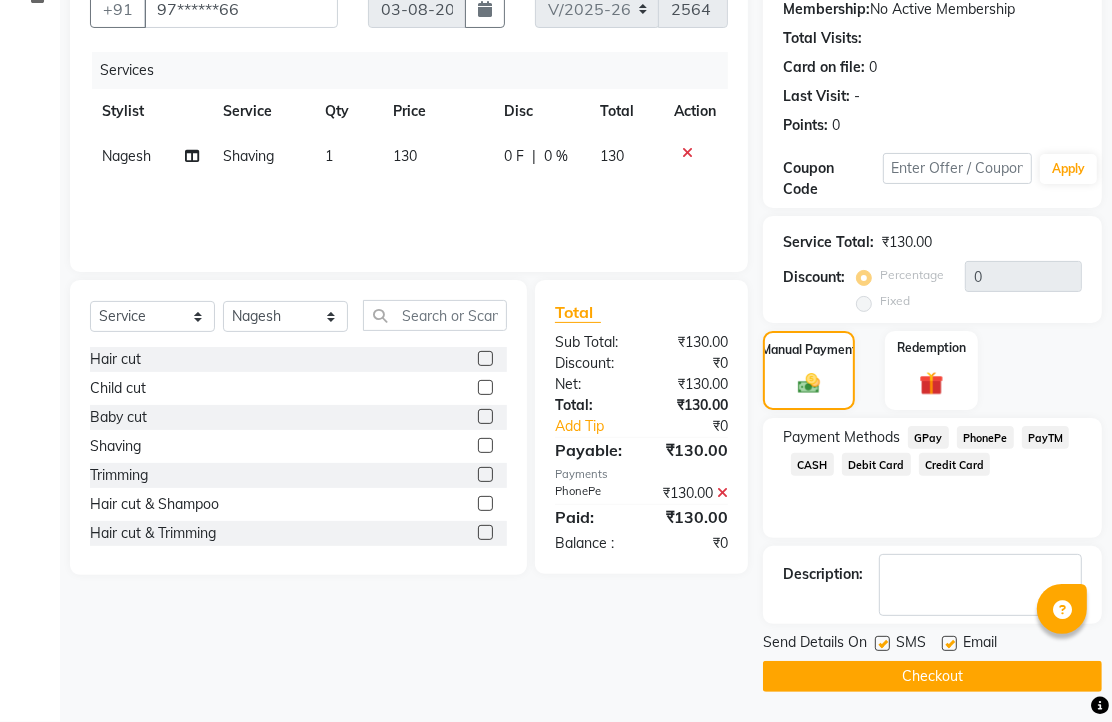 click 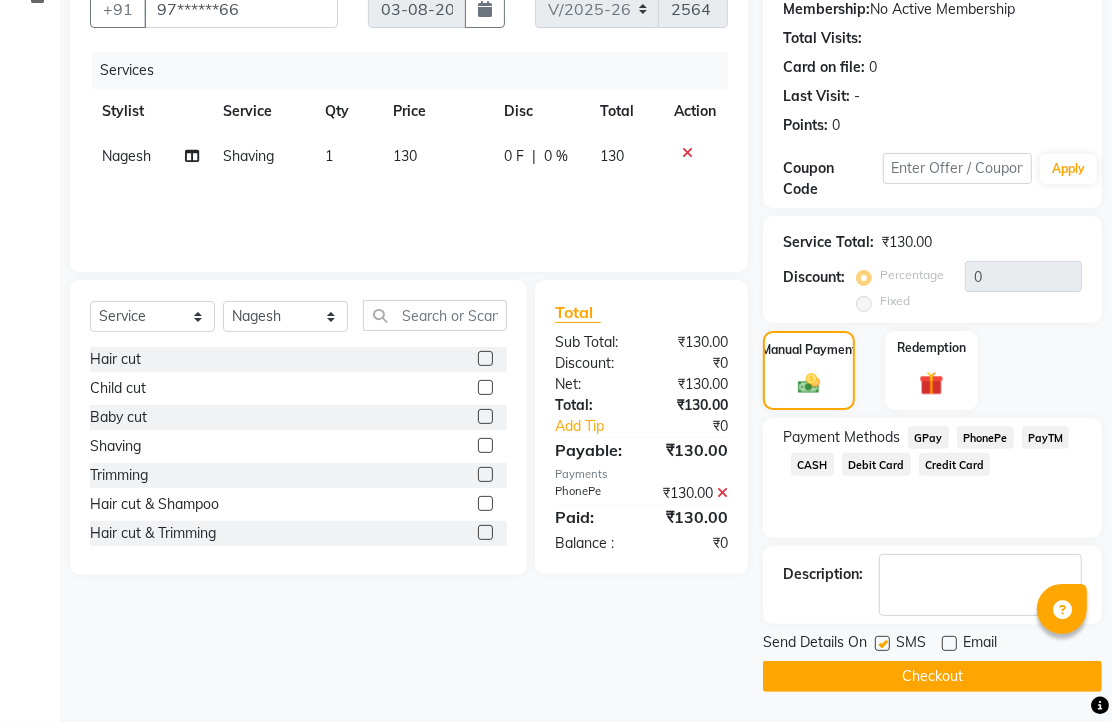 click on "Checkout" 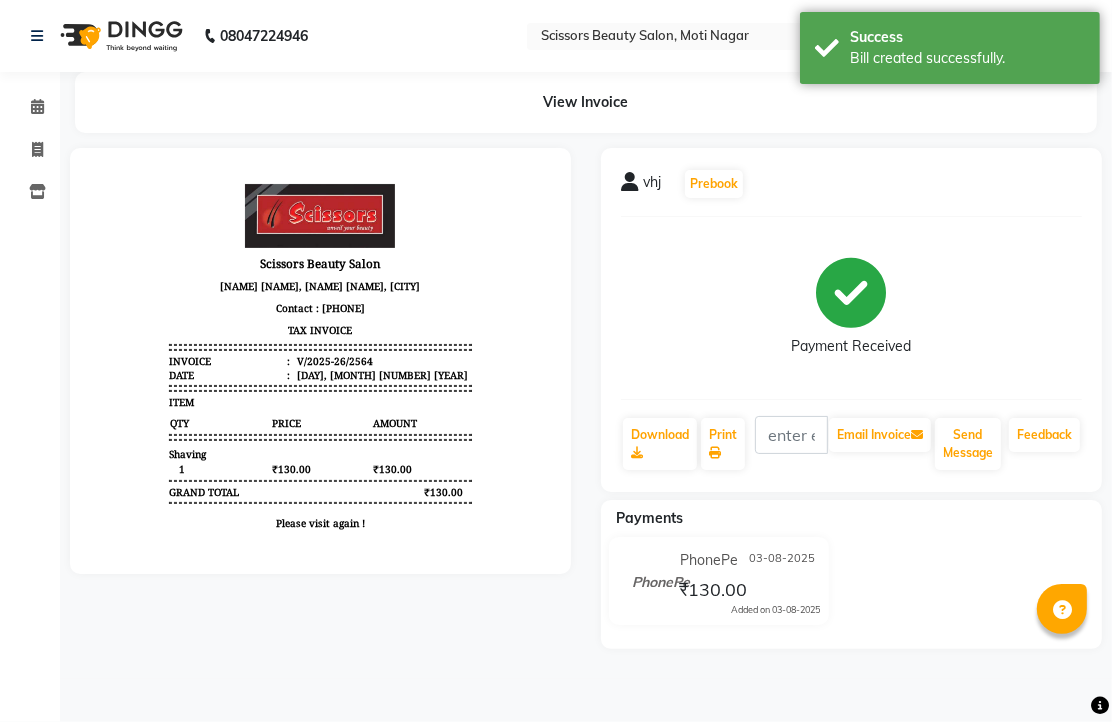 scroll, scrollTop: 0, scrollLeft: 0, axis: both 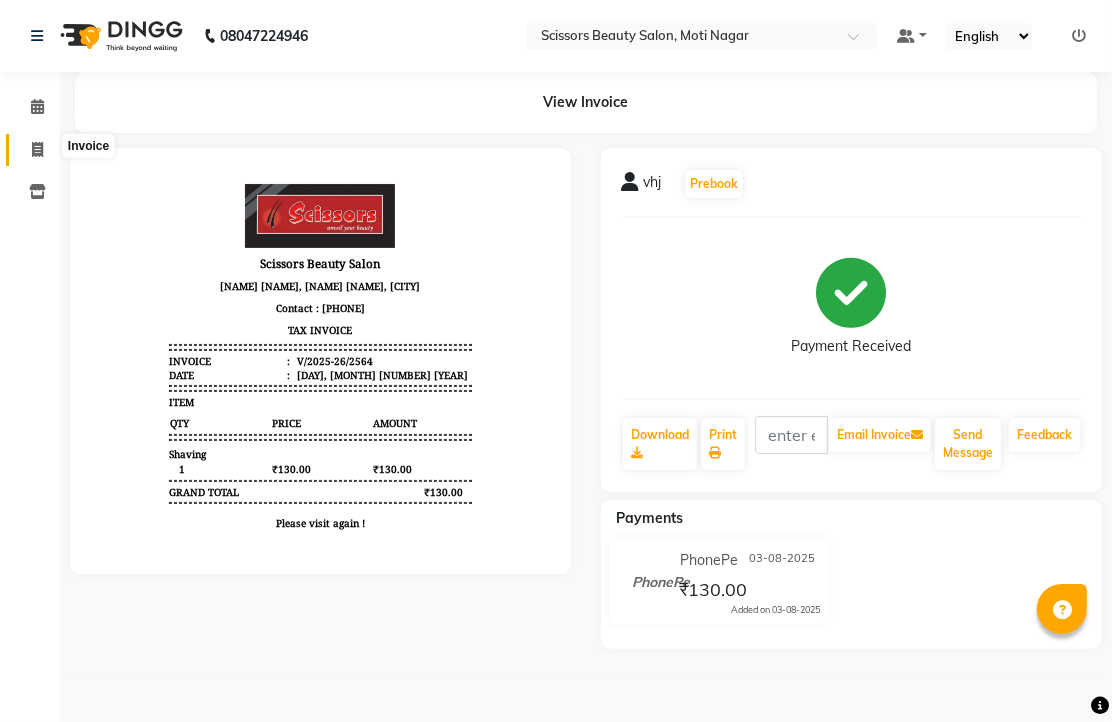 click 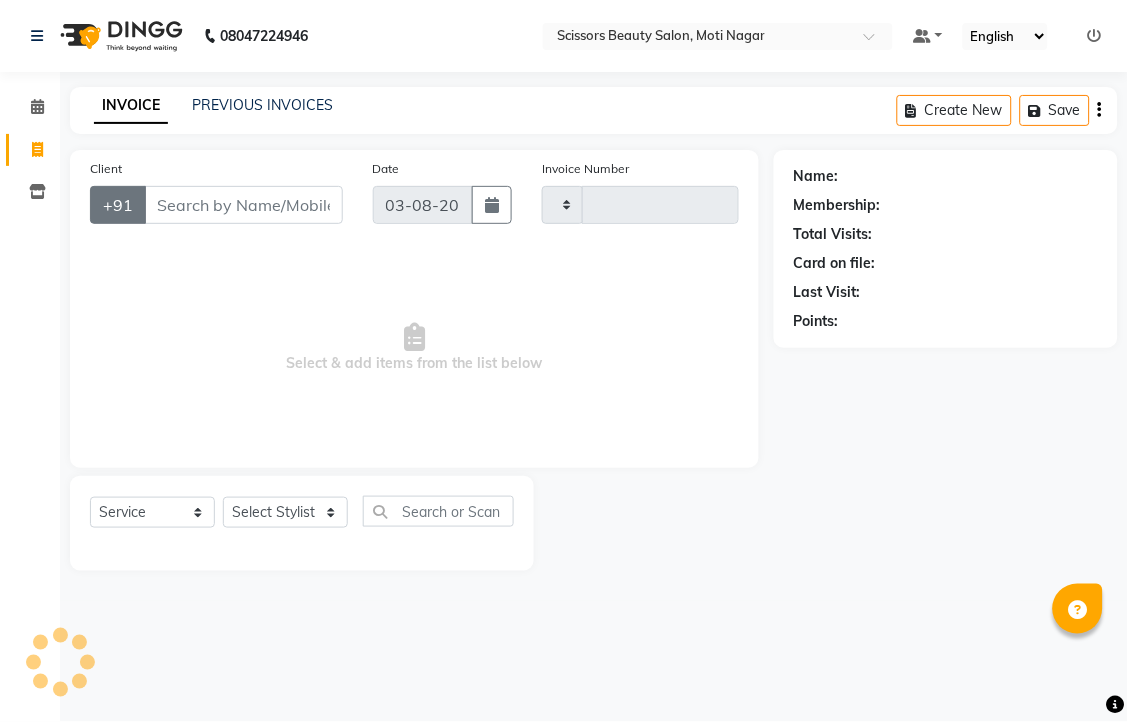 type on "2565" 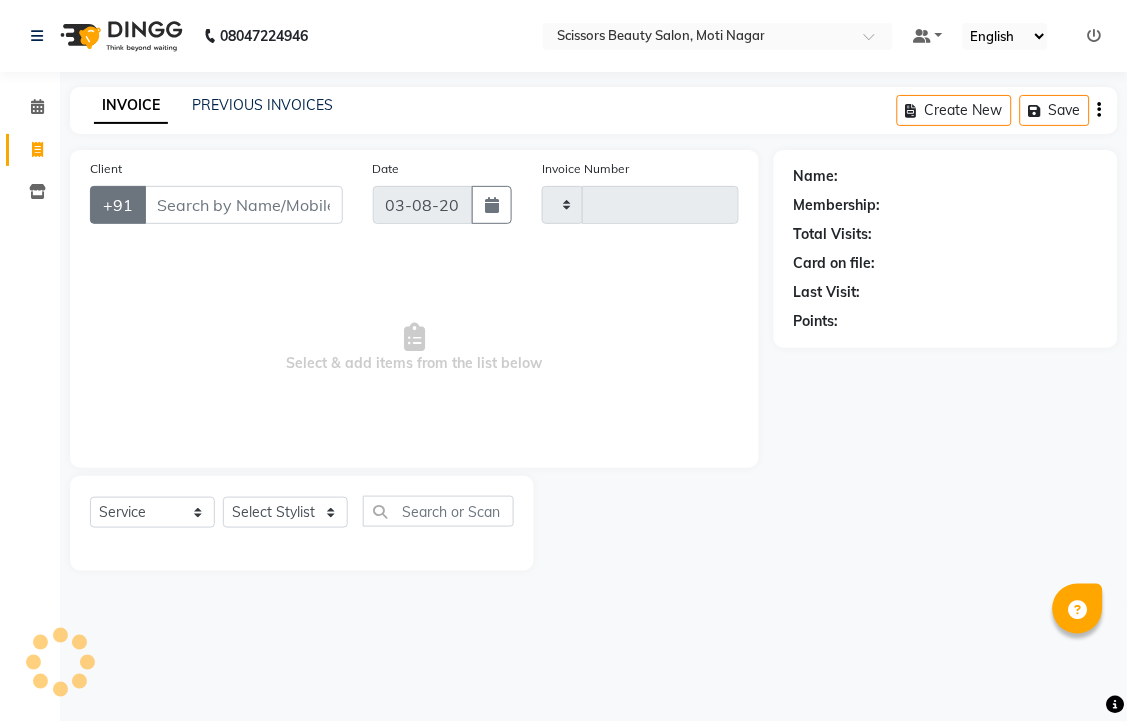 select on "7057" 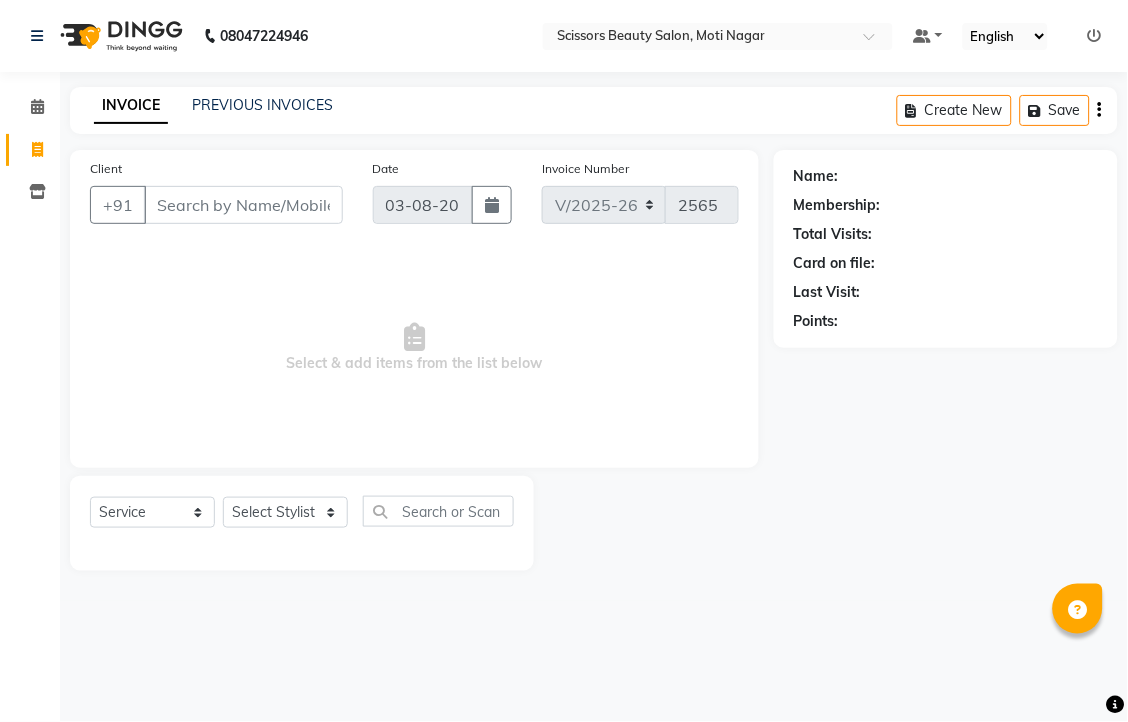 click on "Client" at bounding box center [243, 205] 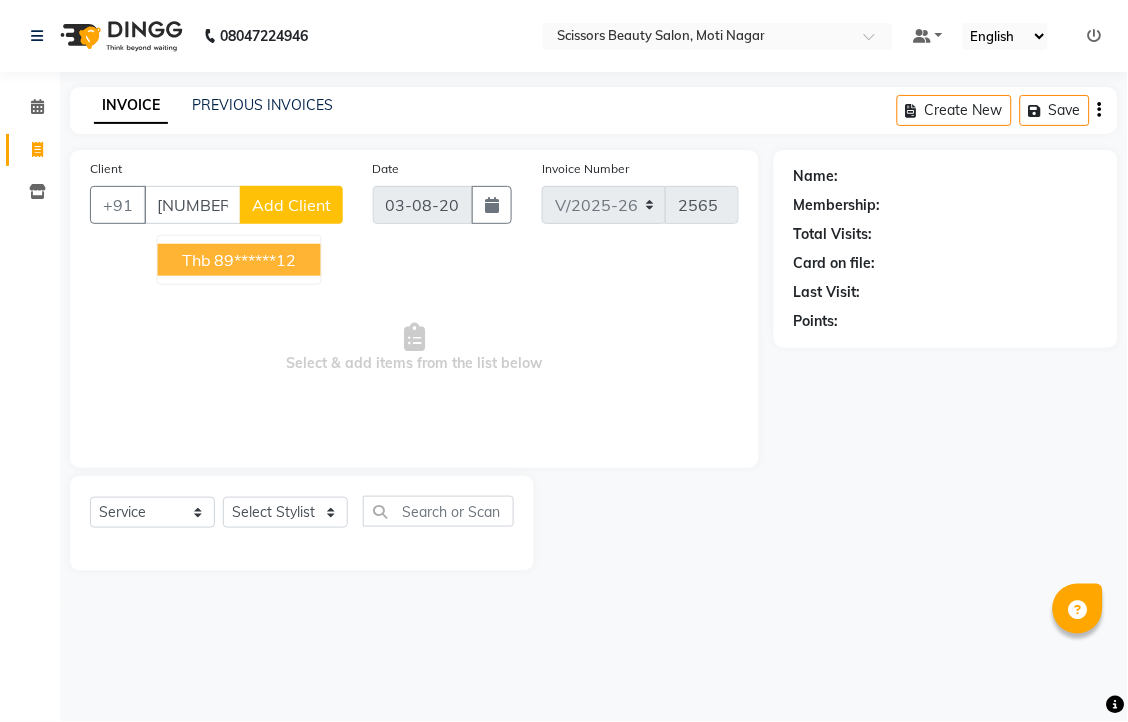 click on "89******12" at bounding box center (256, 260) 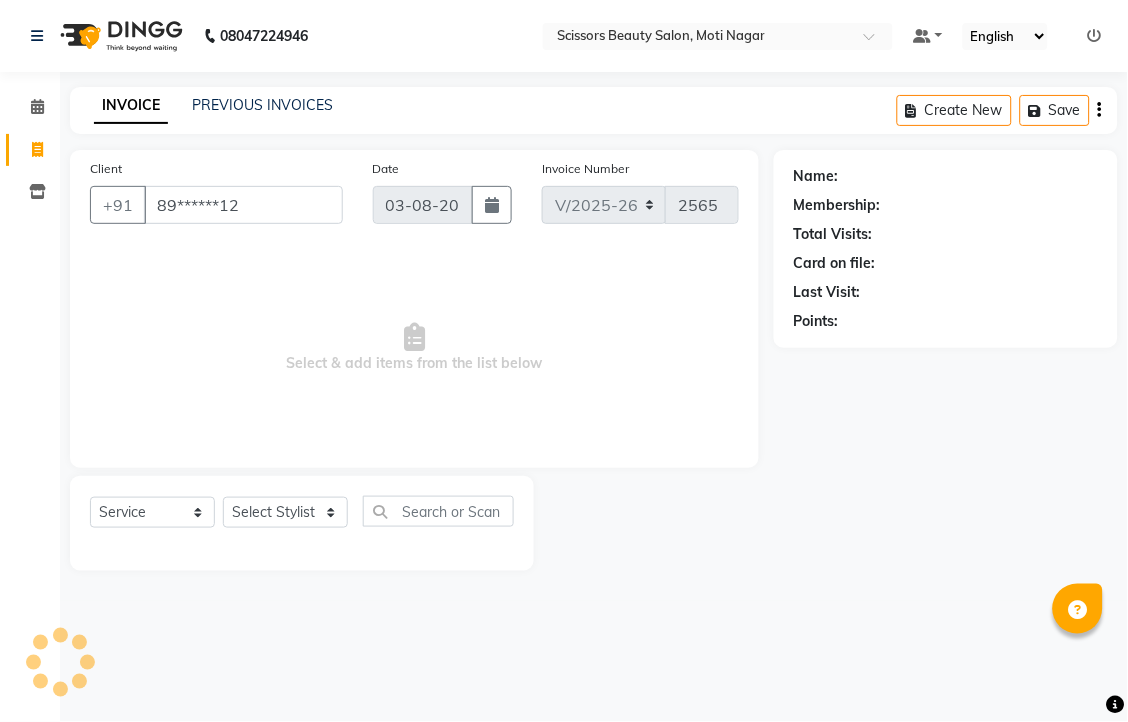 type on "89******12" 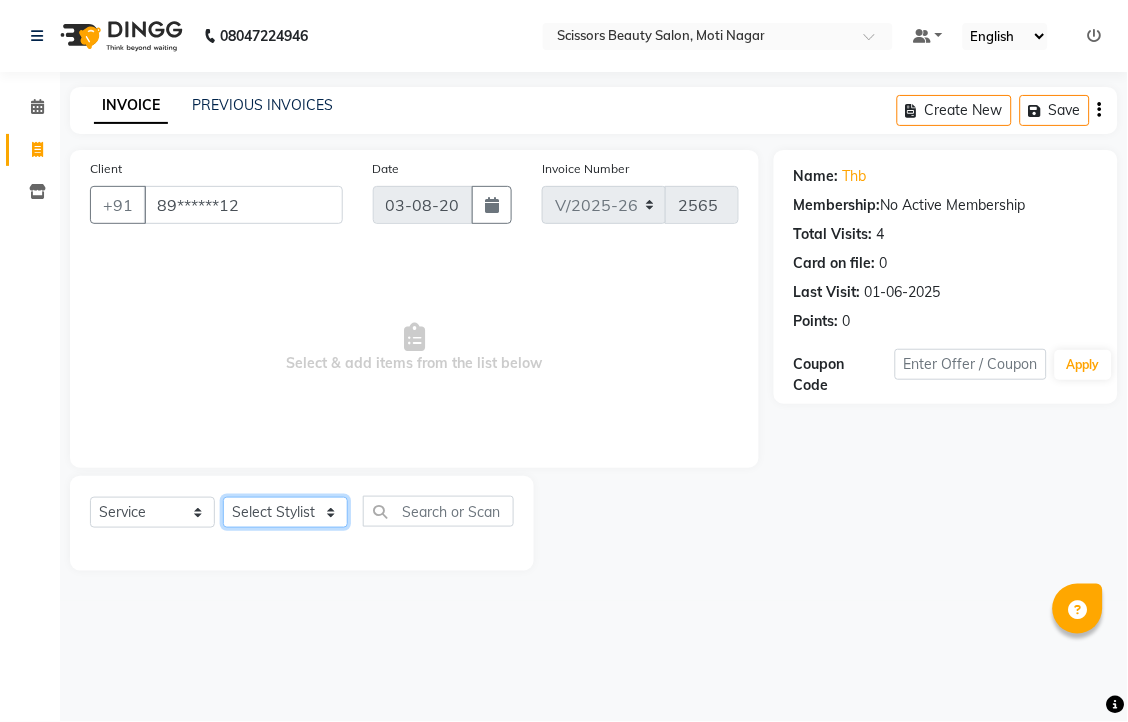 click on "Select Stylist [NAME] [NAME] [NAME] [NAME] [NAME]" 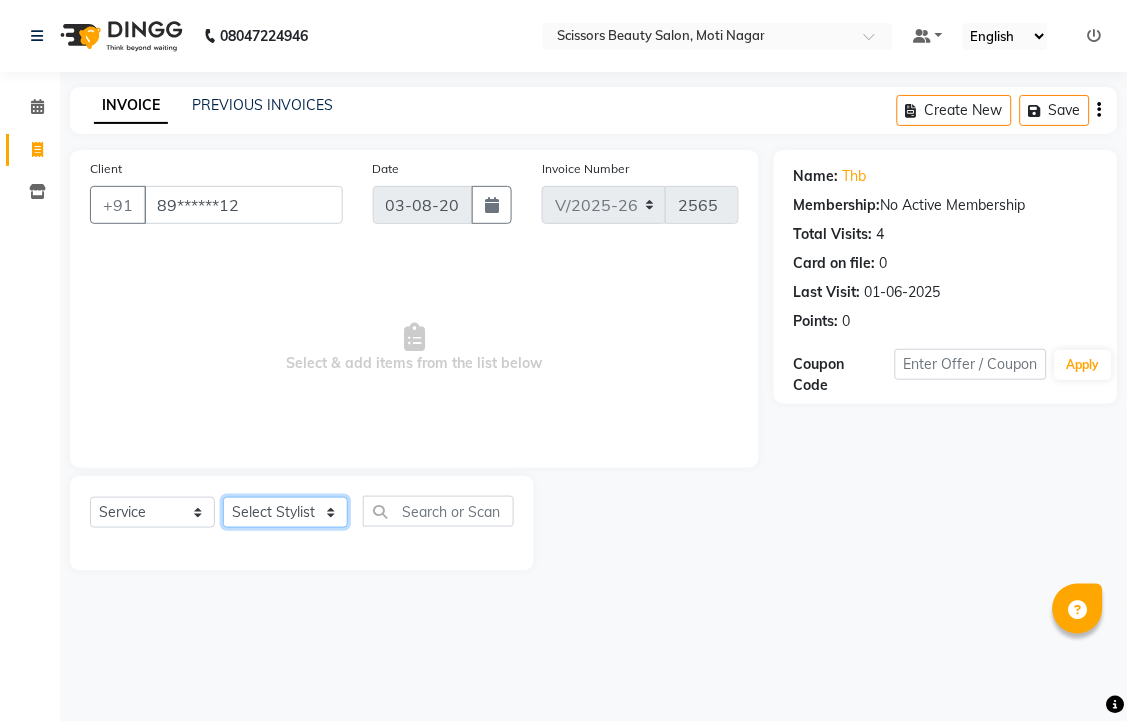 select on "81450" 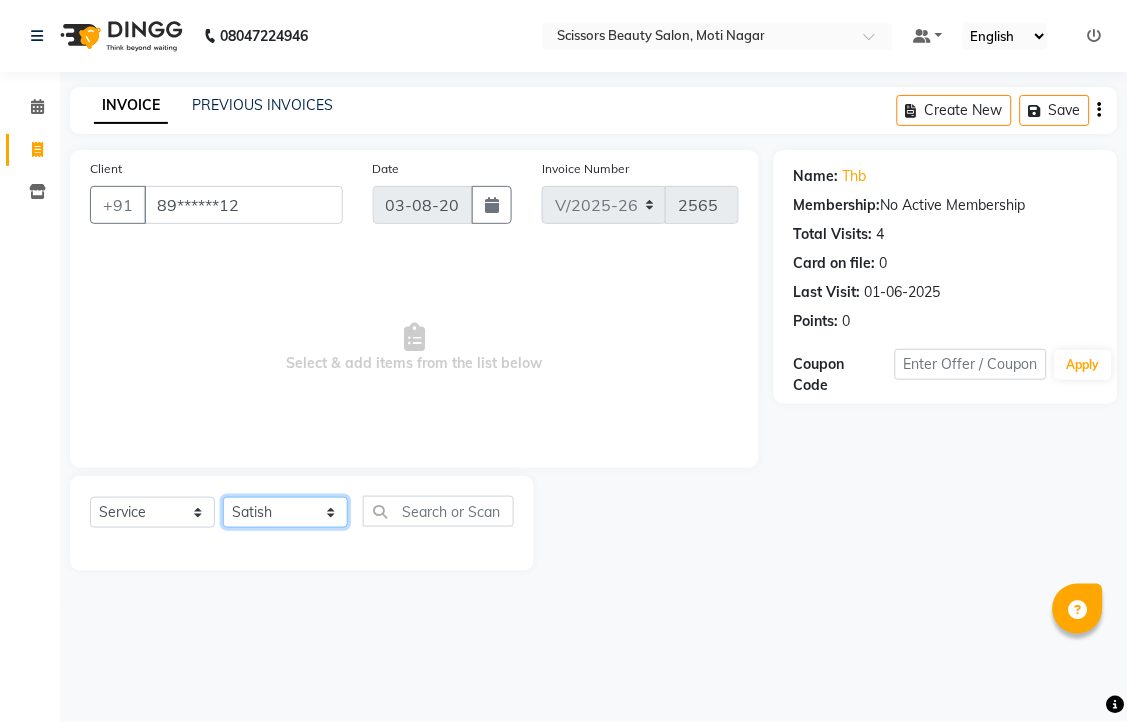 click on "Select Stylist [NAME] [NAME] [NAME] [NAME] [NAME]" 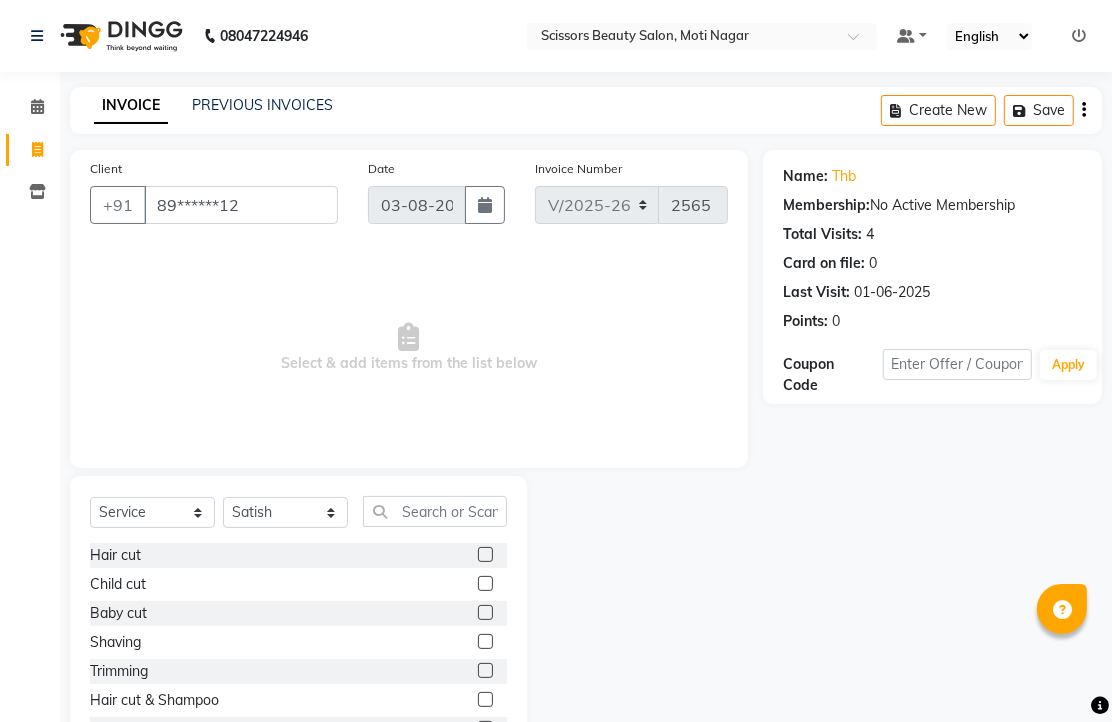 click 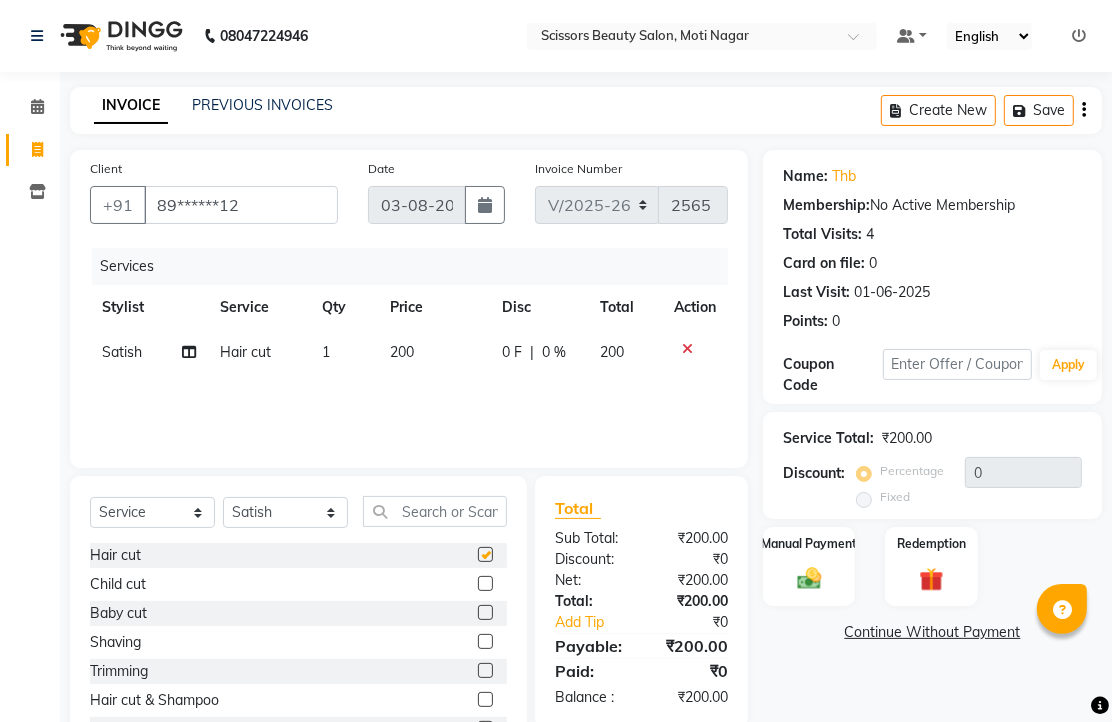 checkbox on "false" 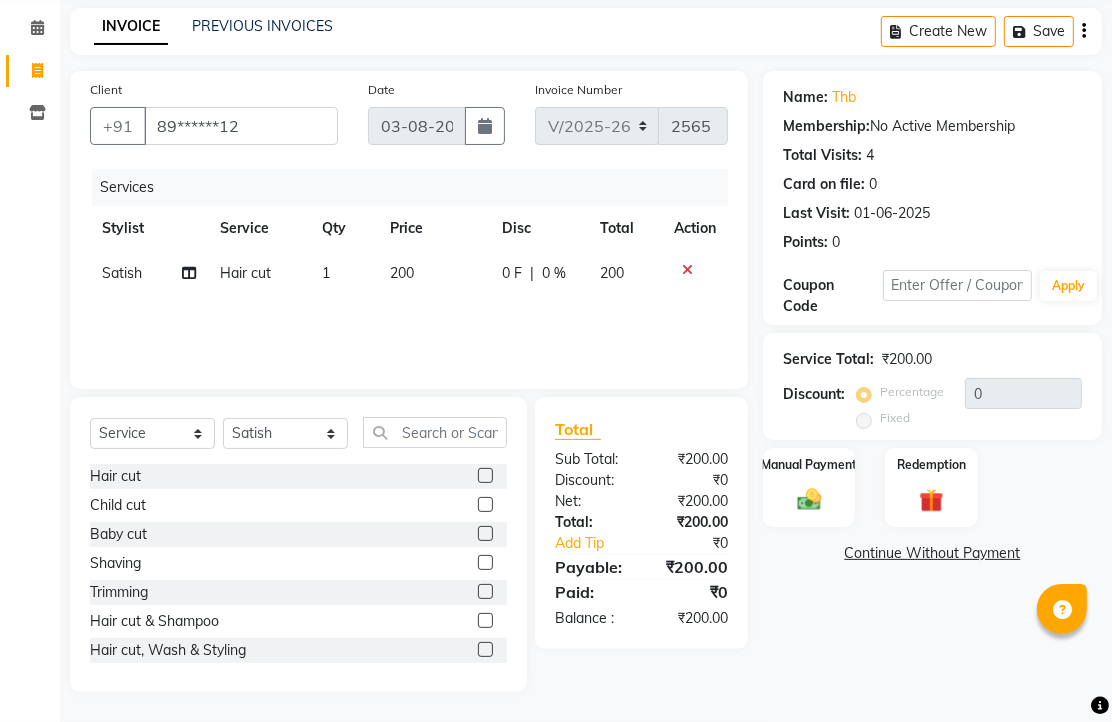 scroll, scrollTop: 157, scrollLeft: 0, axis: vertical 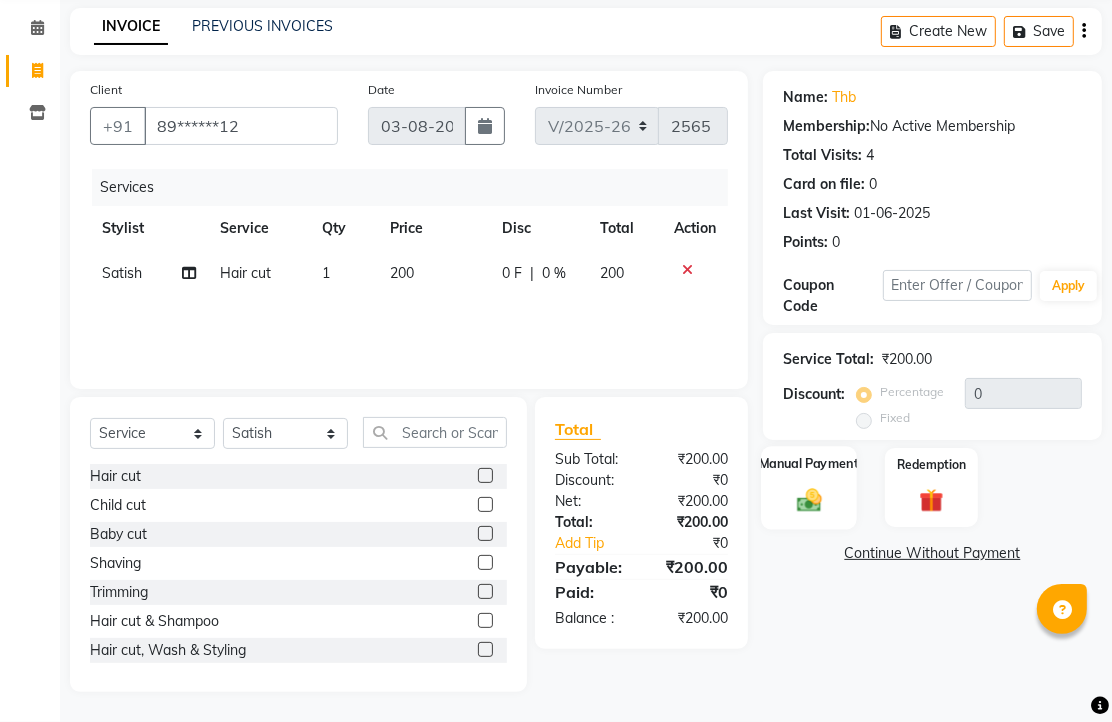 click 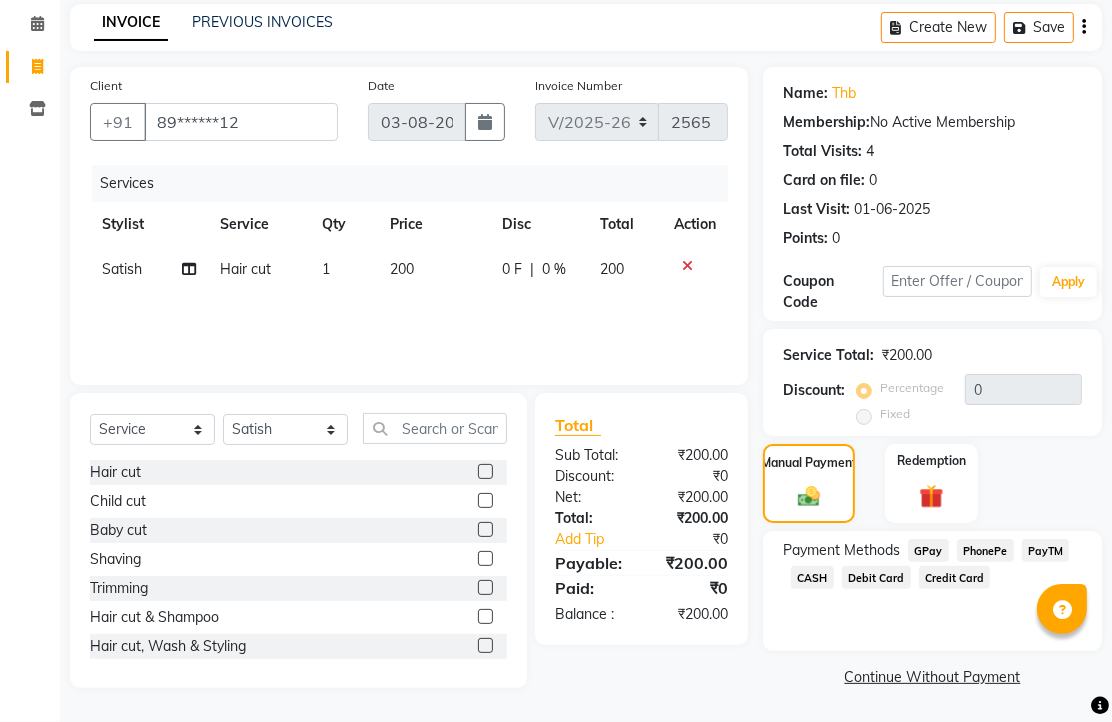 scroll, scrollTop: 163, scrollLeft: 0, axis: vertical 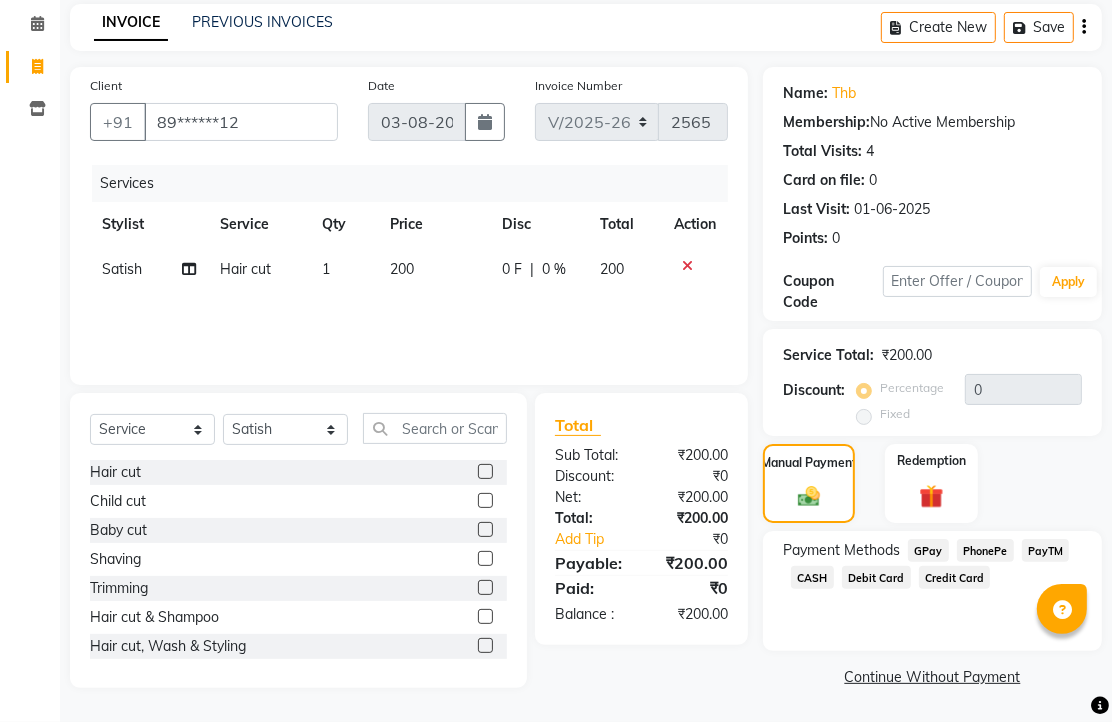 click on "PhonePe" 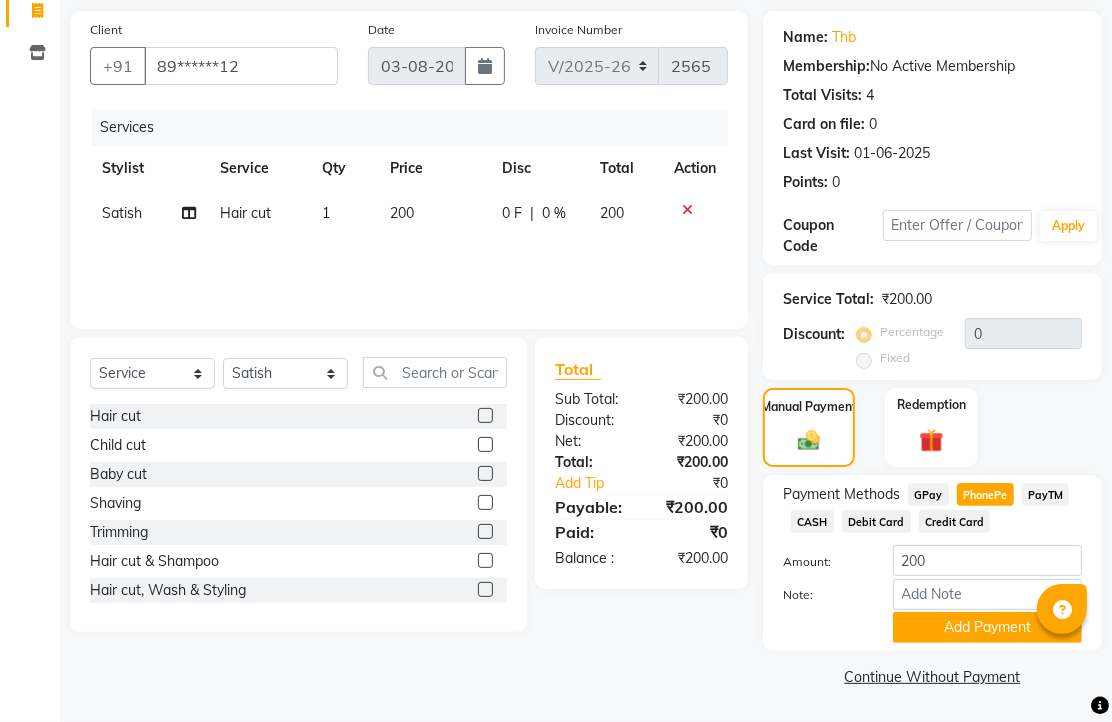 scroll, scrollTop: 248, scrollLeft: 0, axis: vertical 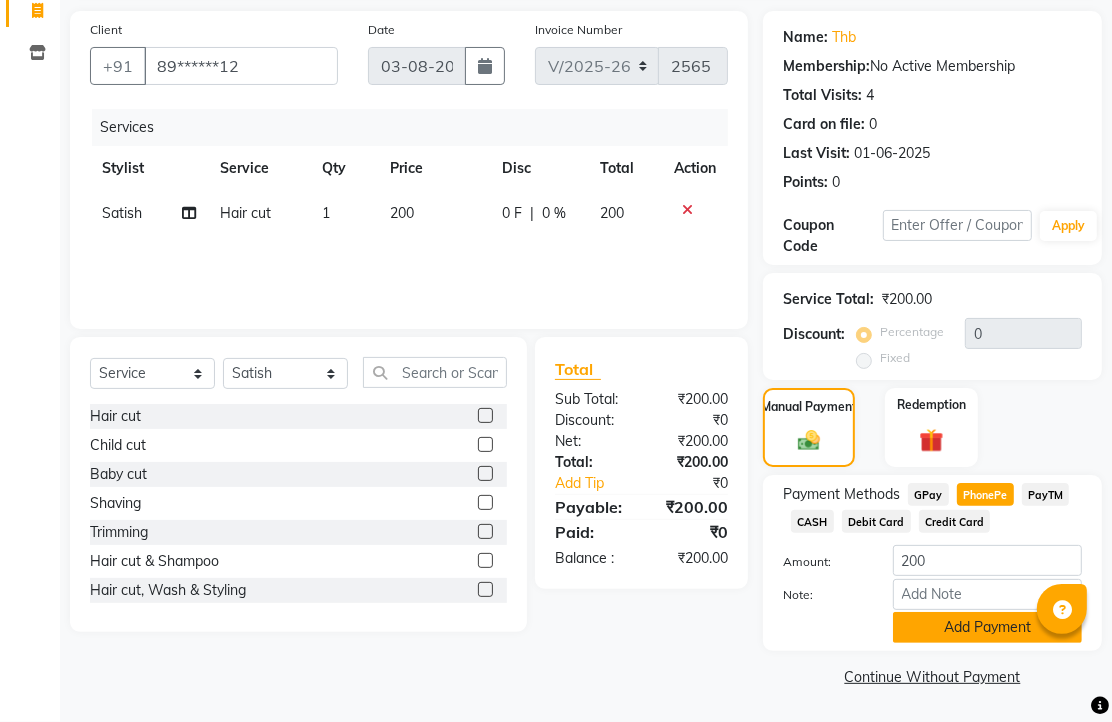click on "Add Payment" 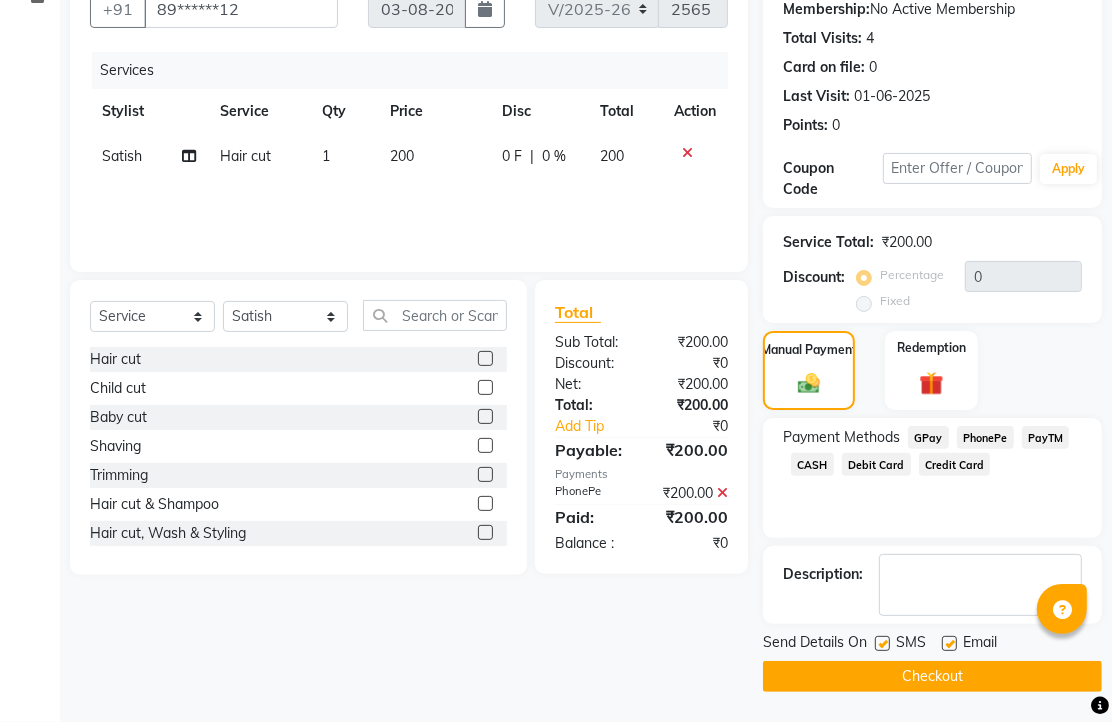 scroll, scrollTop: 304, scrollLeft: 0, axis: vertical 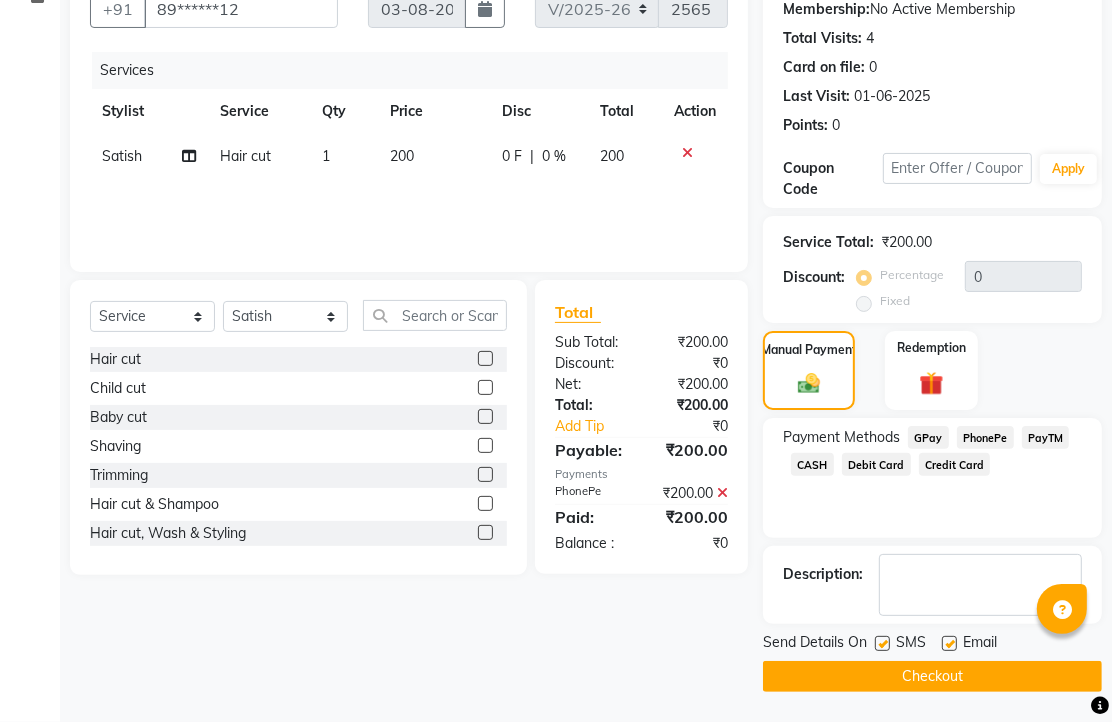 click 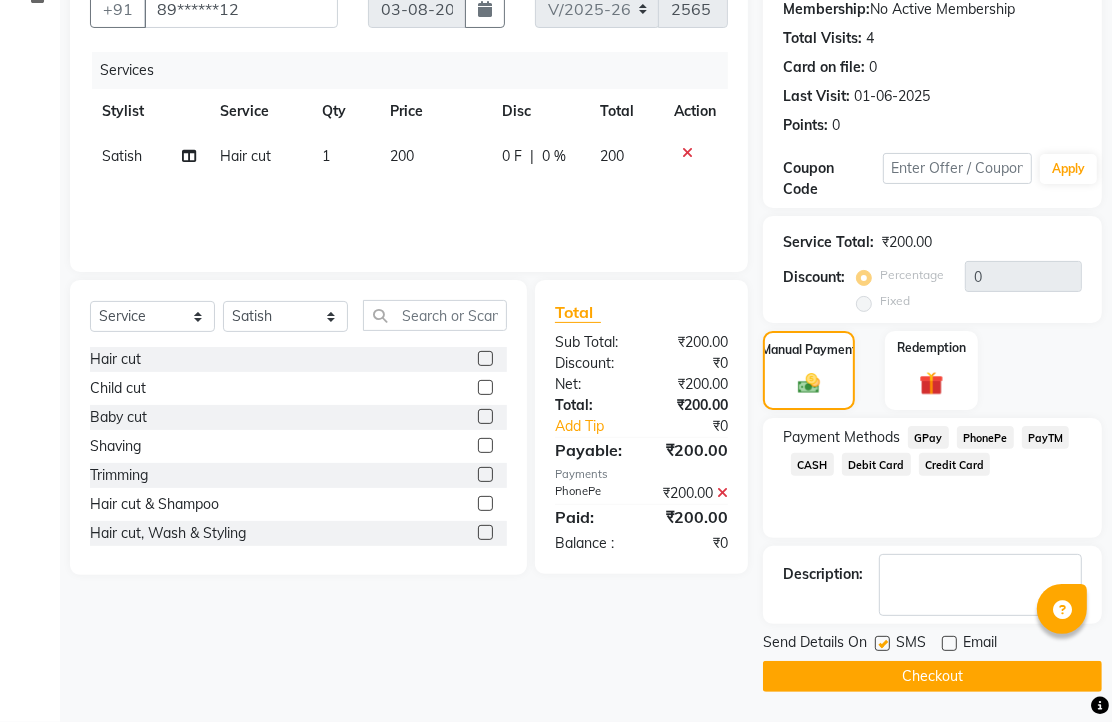 click on "Checkout" 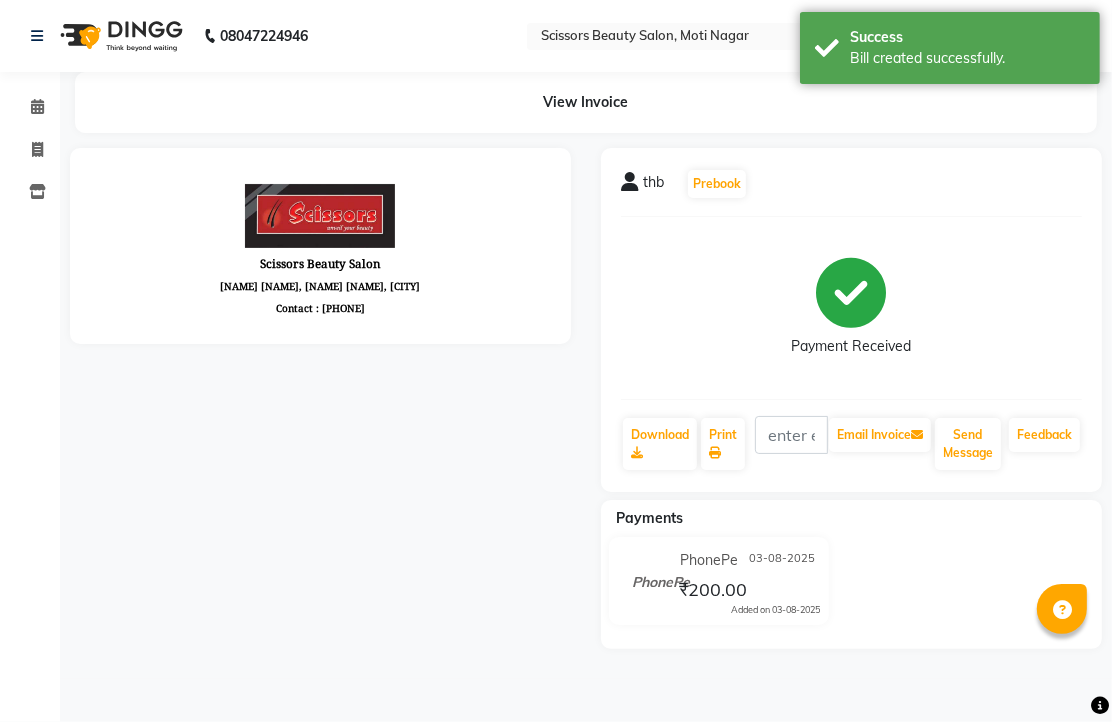 scroll, scrollTop: 0, scrollLeft: 0, axis: both 